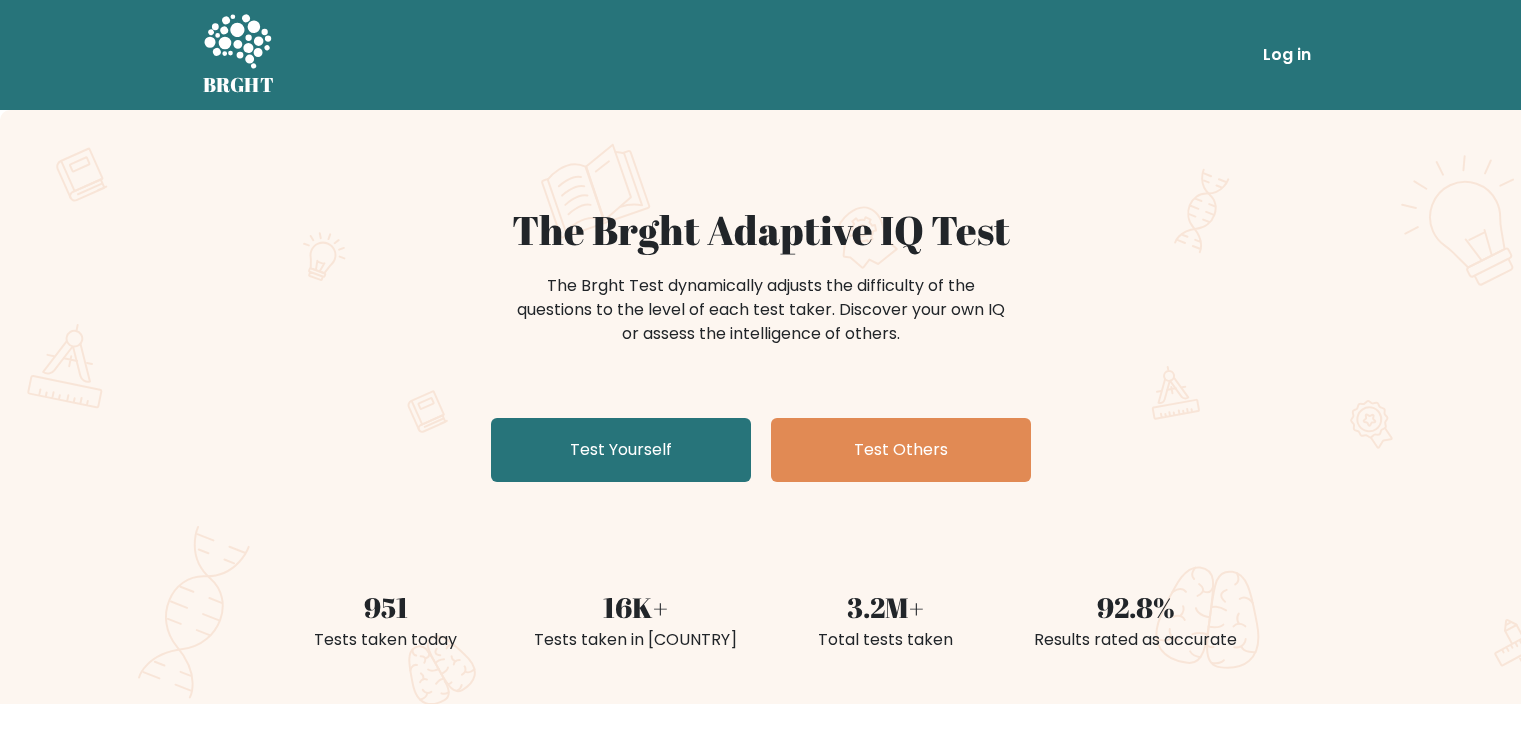 scroll, scrollTop: 0, scrollLeft: 0, axis: both 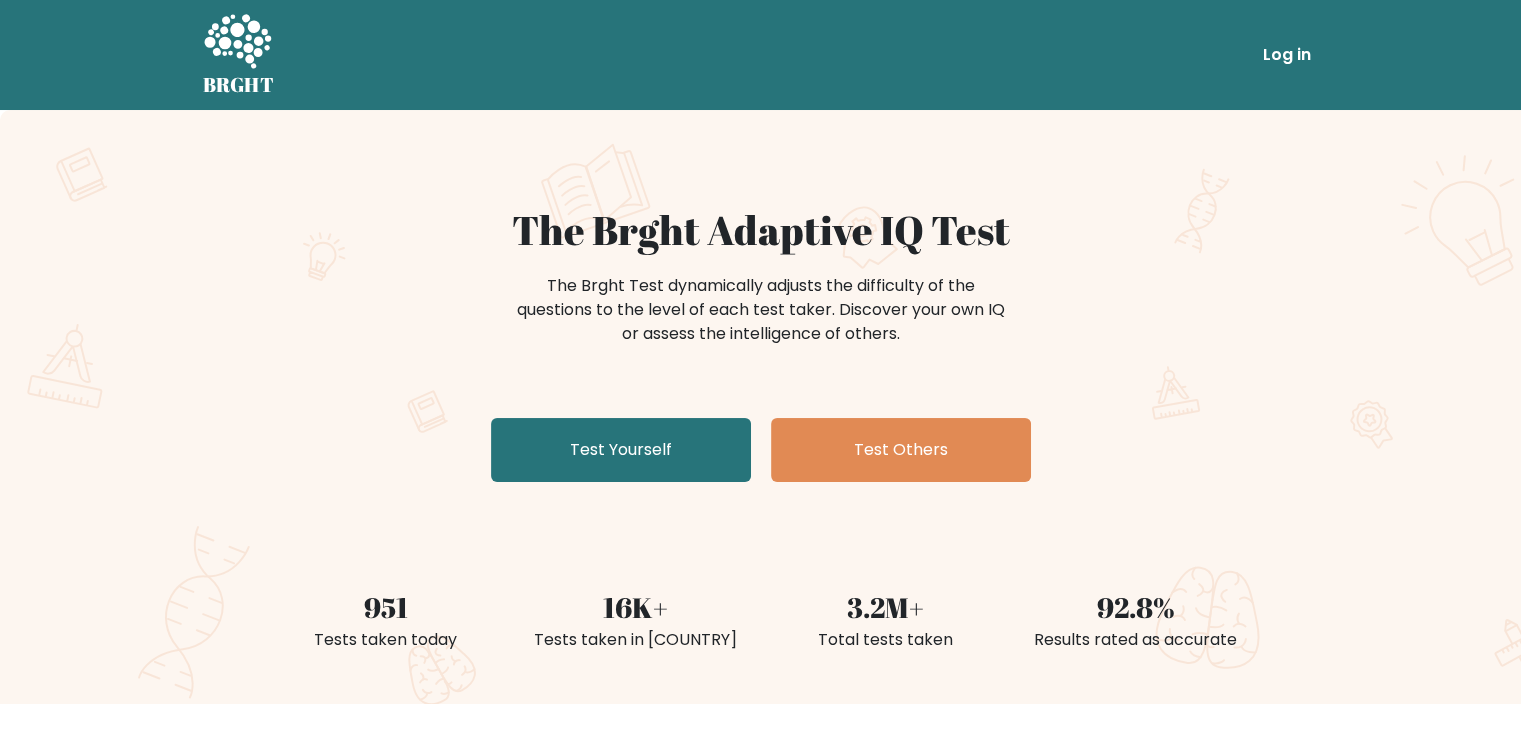 click on "The Brght Adaptive IQ Test
The Brght Test dynamically adjusts the difficulty of the questions to the level of each test taker. Discover your own IQ or assess the intelligence of others.
Test Yourself
Test Others
951
Tests taken today
16K+
Tests taken in [COUNTRY]
3.2M+
Total tests taken
92.8%
Results rated as accurate" at bounding box center [760, 407] 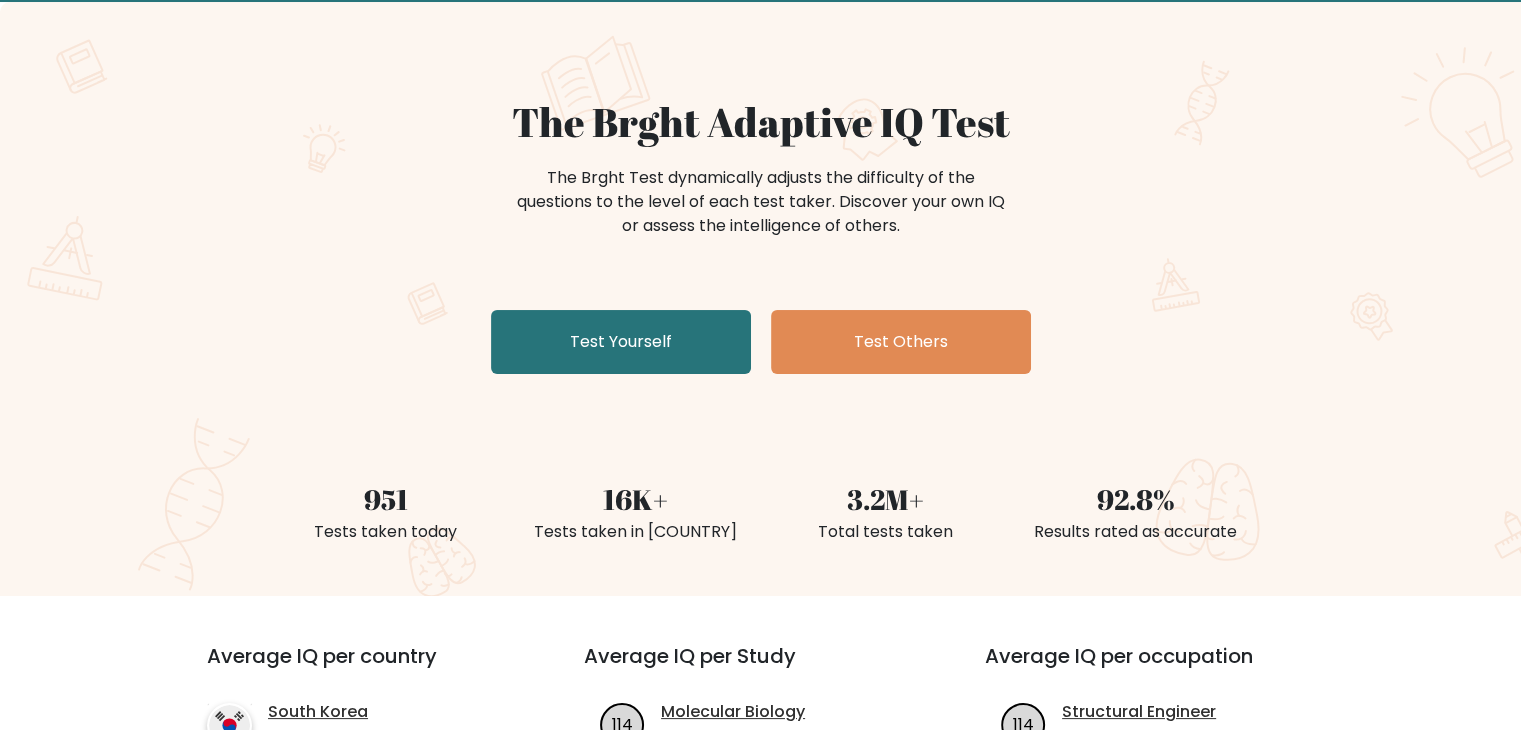 scroll, scrollTop: 252, scrollLeft: 0, axis: vertical 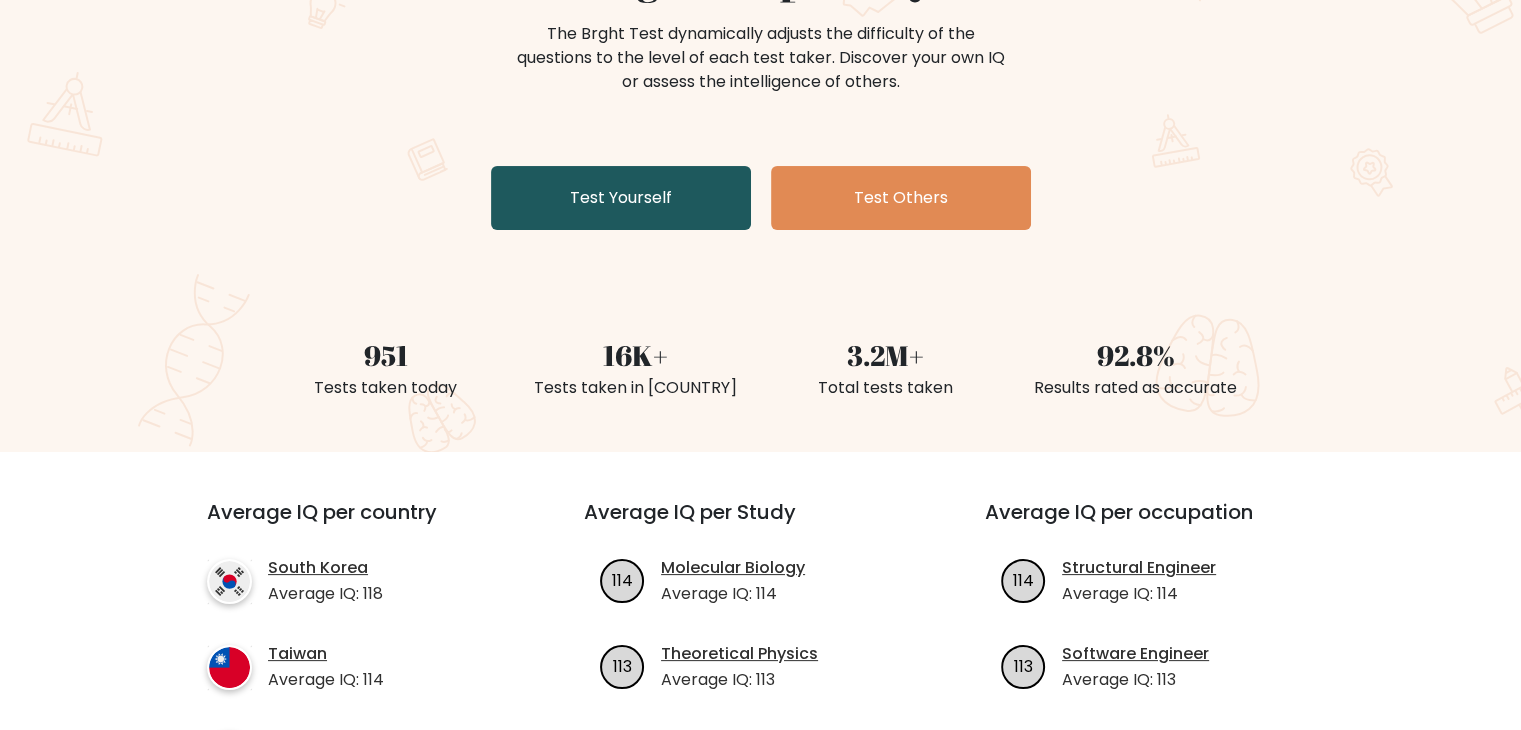 click on "Test Yourself" at bounding box center [621, 198] 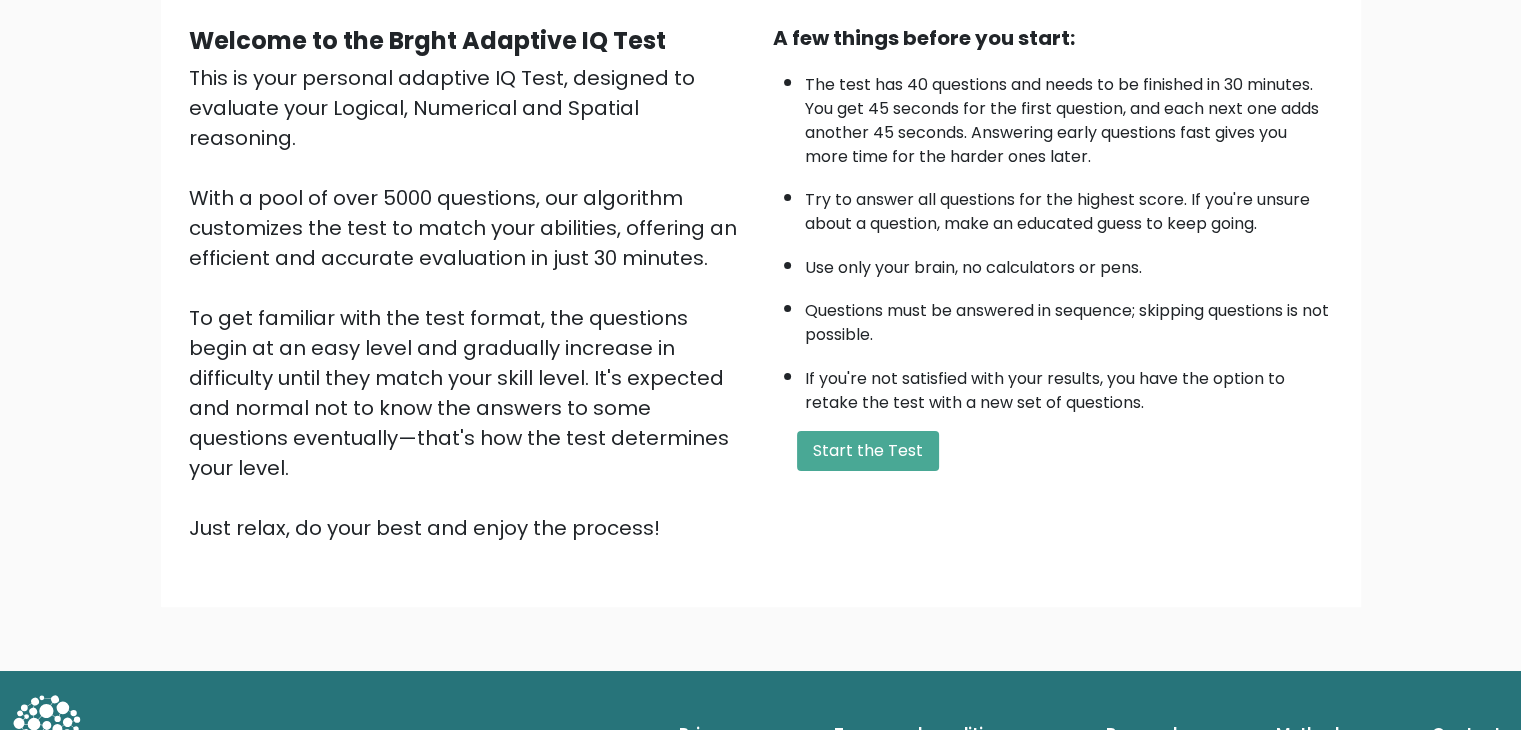 scroll, scrollTop: 186, scrollLeft: 0, axis: vertical 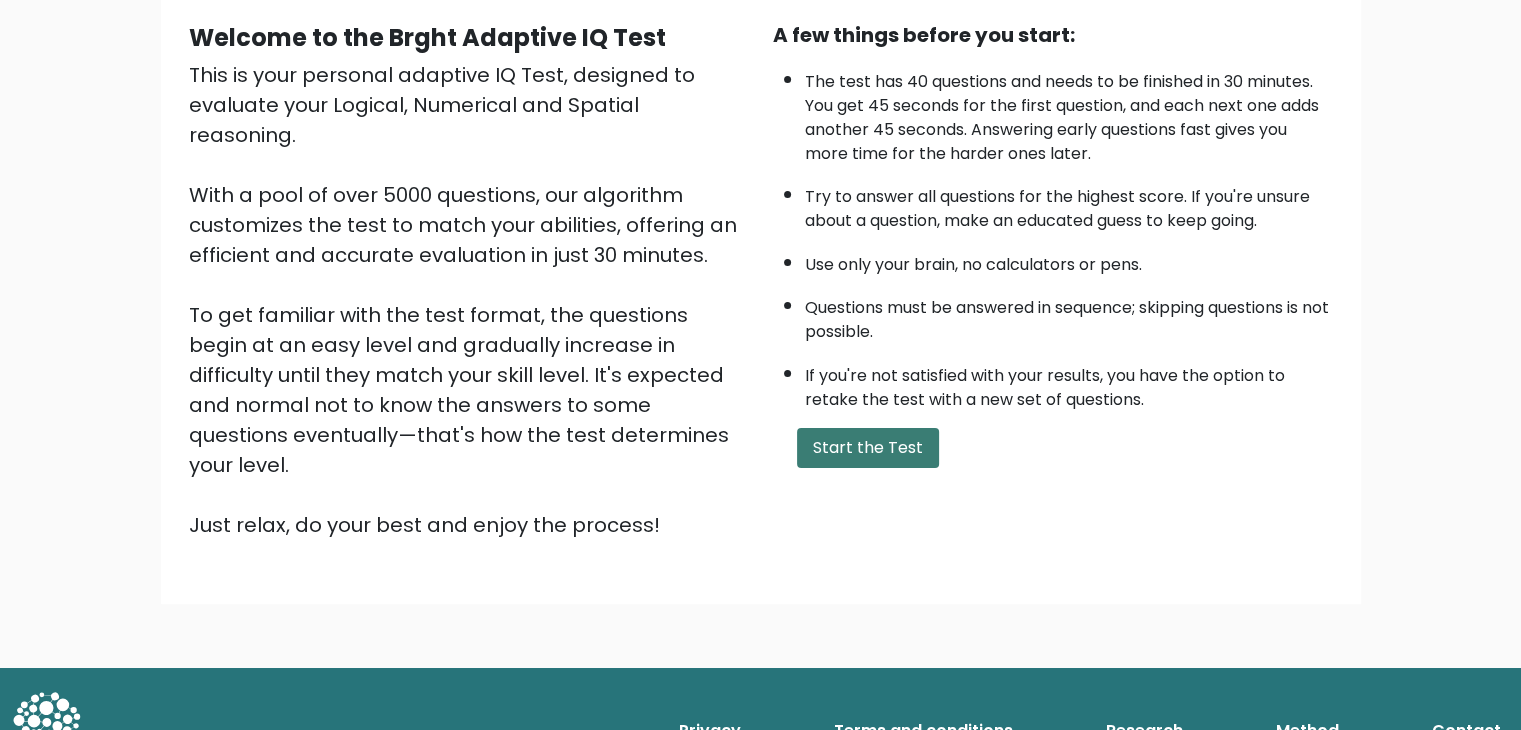 click on "Start the Test" at bounding box center (868, 448) 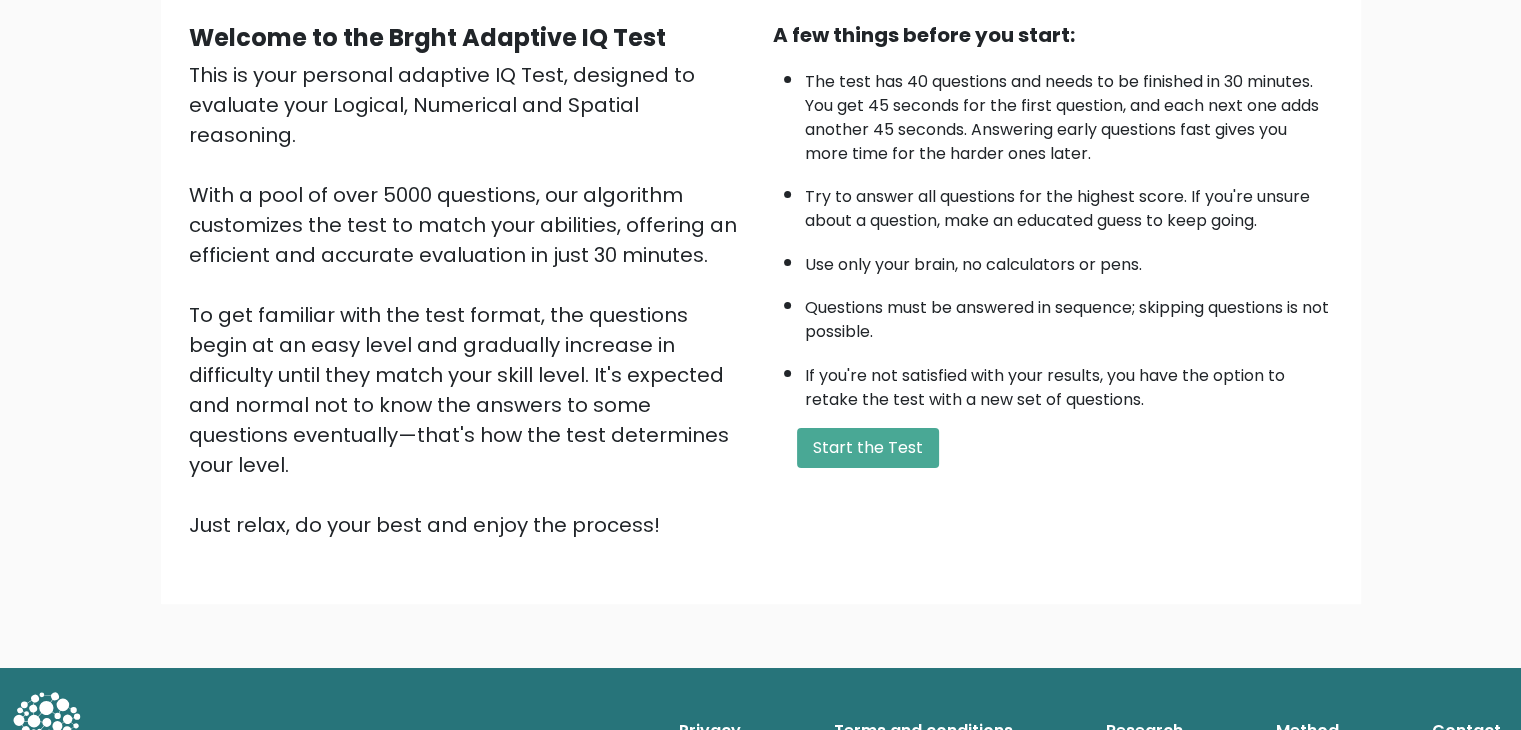 click on "A few things before you start:
The test has 40 questions and needs to be finished in 30 minutes. You get 45 seconds for the first question, and each next one adds another 45 seconds. Answering early questions fast gives you more time for the harder ones later.
Try to answer all questions for the highest score. If you're unsure about a question, make an educated guess to keep going.
Use only your brain, no calculators or pens.
Questions must be answered in sequence; skipping questions is not possible.
If you're not satisfied with your results, you have the option to retake the test with a new set of questions.
Start the Test" at bounding box center (1053, 280) 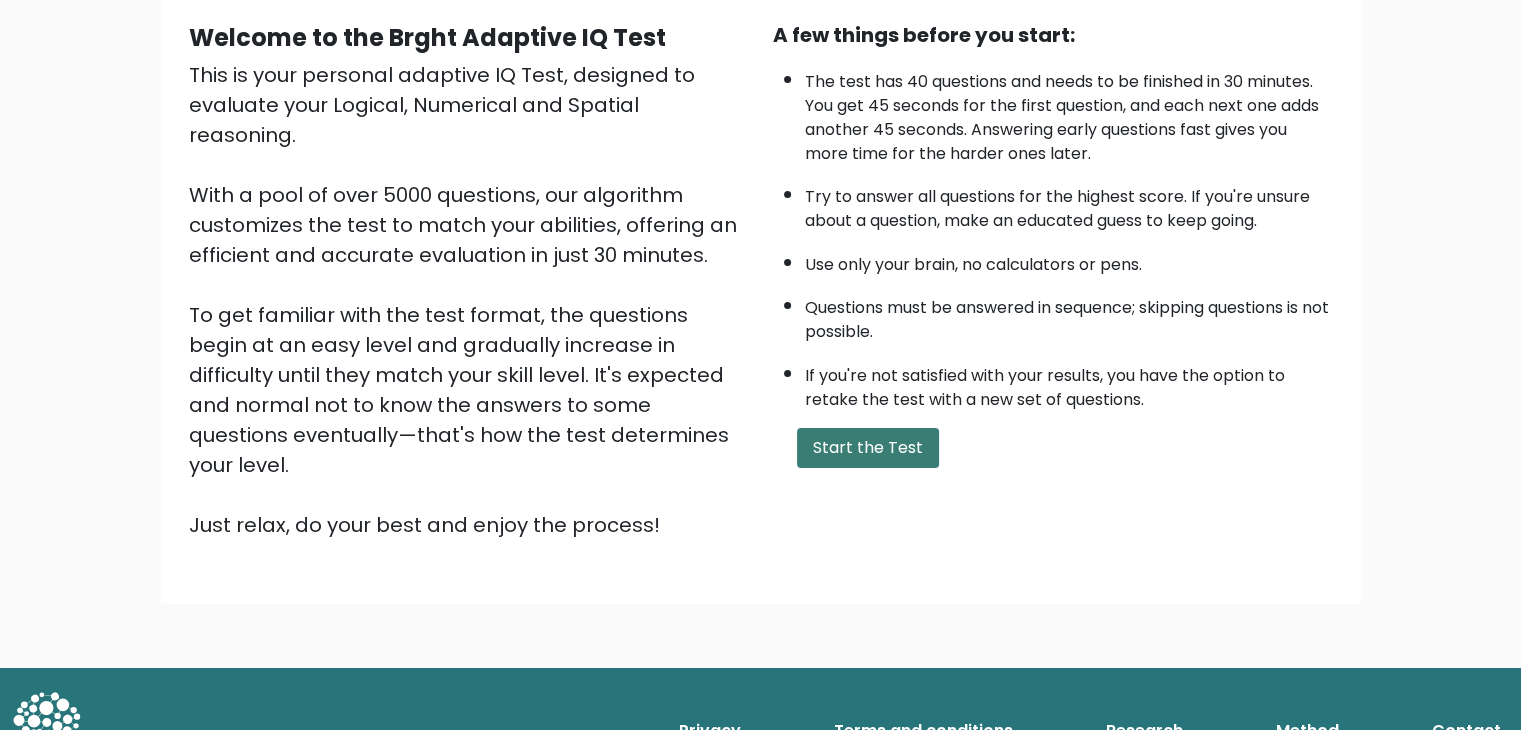 click on "Start the Test" at bounding box center [868, 448] 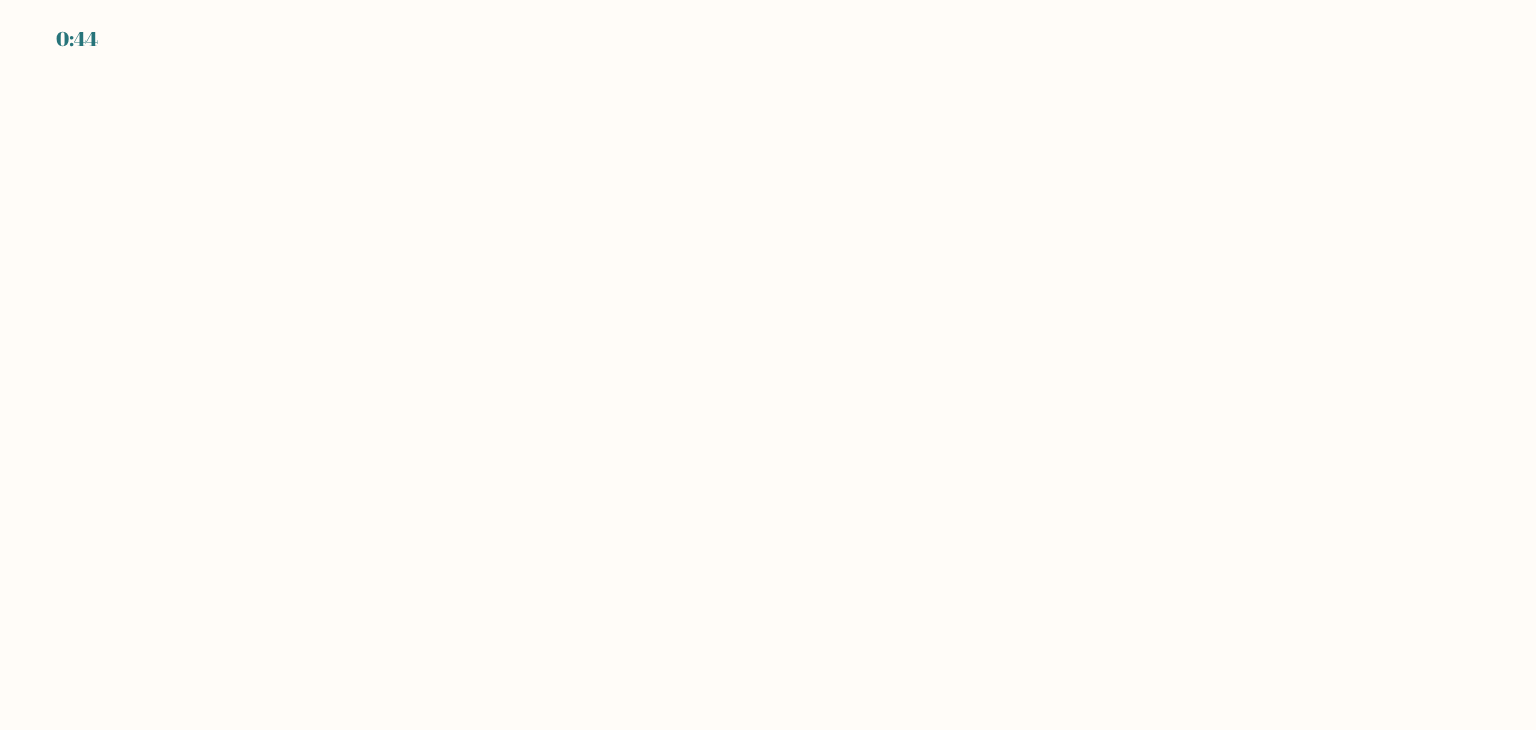 scroll, scrollTop: 0, scrollLeft: 0, axis: both 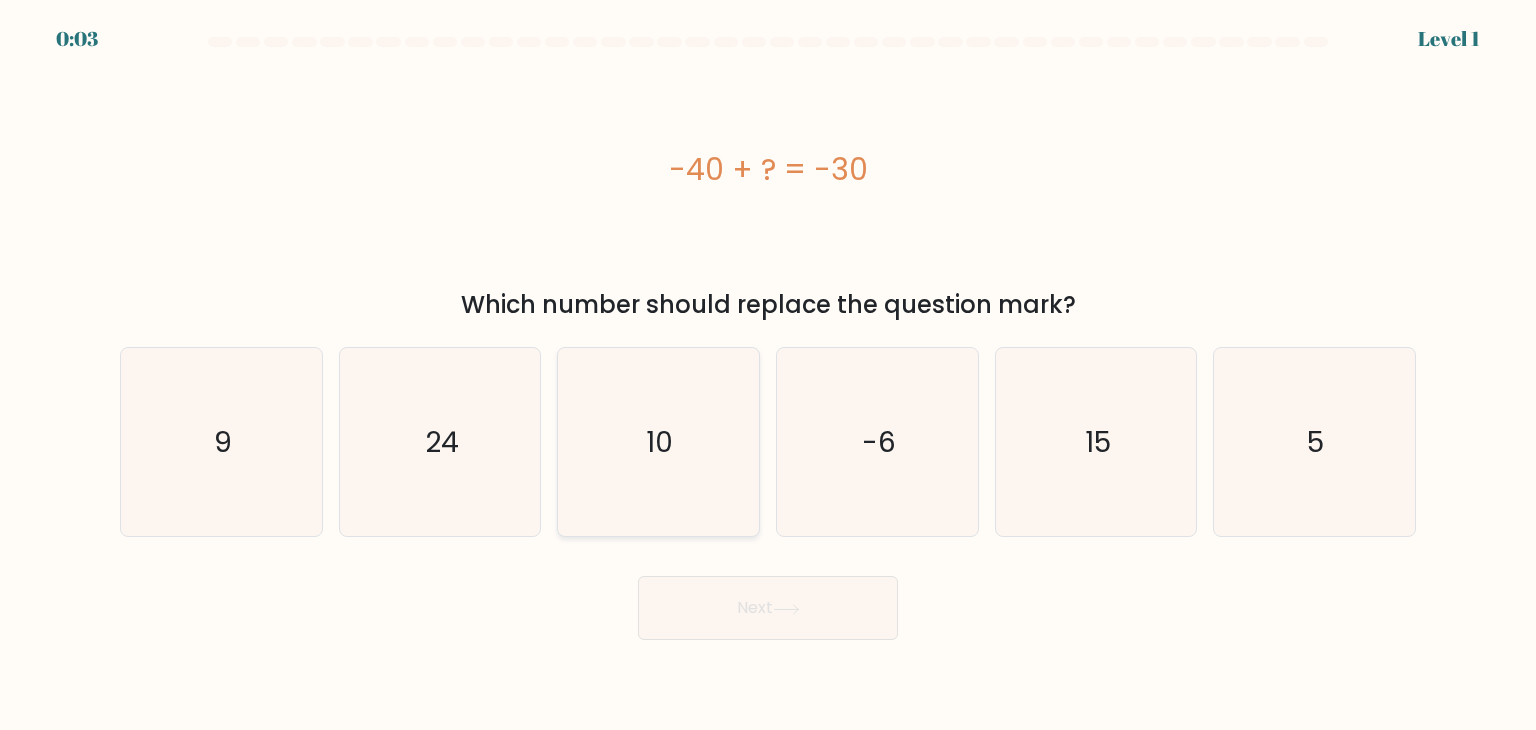 click on "10" 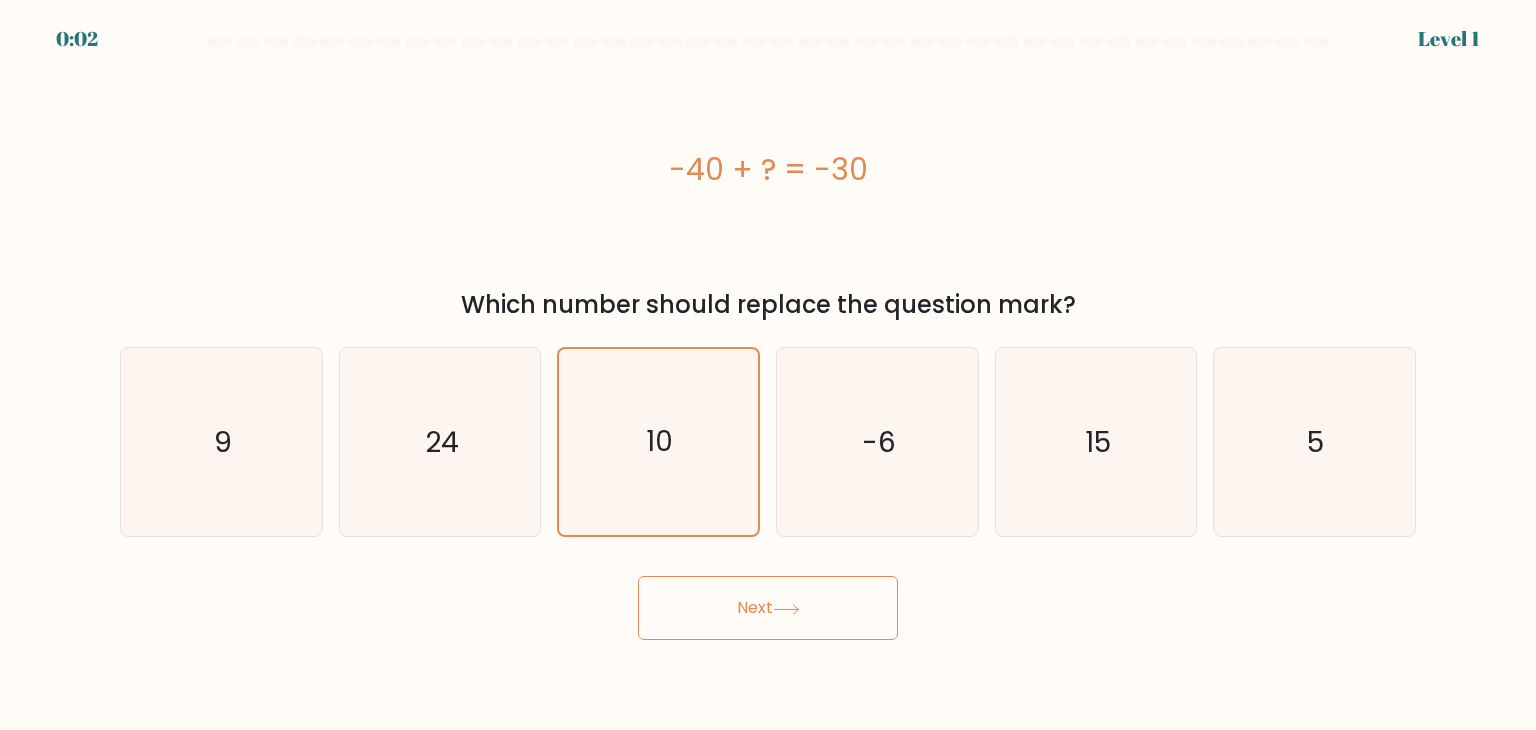 click on "Next" at bounding box center [768, 608] 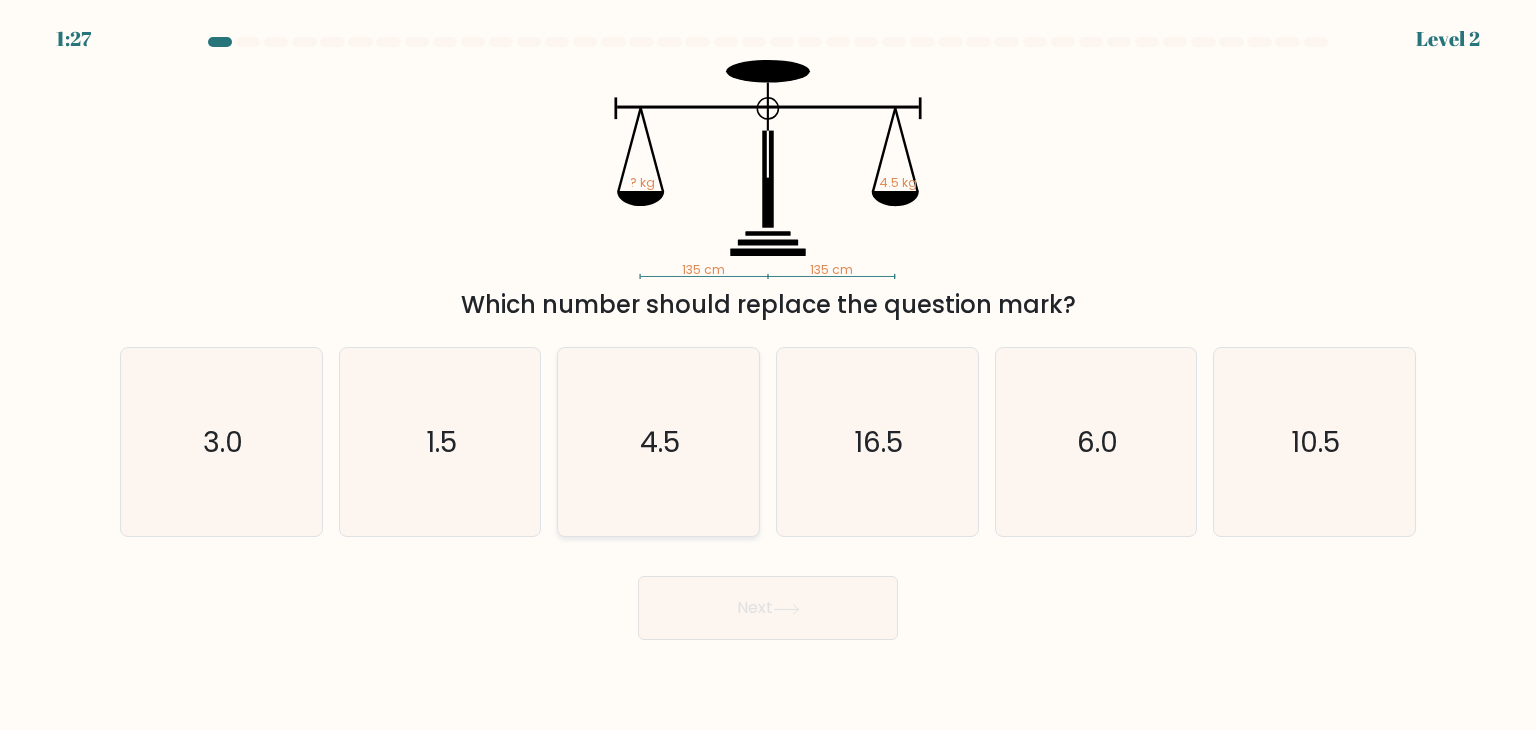 click on "4.5" 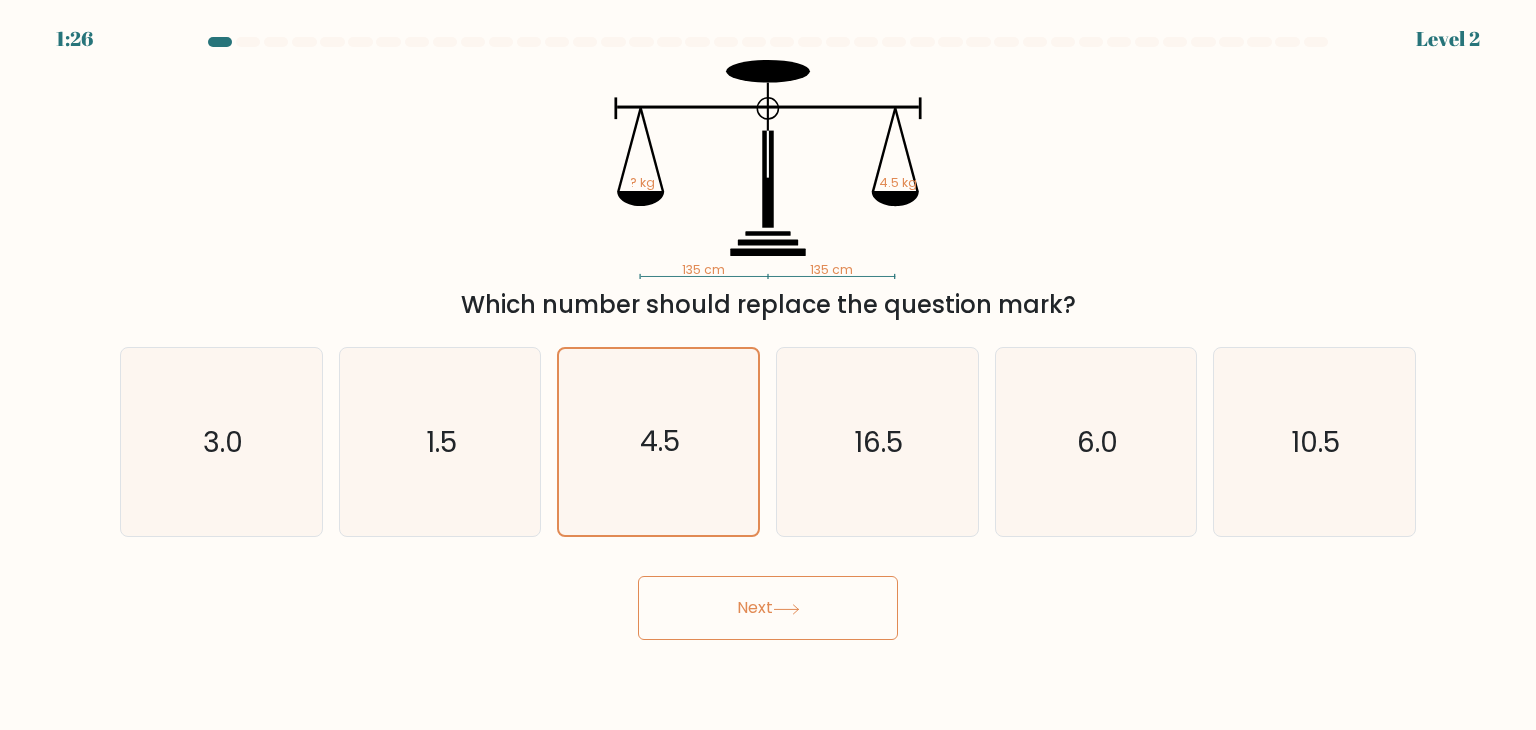 click on "Next" at bounding box center [768, 608] 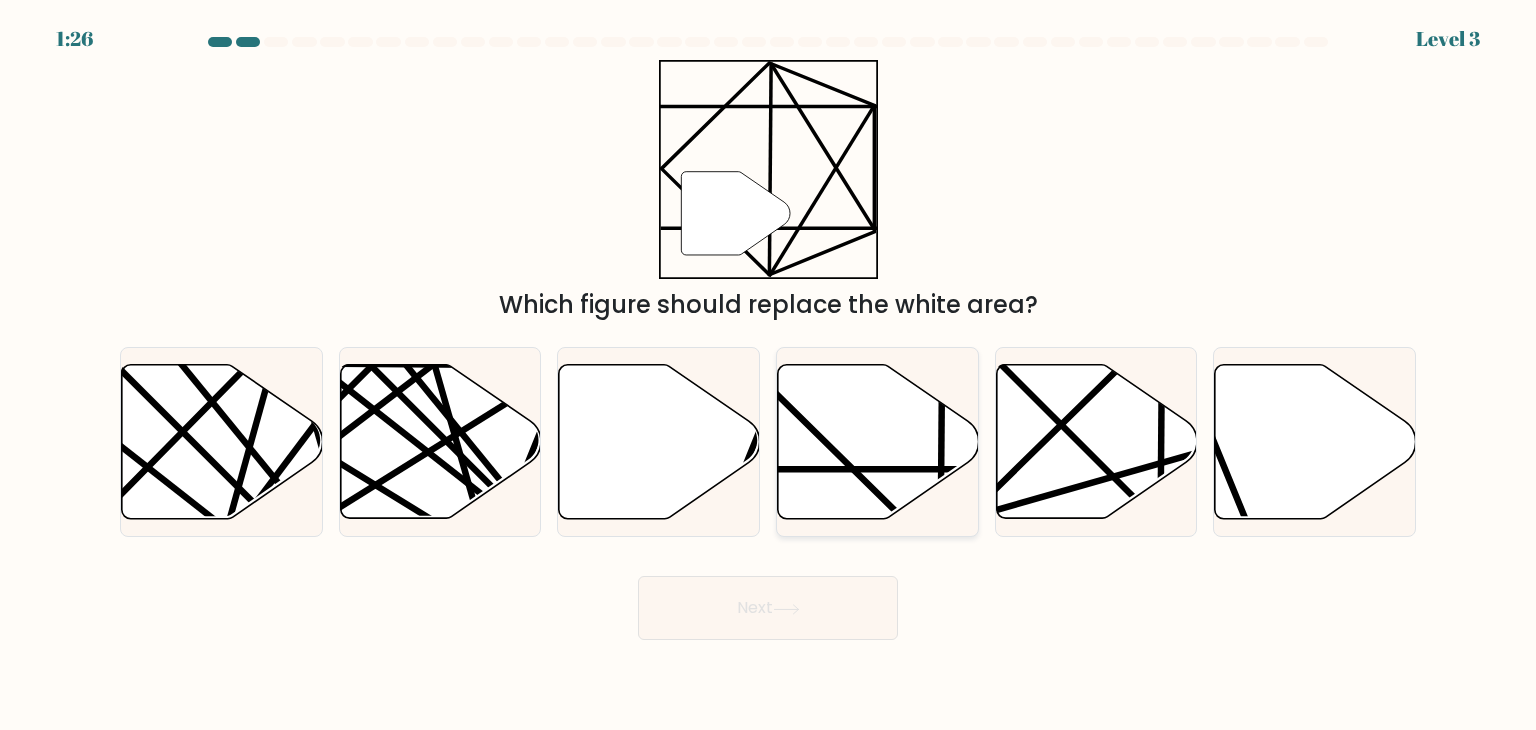 click 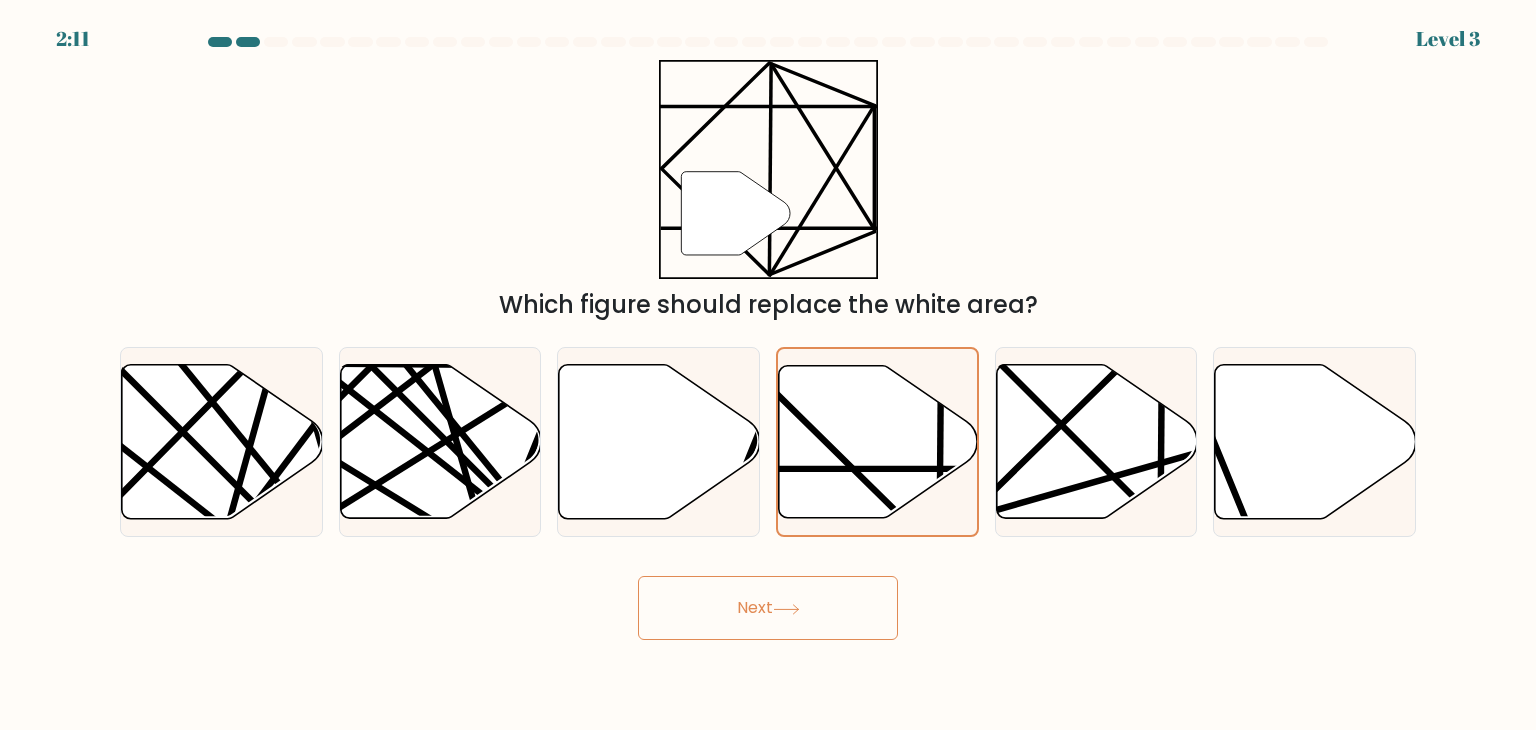 drag, startPoint x: 846, startPoint y: 576, endPoint x: 840, endPoint y: 596, distance: 20.880613 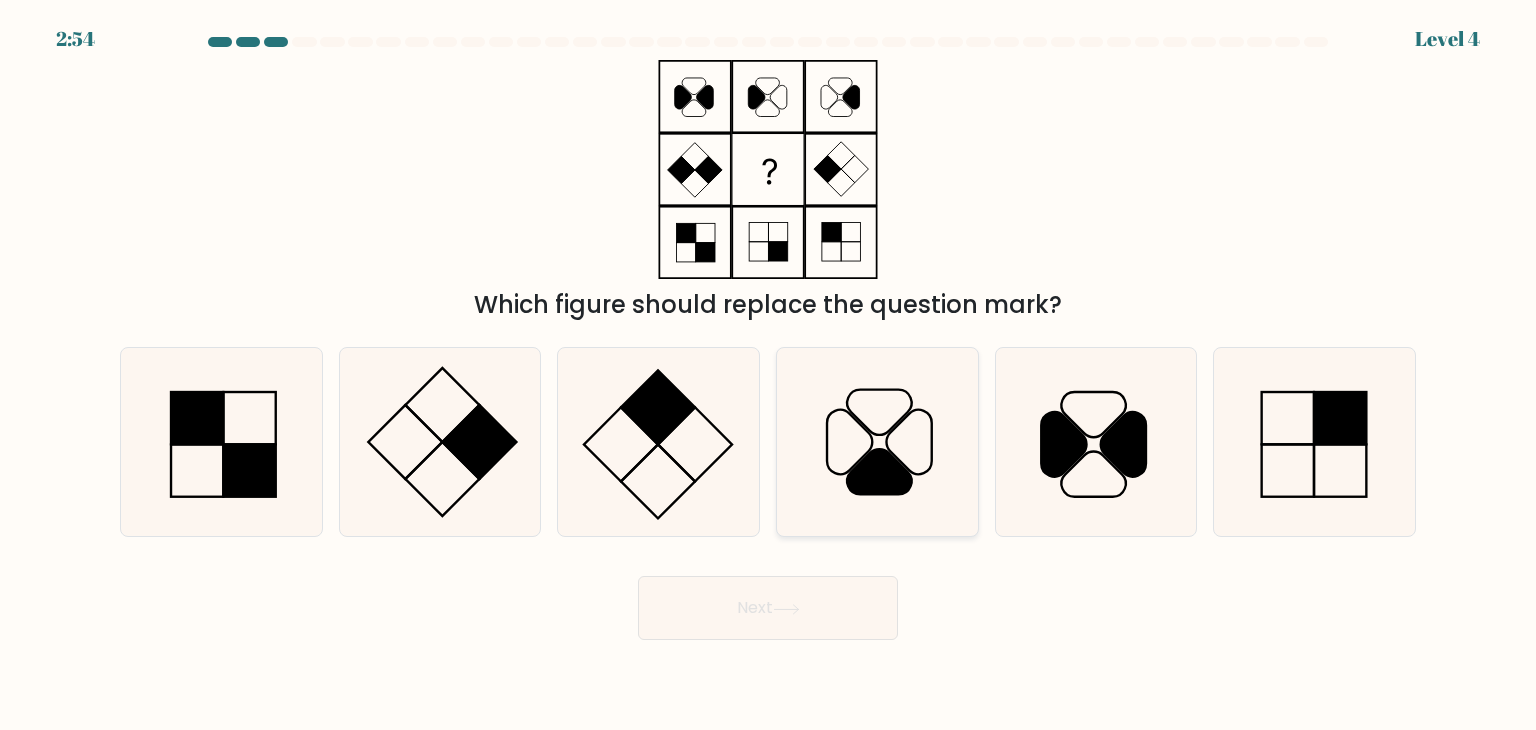 click 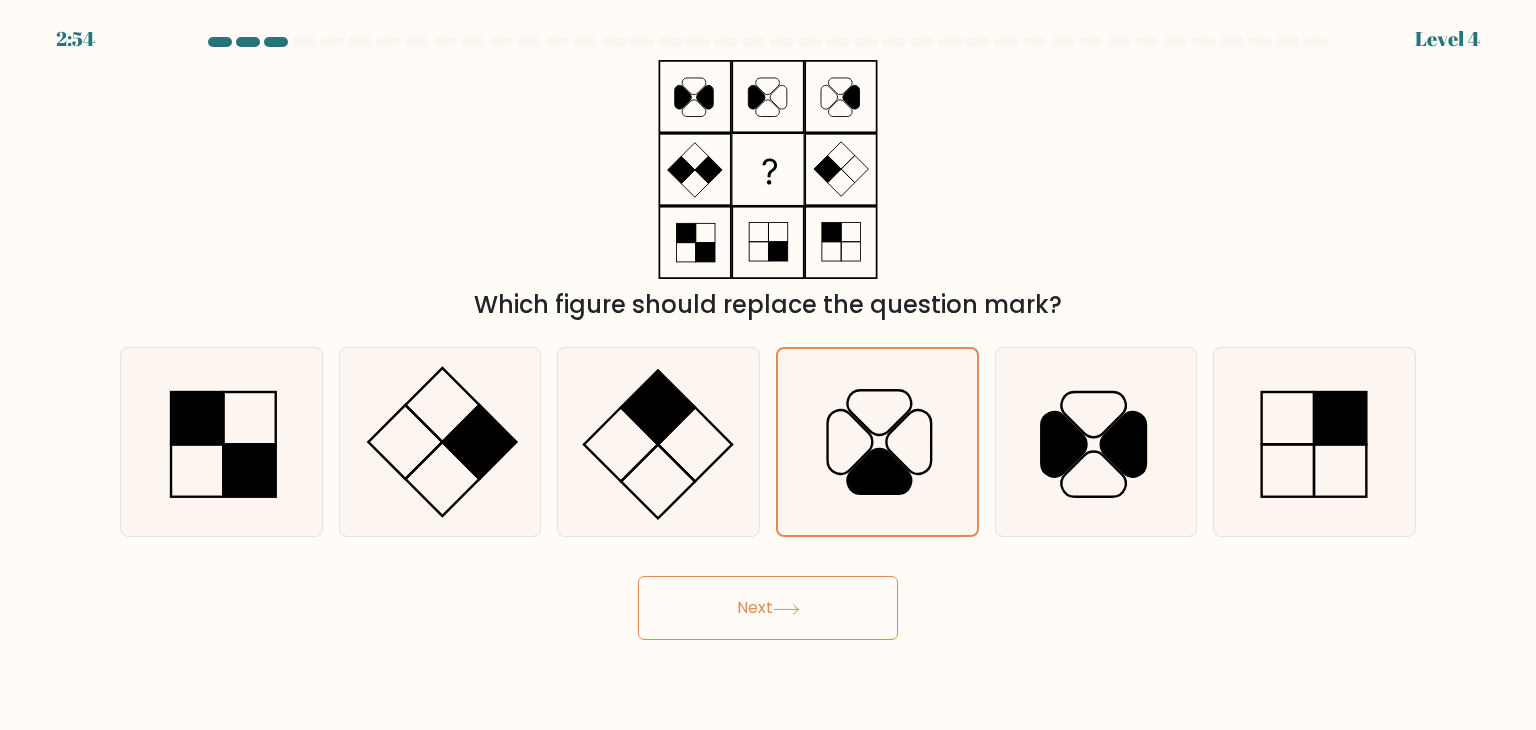 click on "Next" at bounding box center (768, 608) 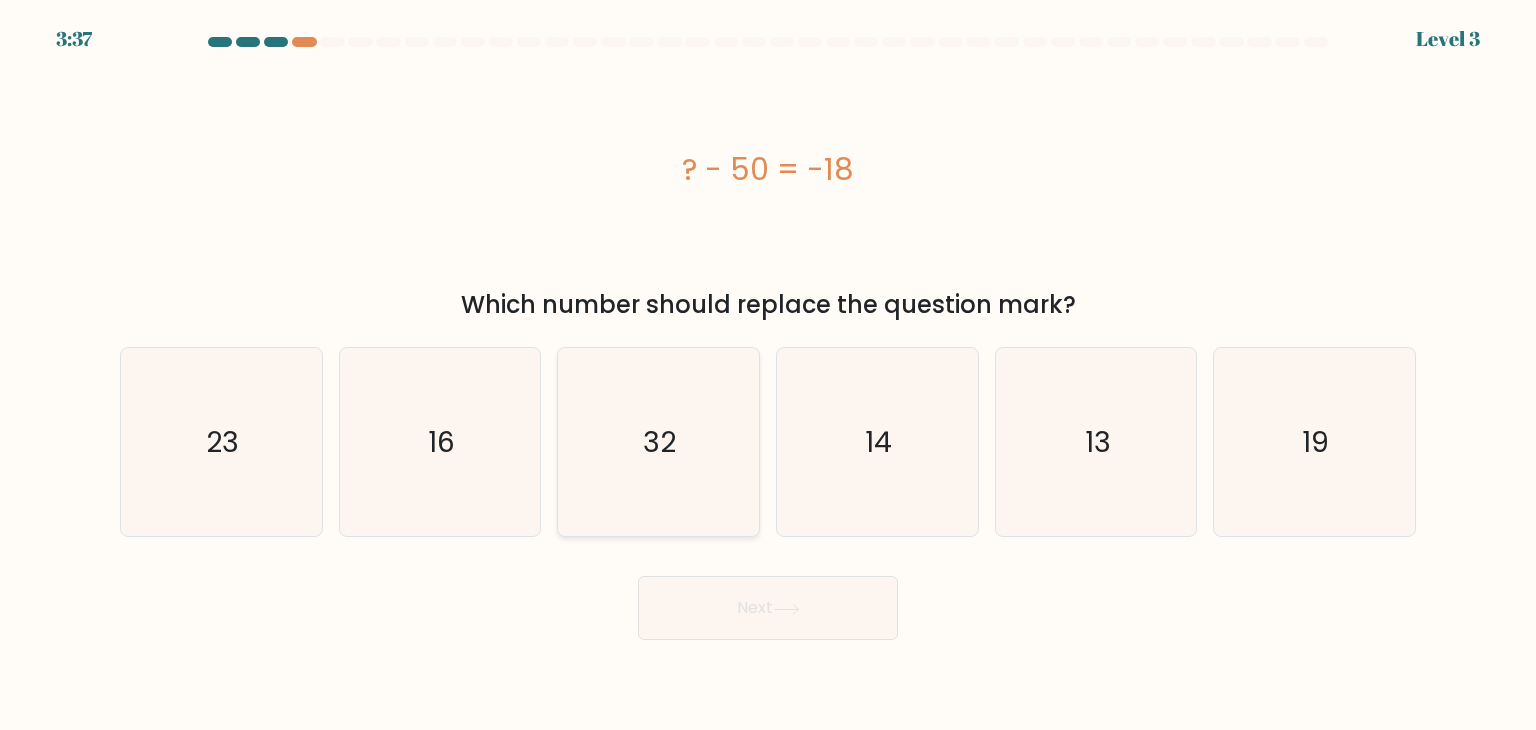 click on "32" 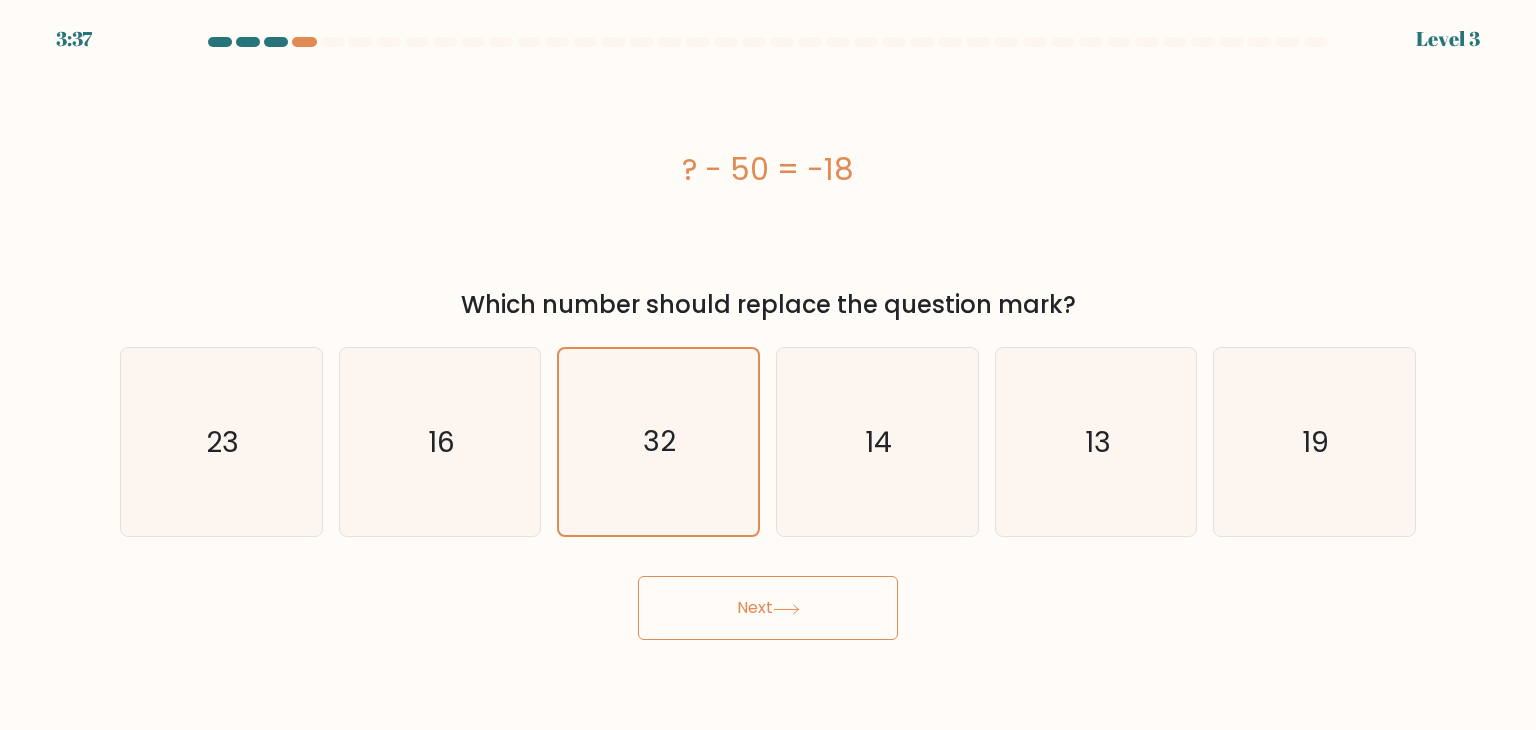 click on "Next" at bounding box center (768, 608) 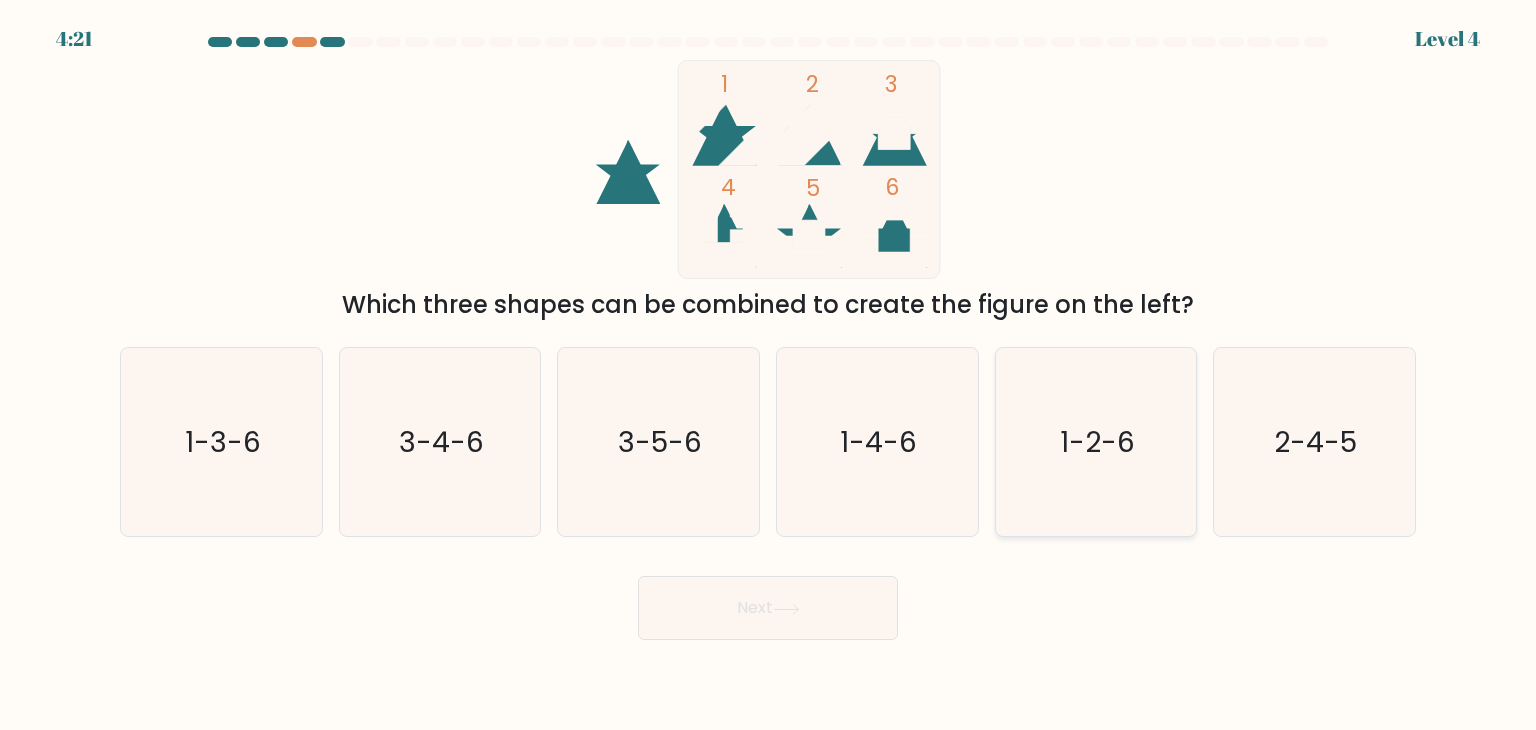 click on "1-2-6" 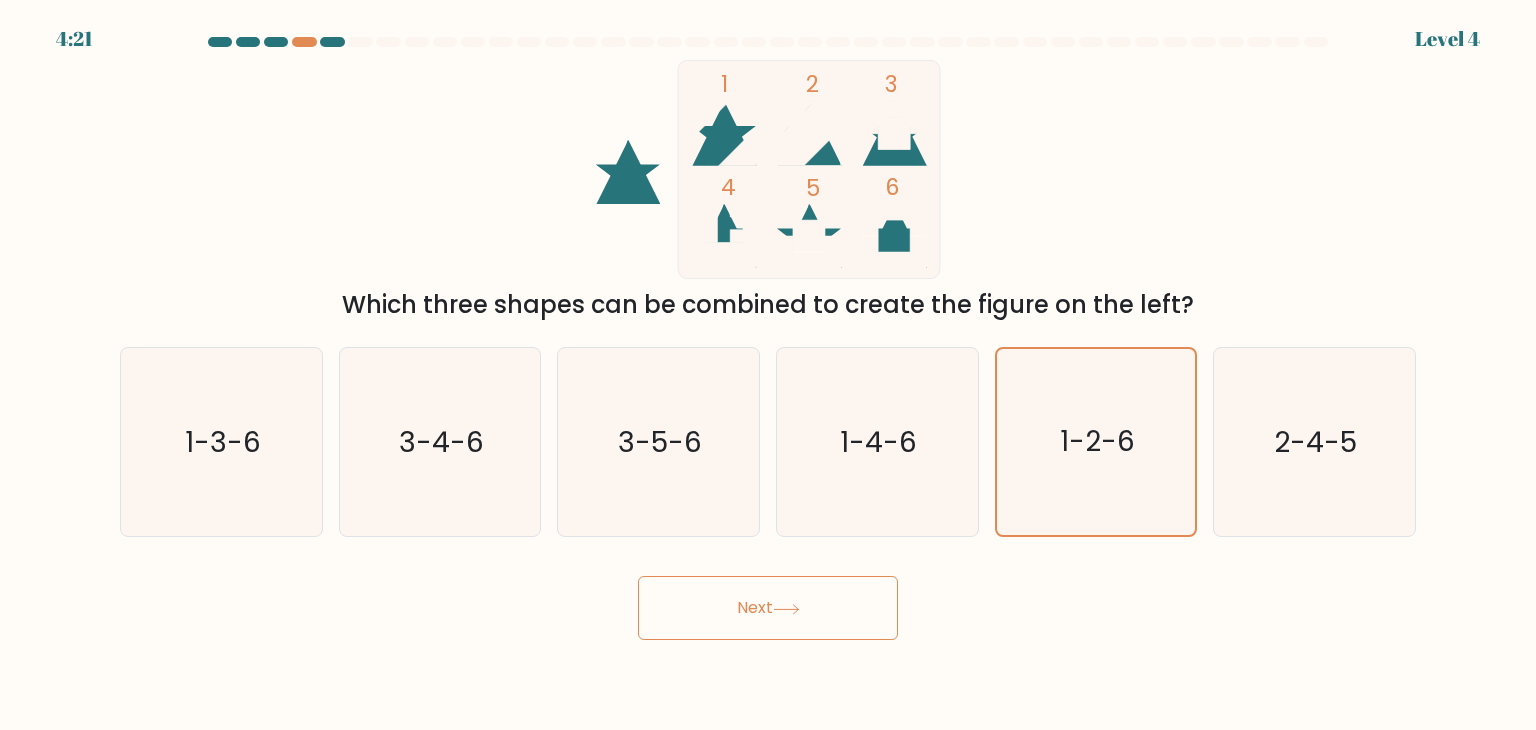 drag, startPoint x: 882, startPoint y: 550, endPoint x: 863, endPoint y: 583, distance: 38.078865 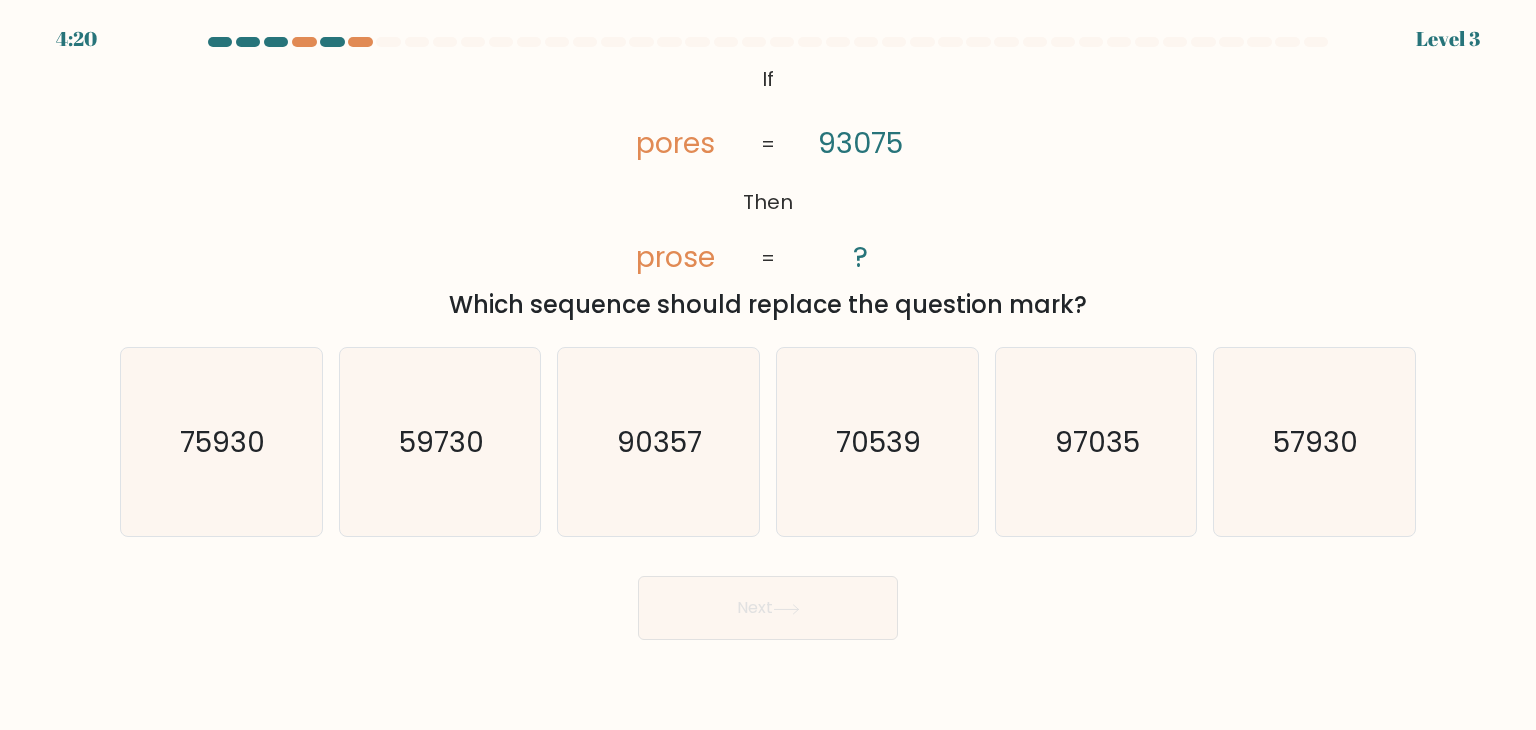 click on "70539" 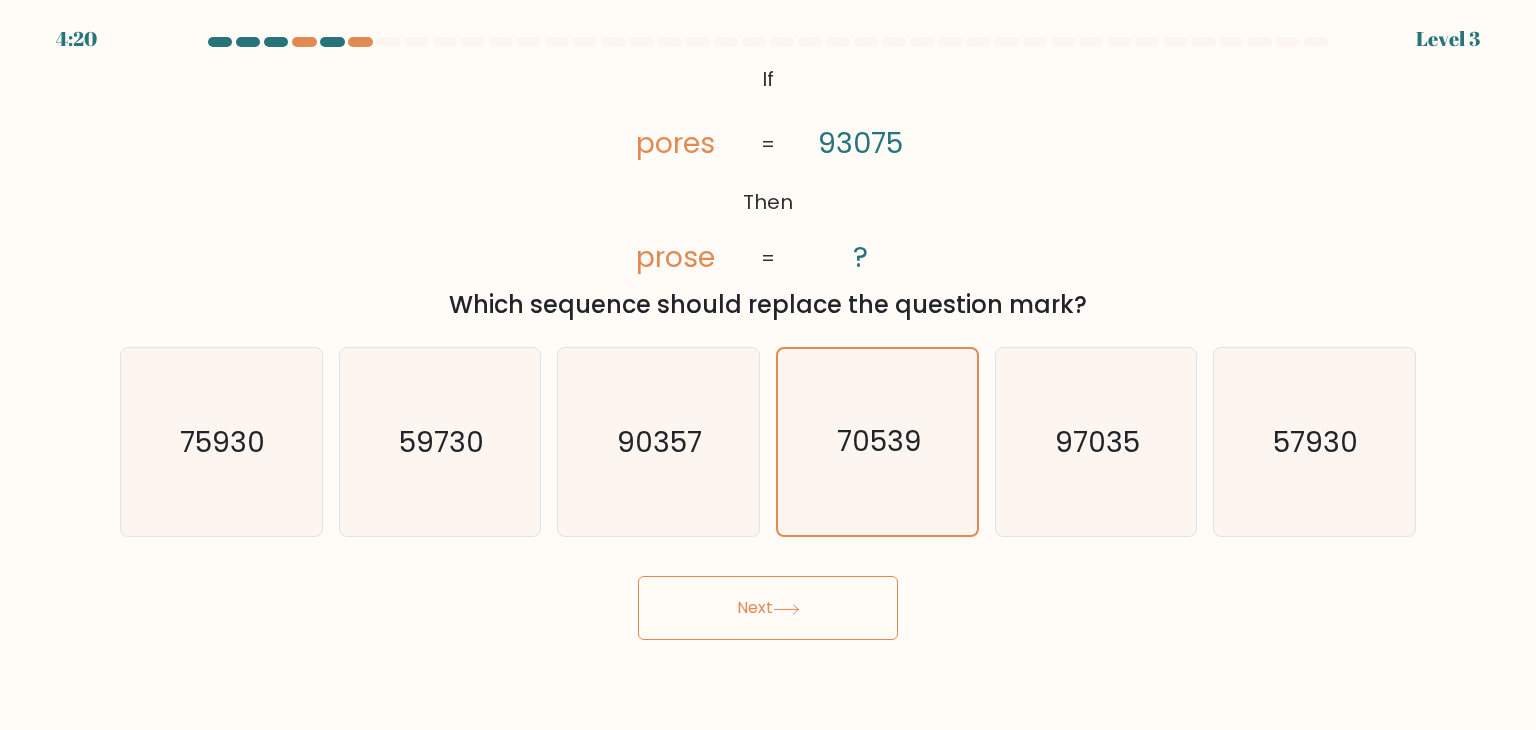 click on "Next" at bounding box center [768, 608] 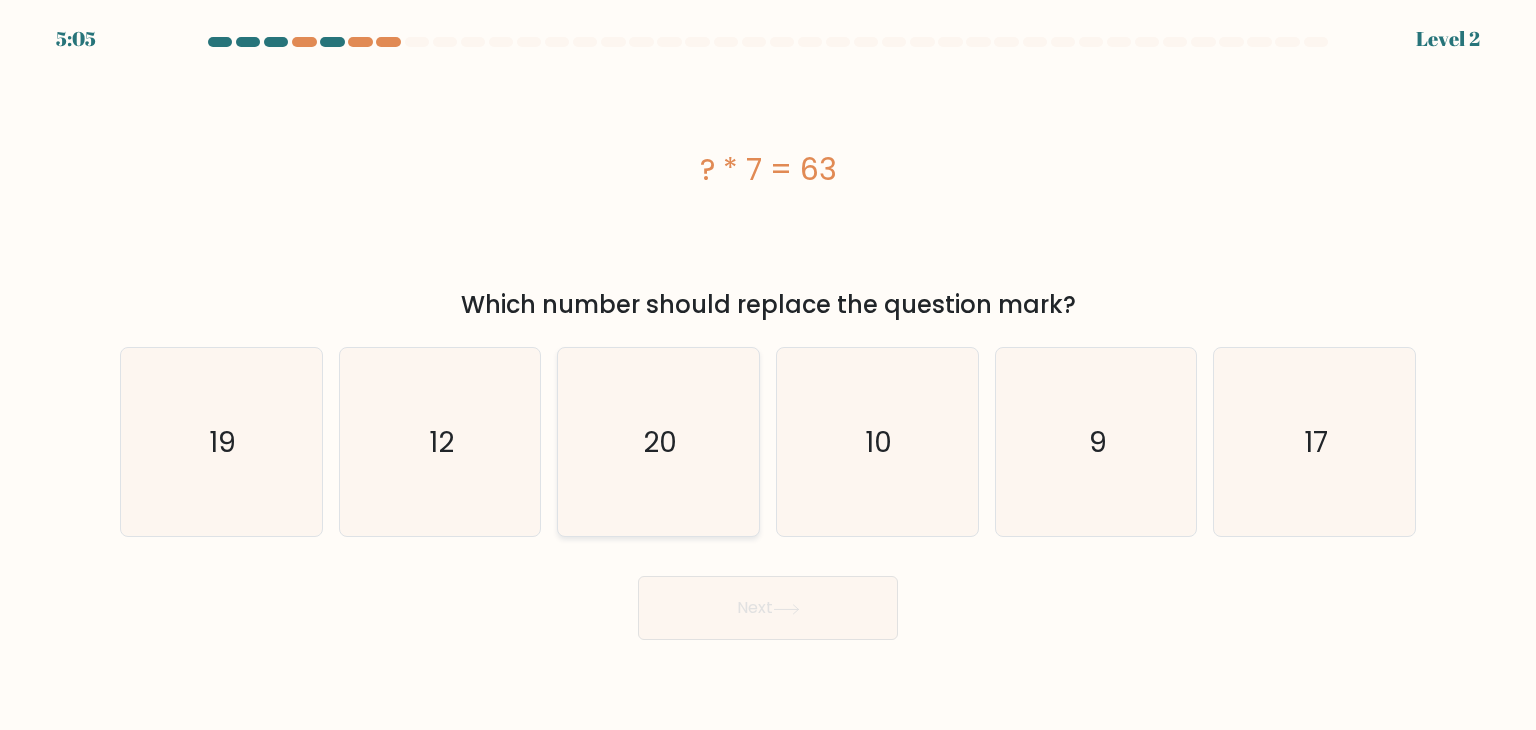 click on "20" 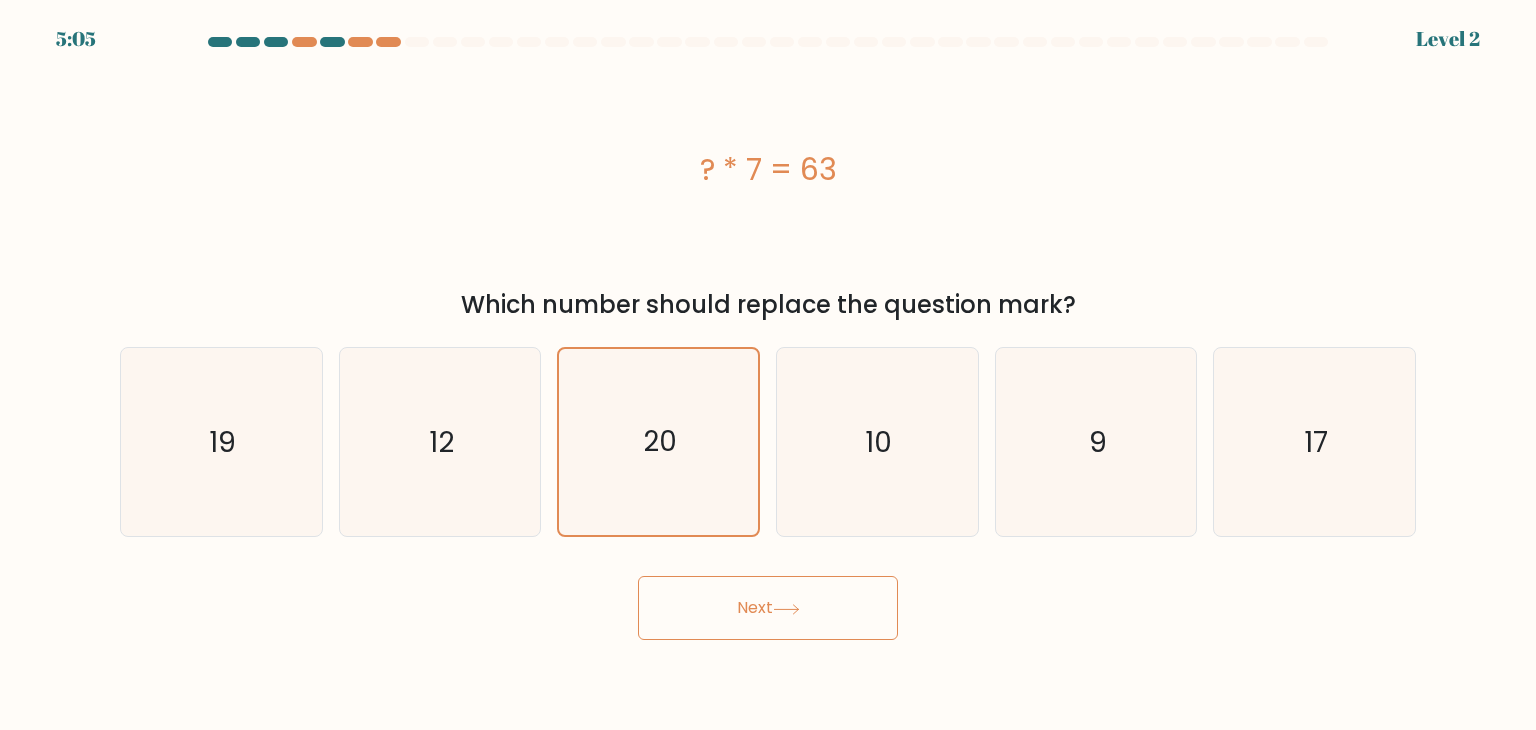 click on "Next" at bounding box center [768, 608] 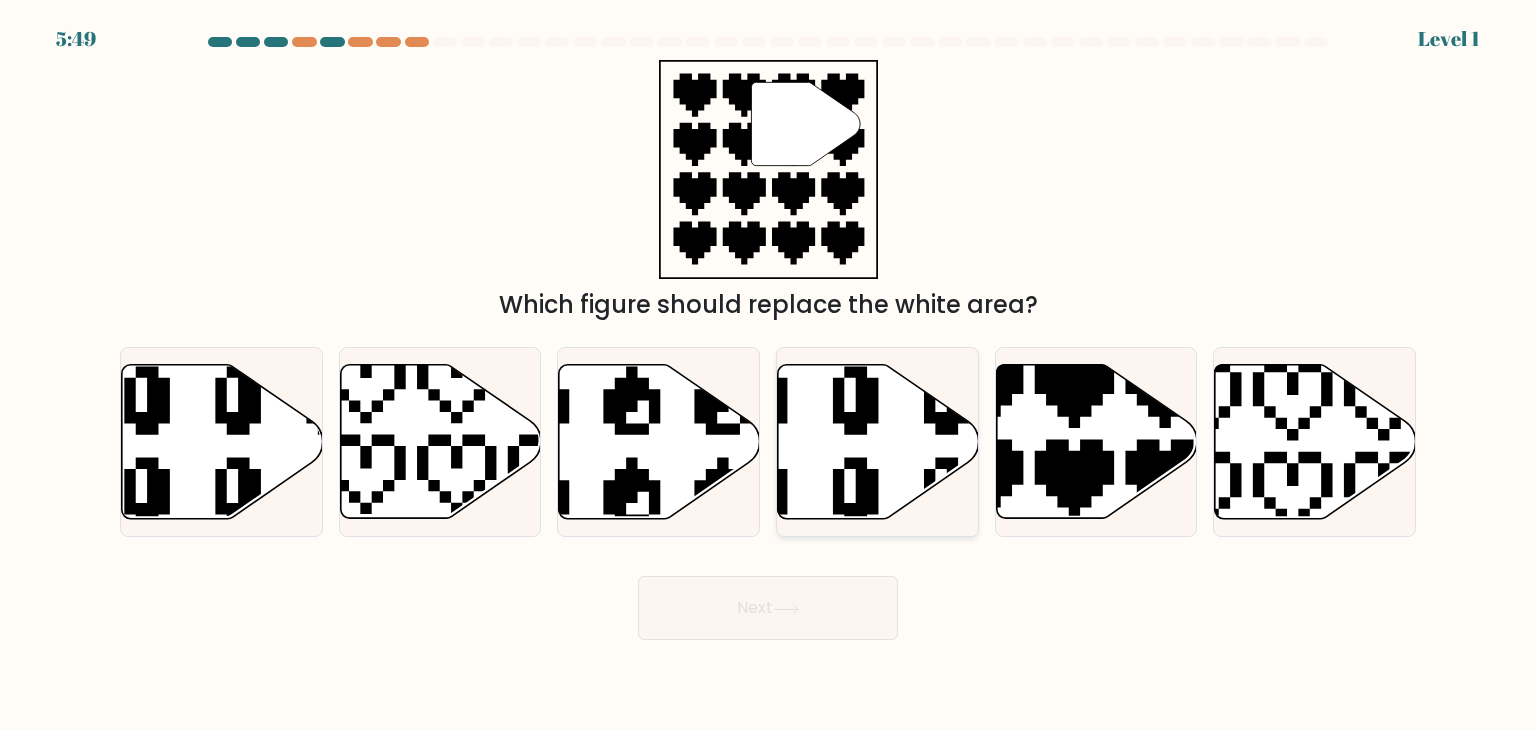 click 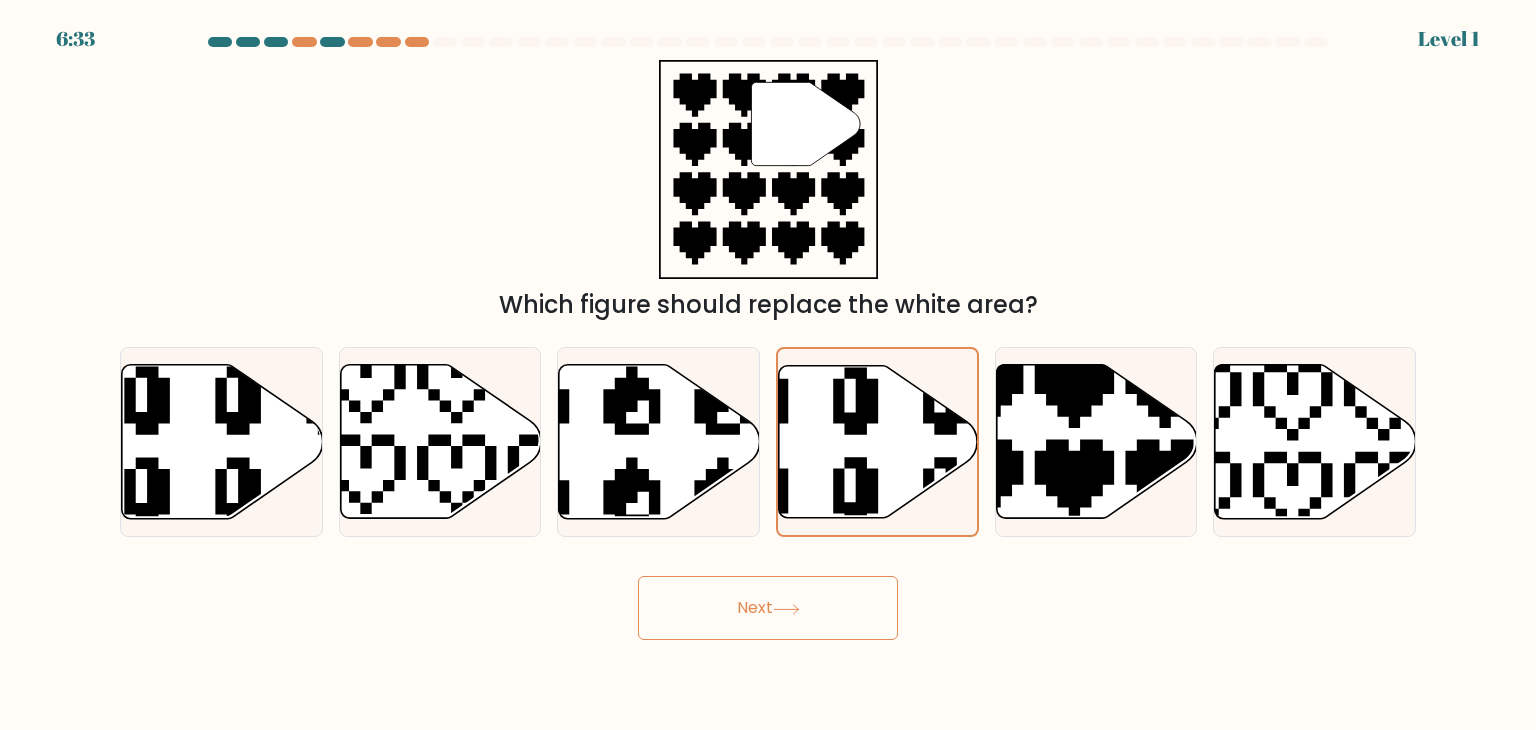 click on "Next" at bounding box center [768, 608] 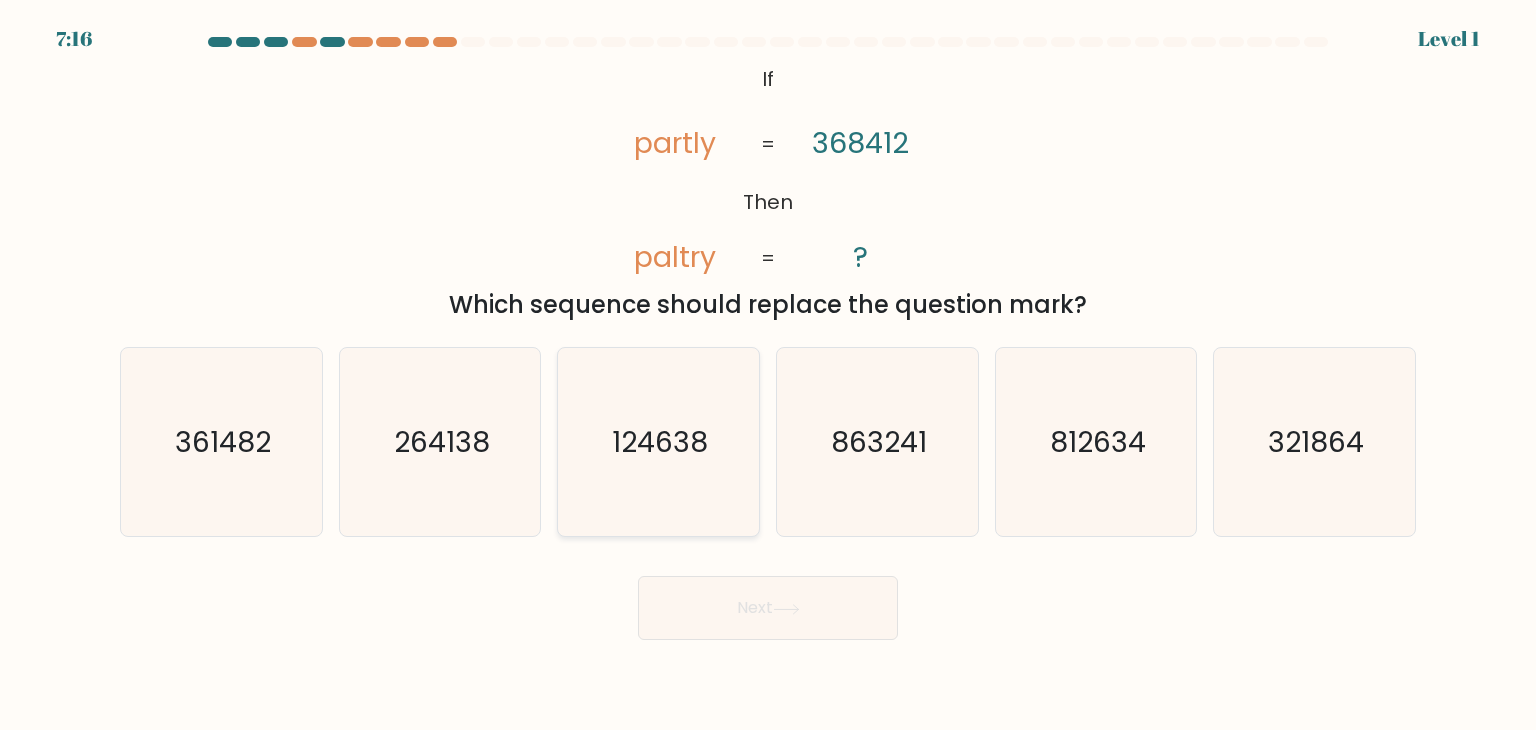 click on "124638" 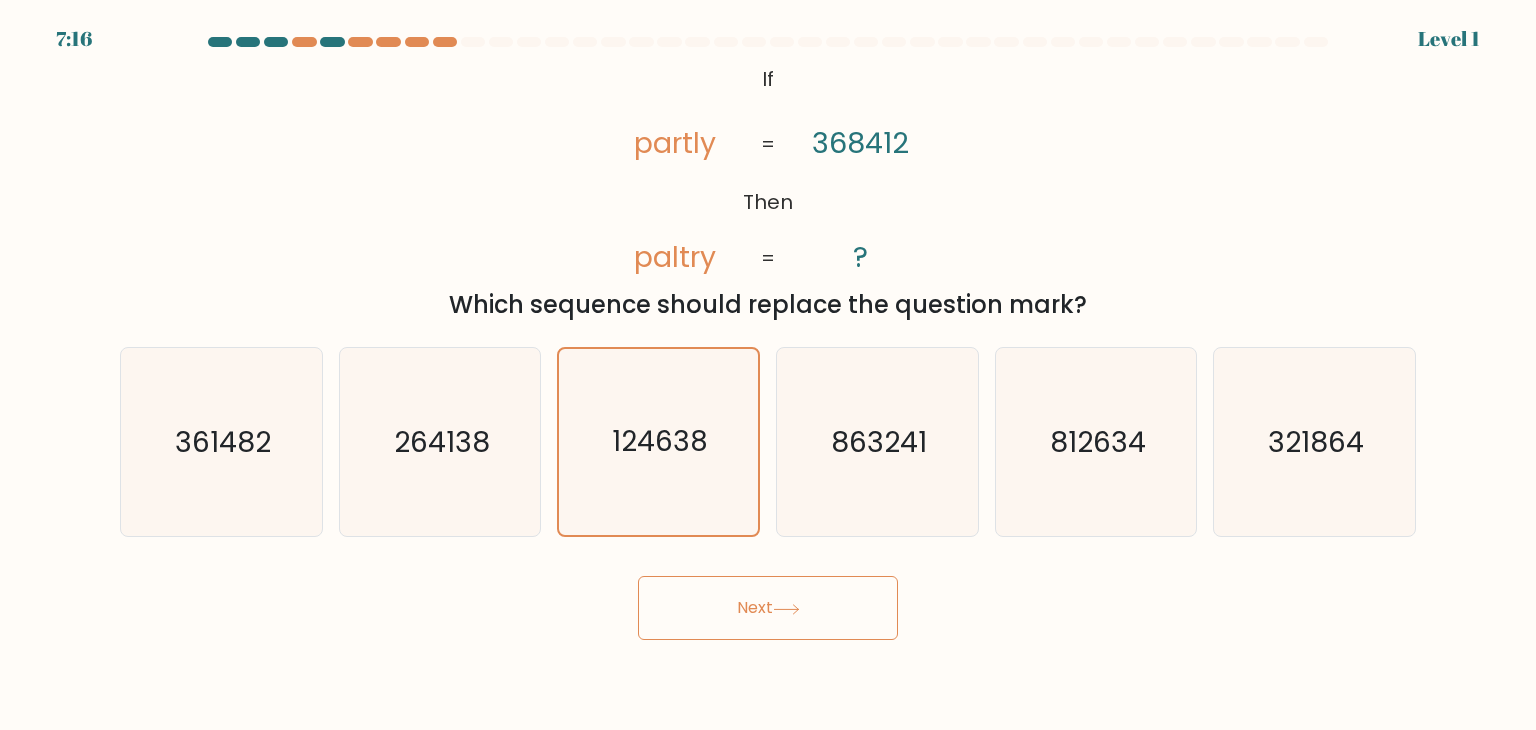 click on "Next" at bounding box center [768, 608] 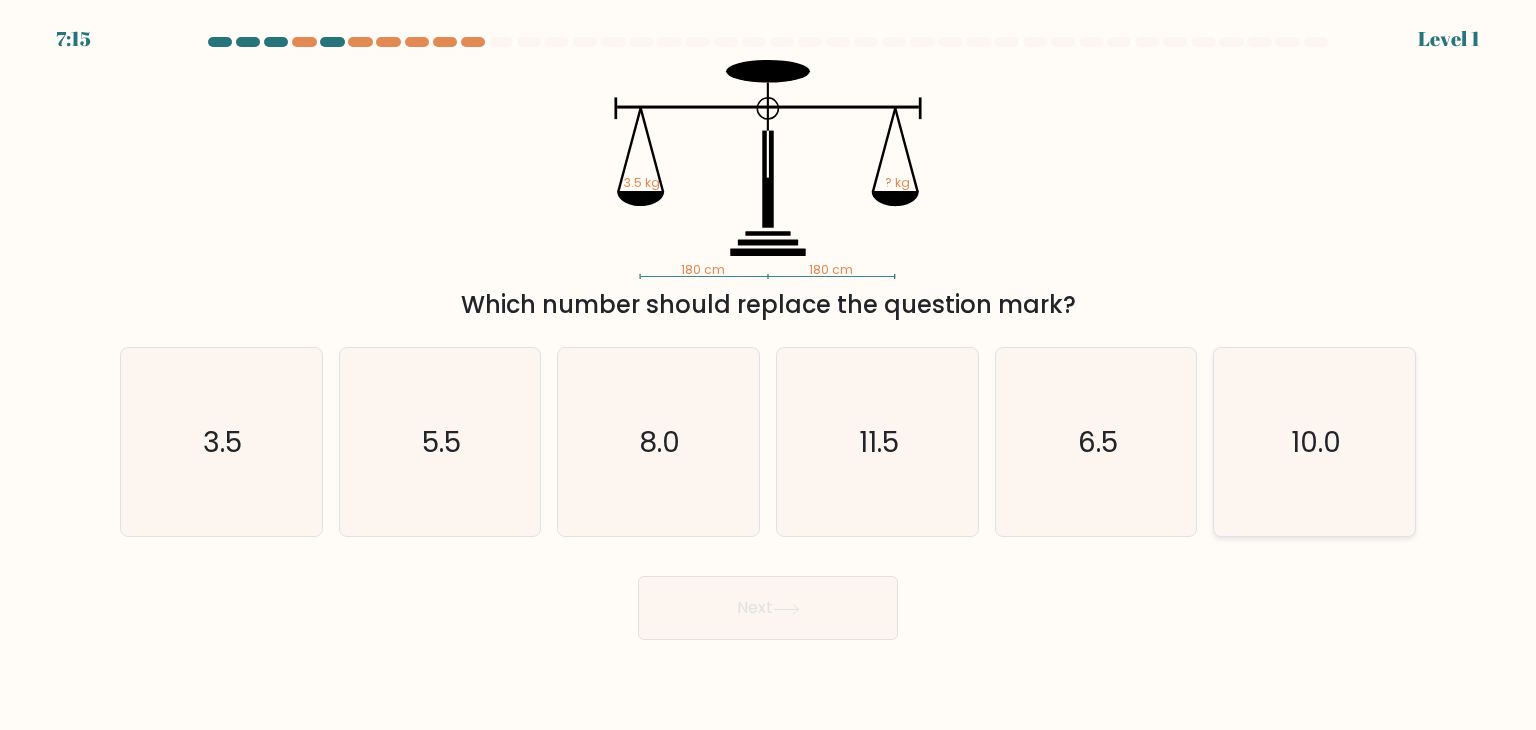 click on "10.0" 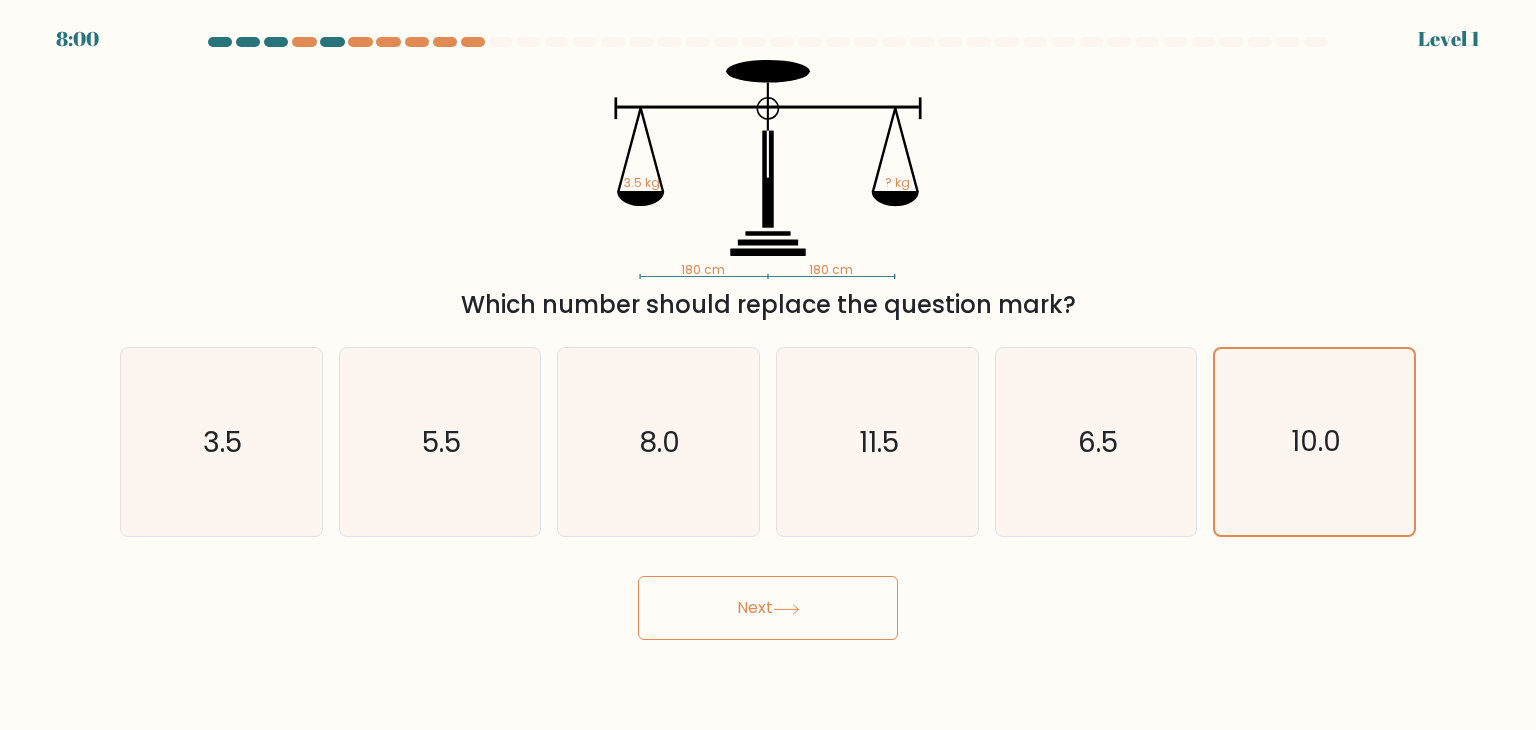 click on "Next" at bounding box center (768, 600) 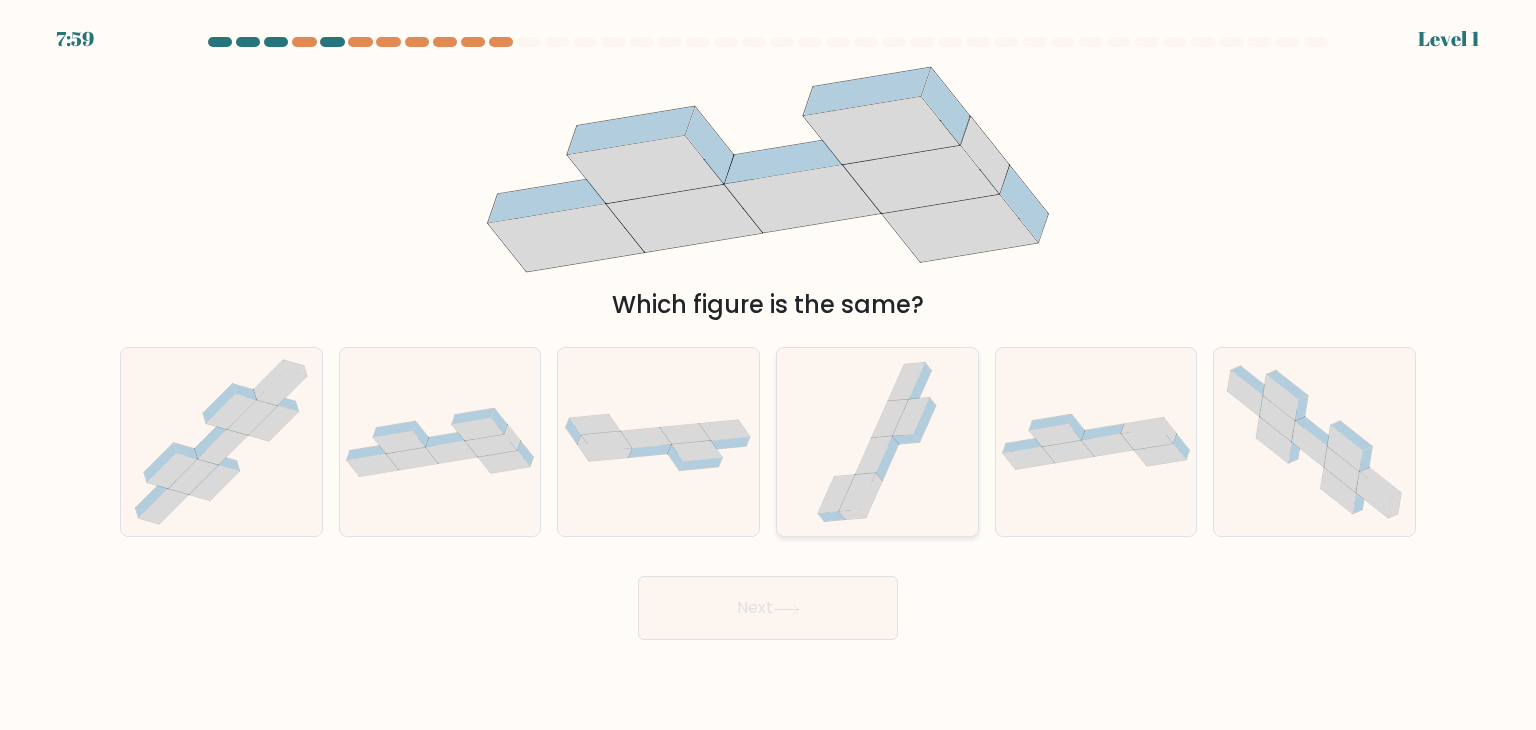 click 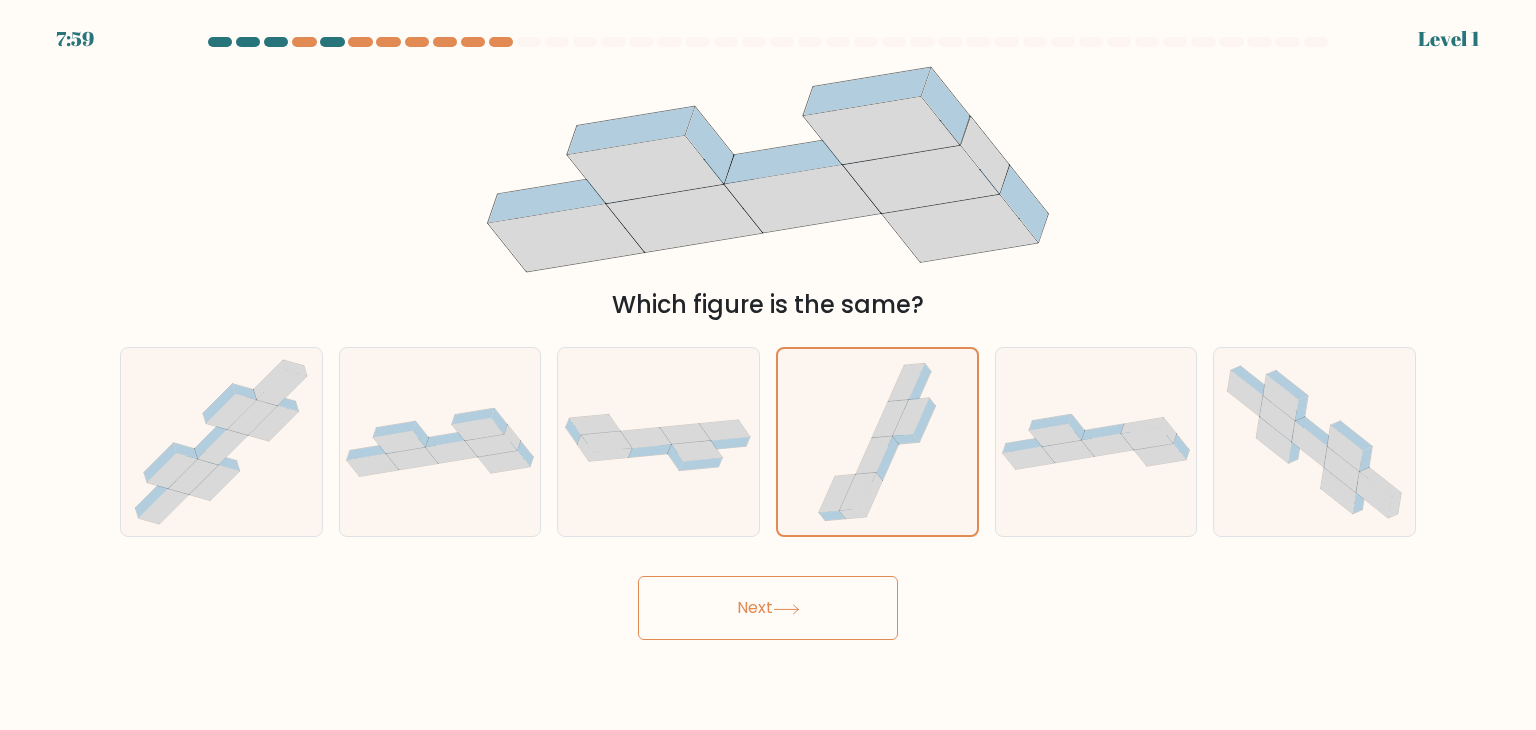 click on "Next" at bounding box center [768, 608] 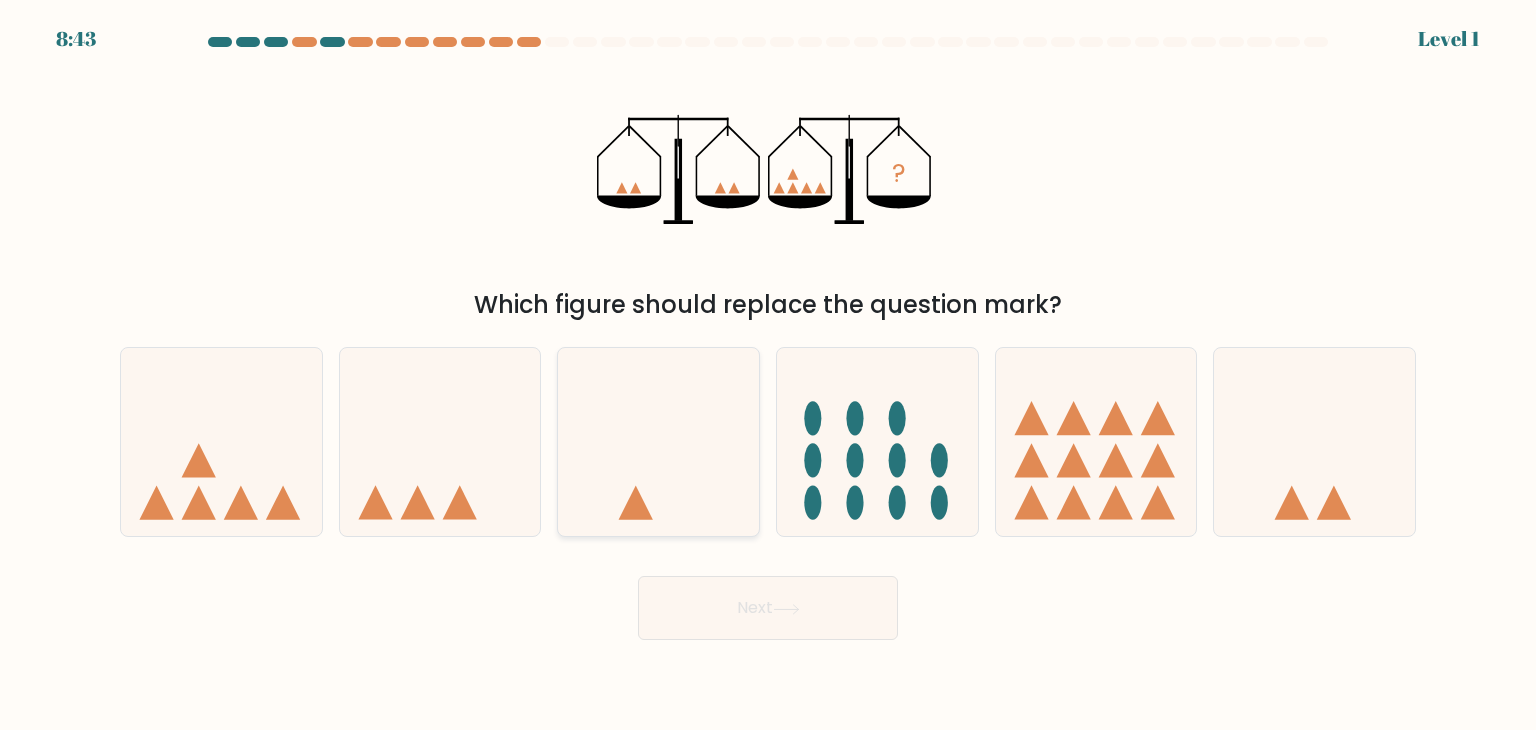 click 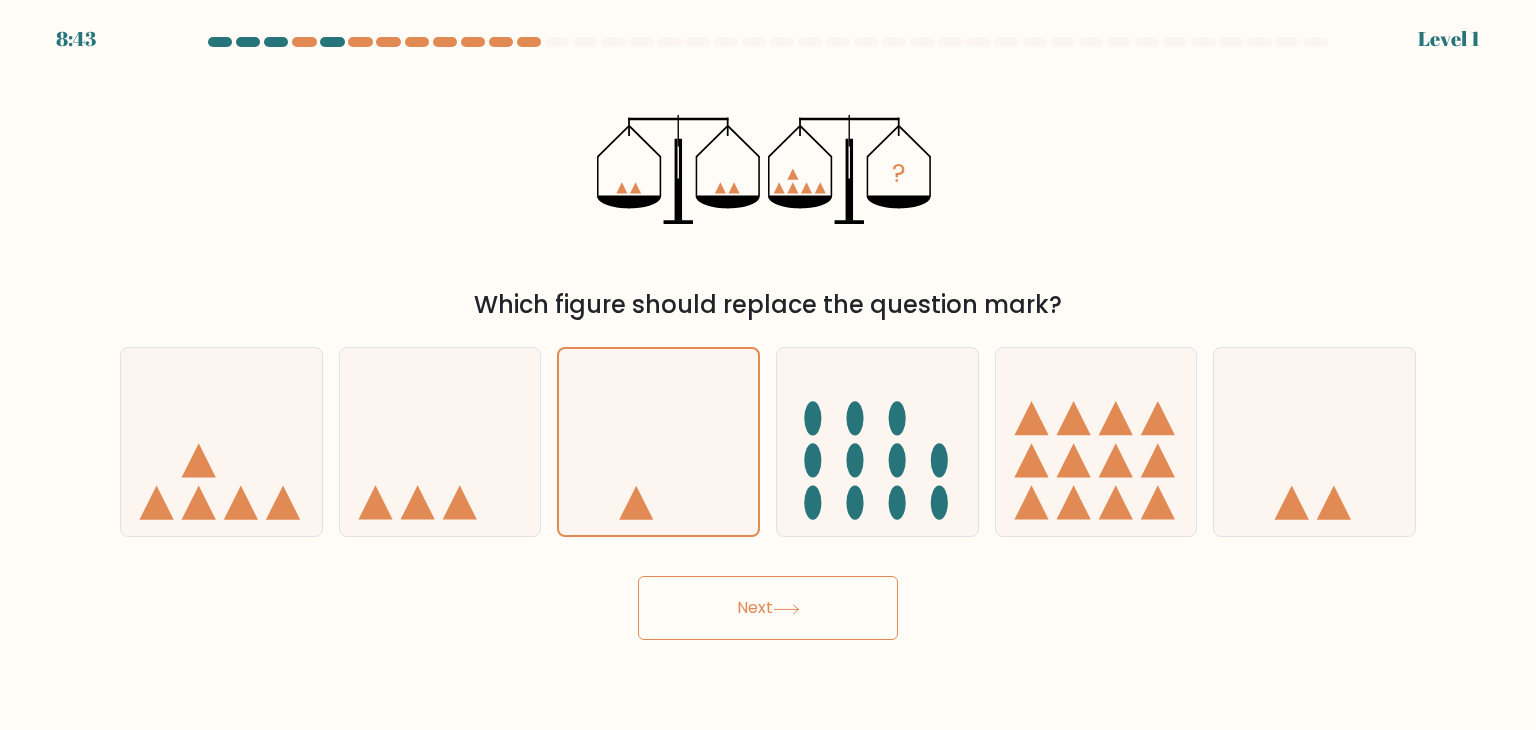 click on "Next" at bounding box center [768, 608] 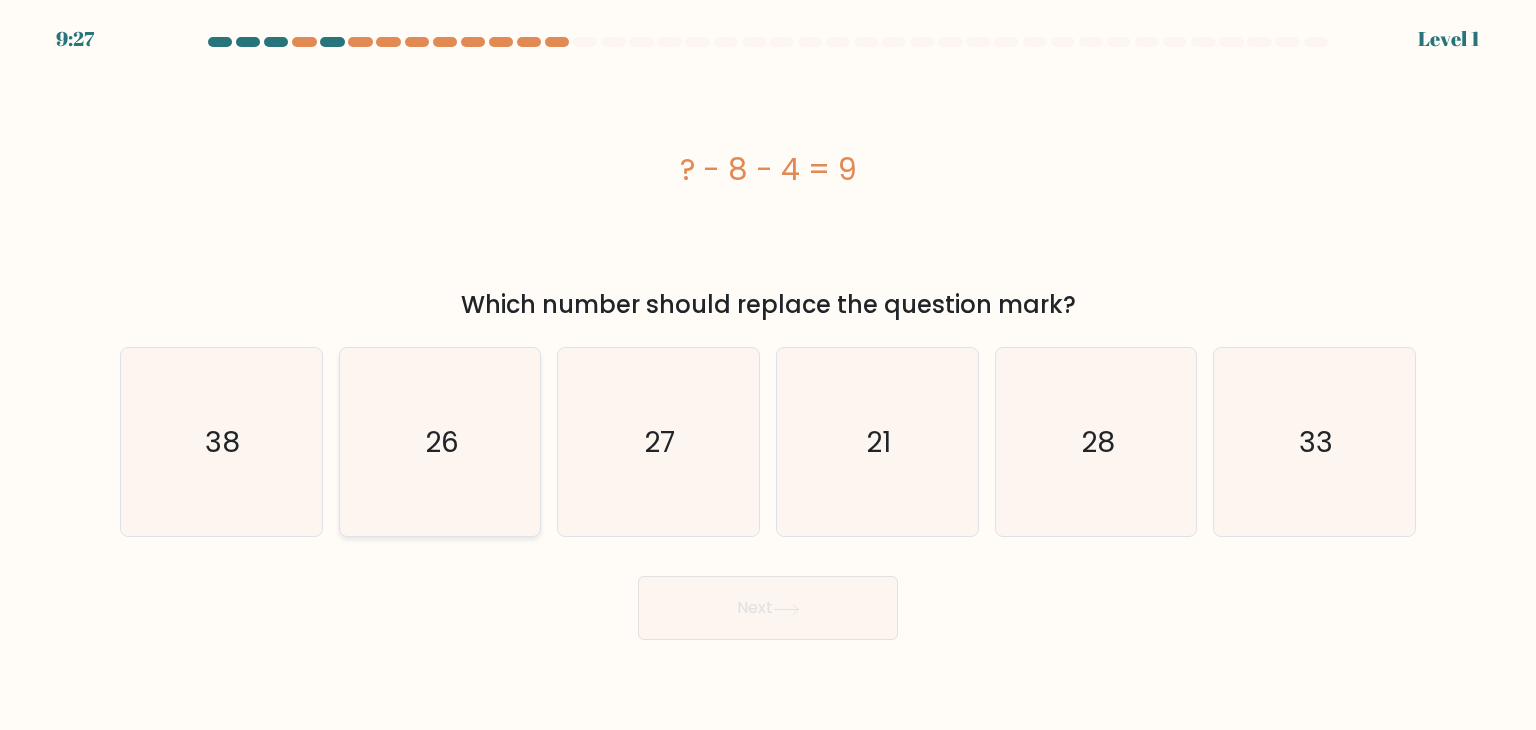 click on "26" 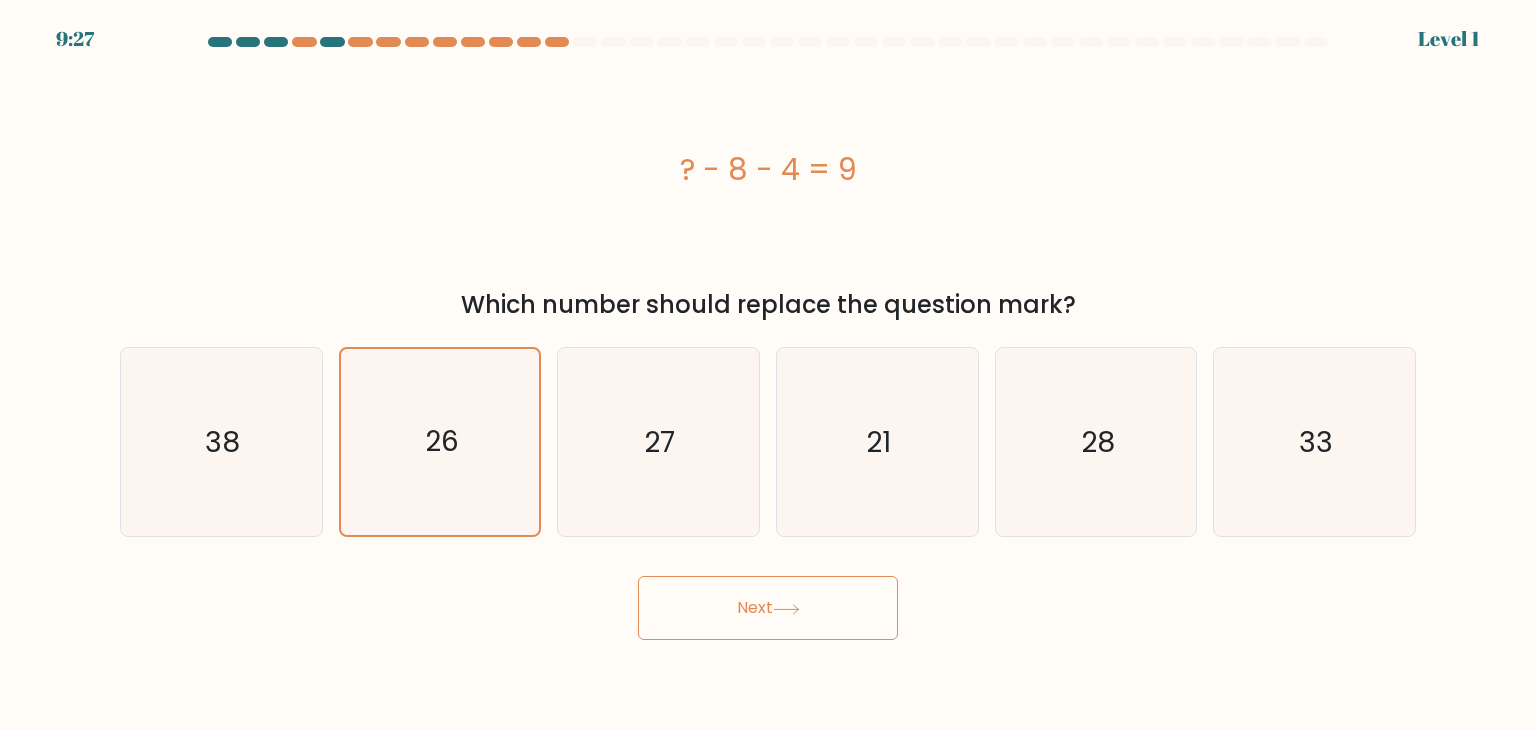 click on "Next" at bounding box center (768, 600) 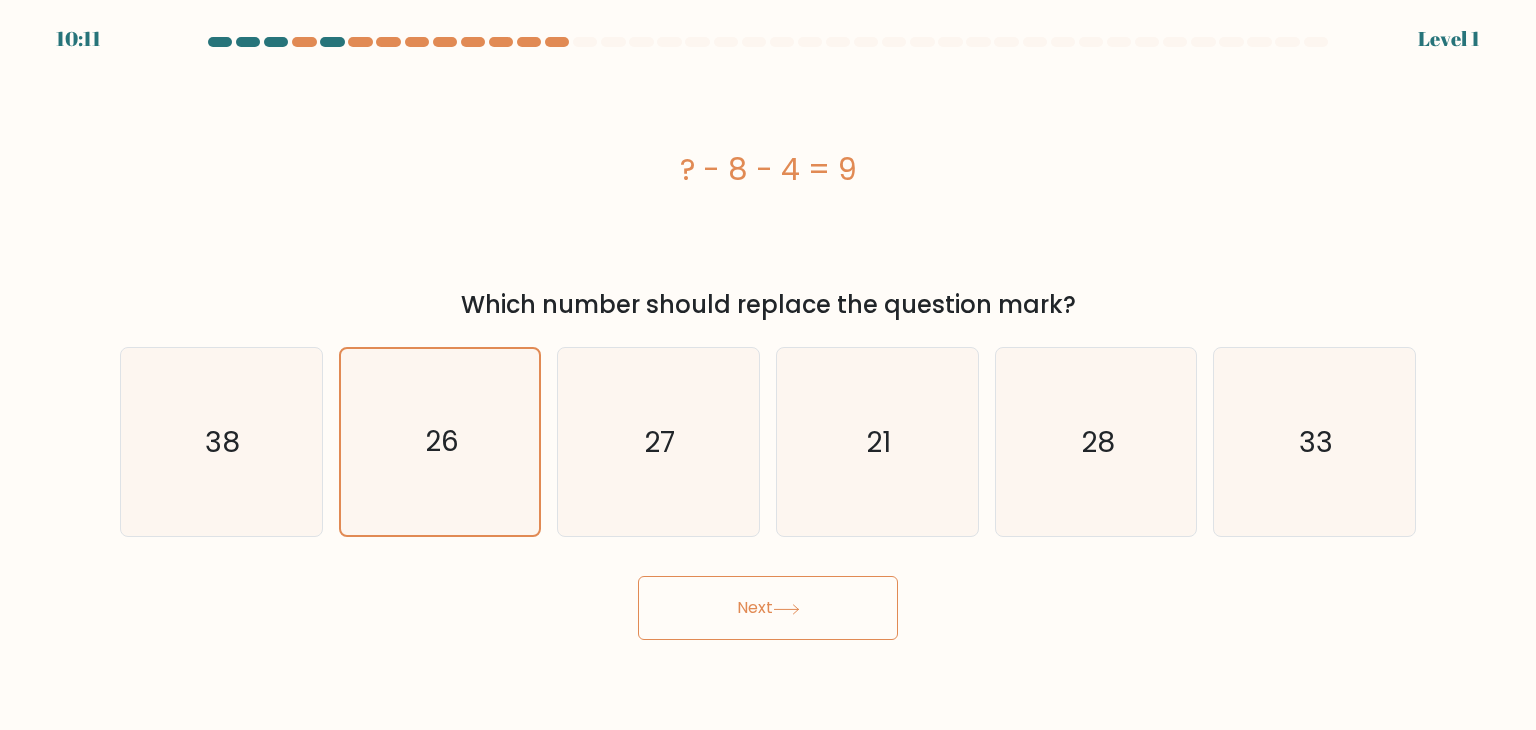 click on "Next" at bounding box center [768, 608] 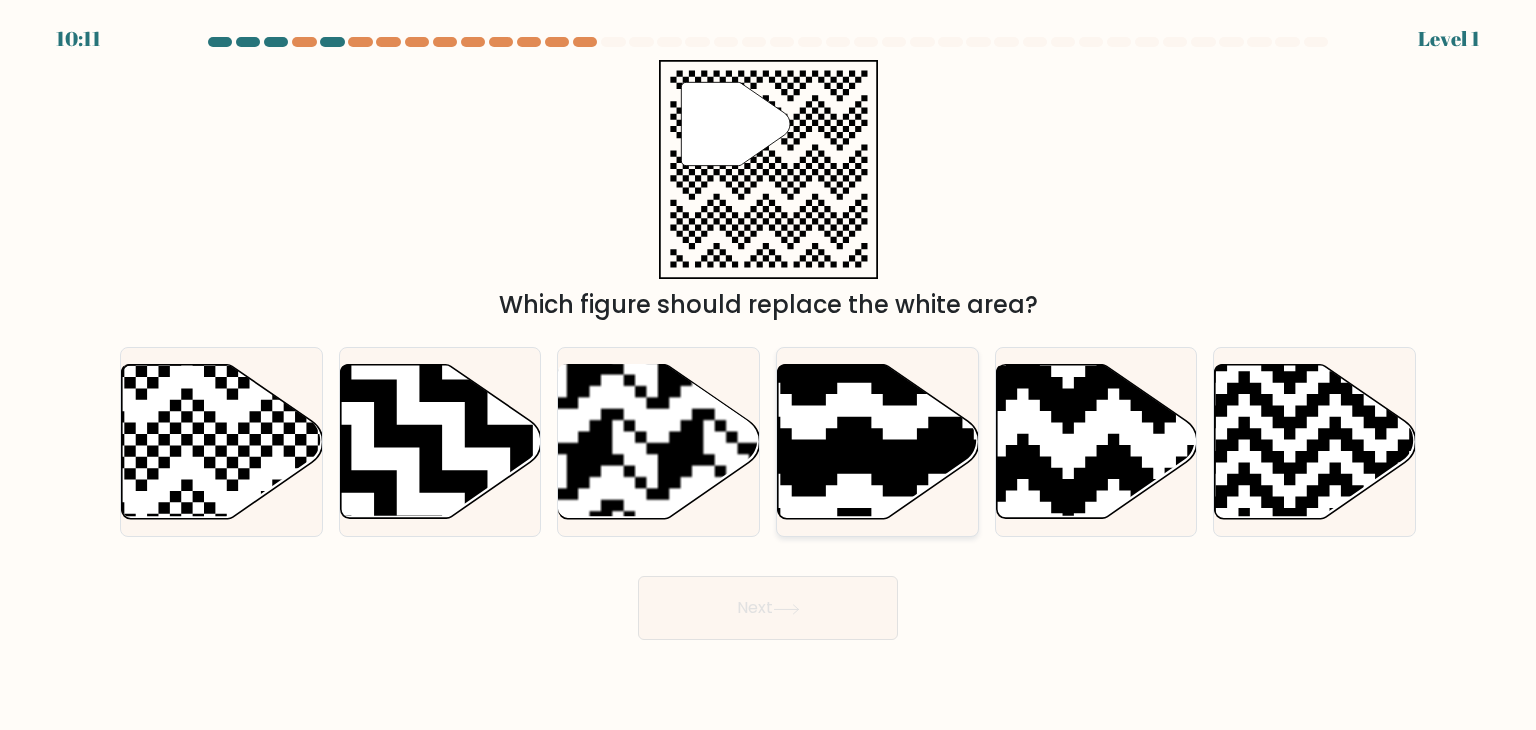 click 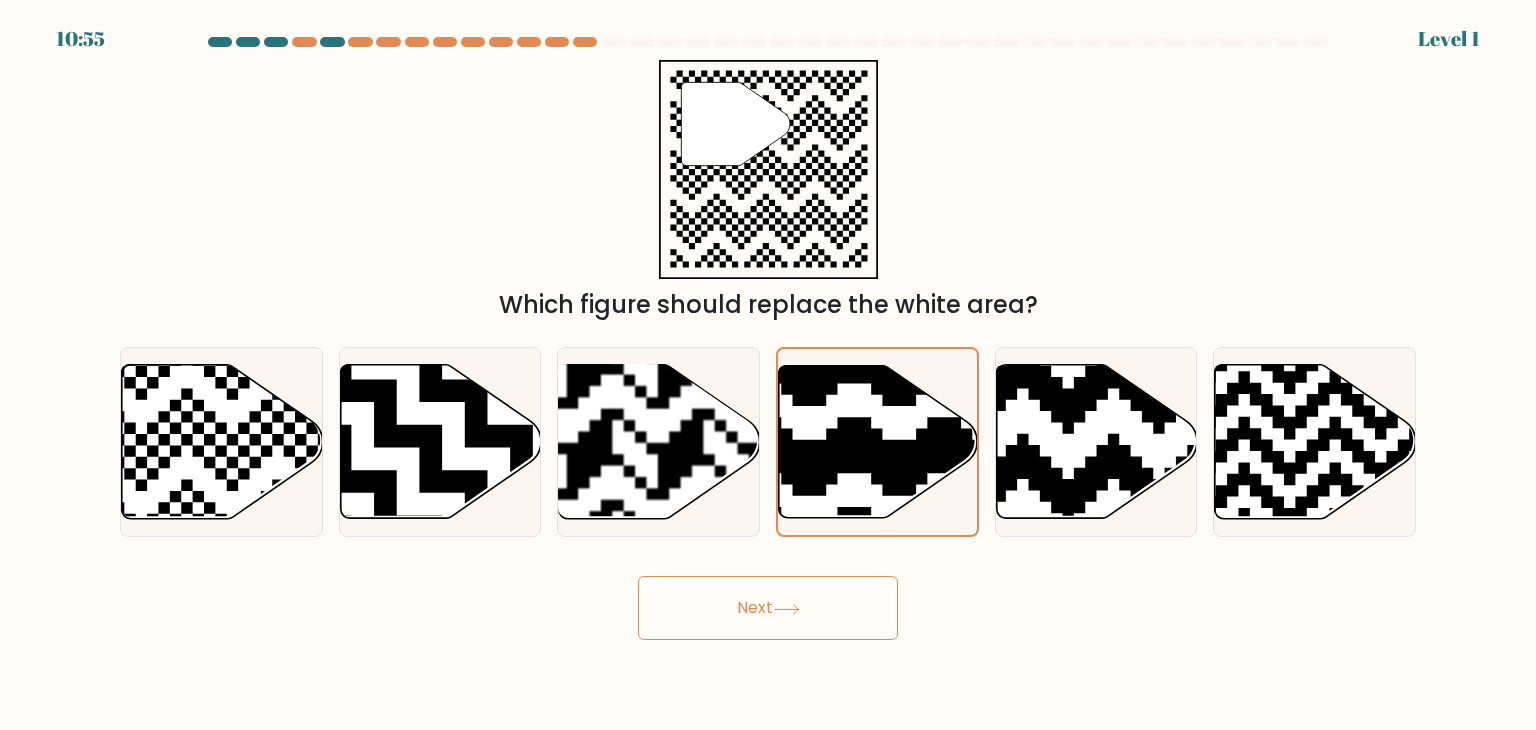 click on "Next" at bounding box center [768, 608] 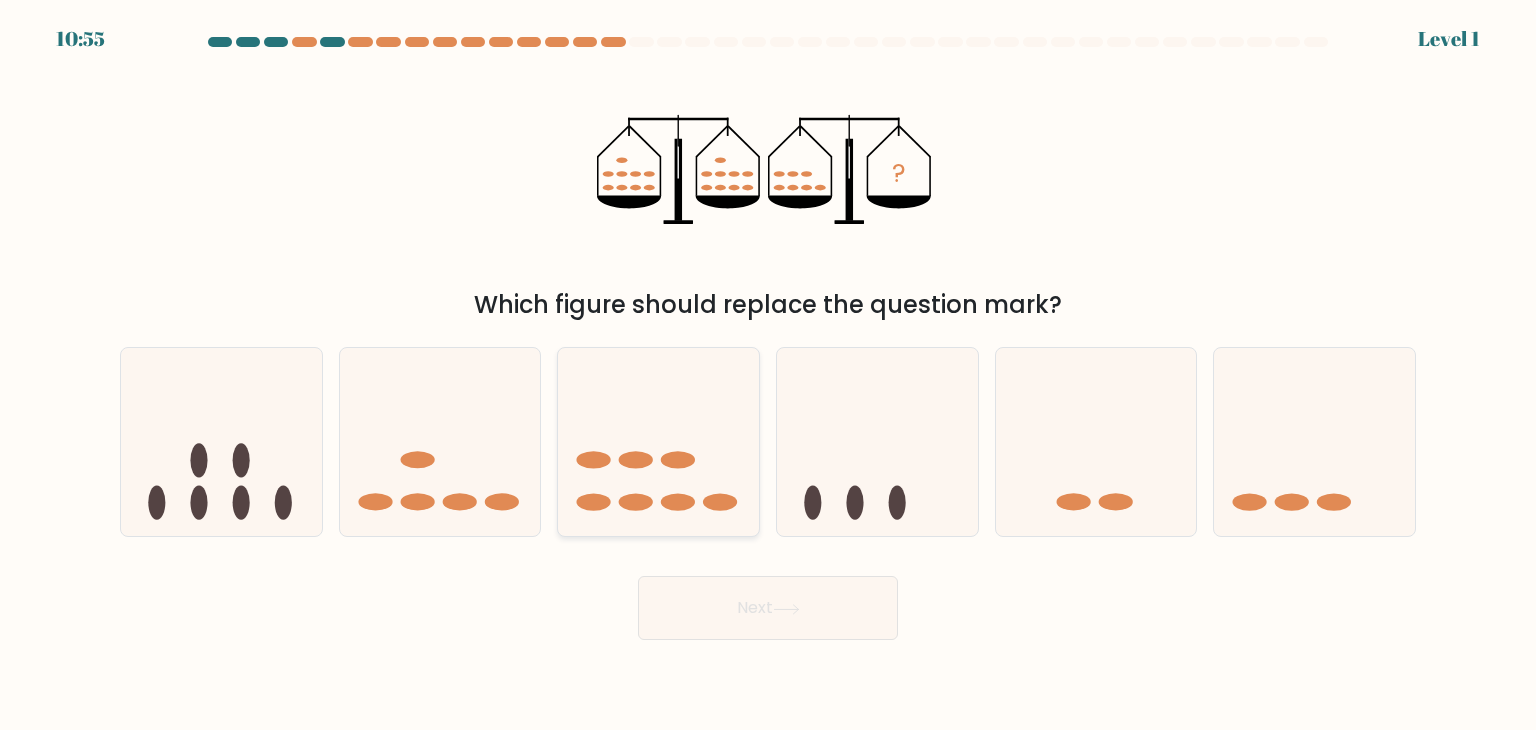 click 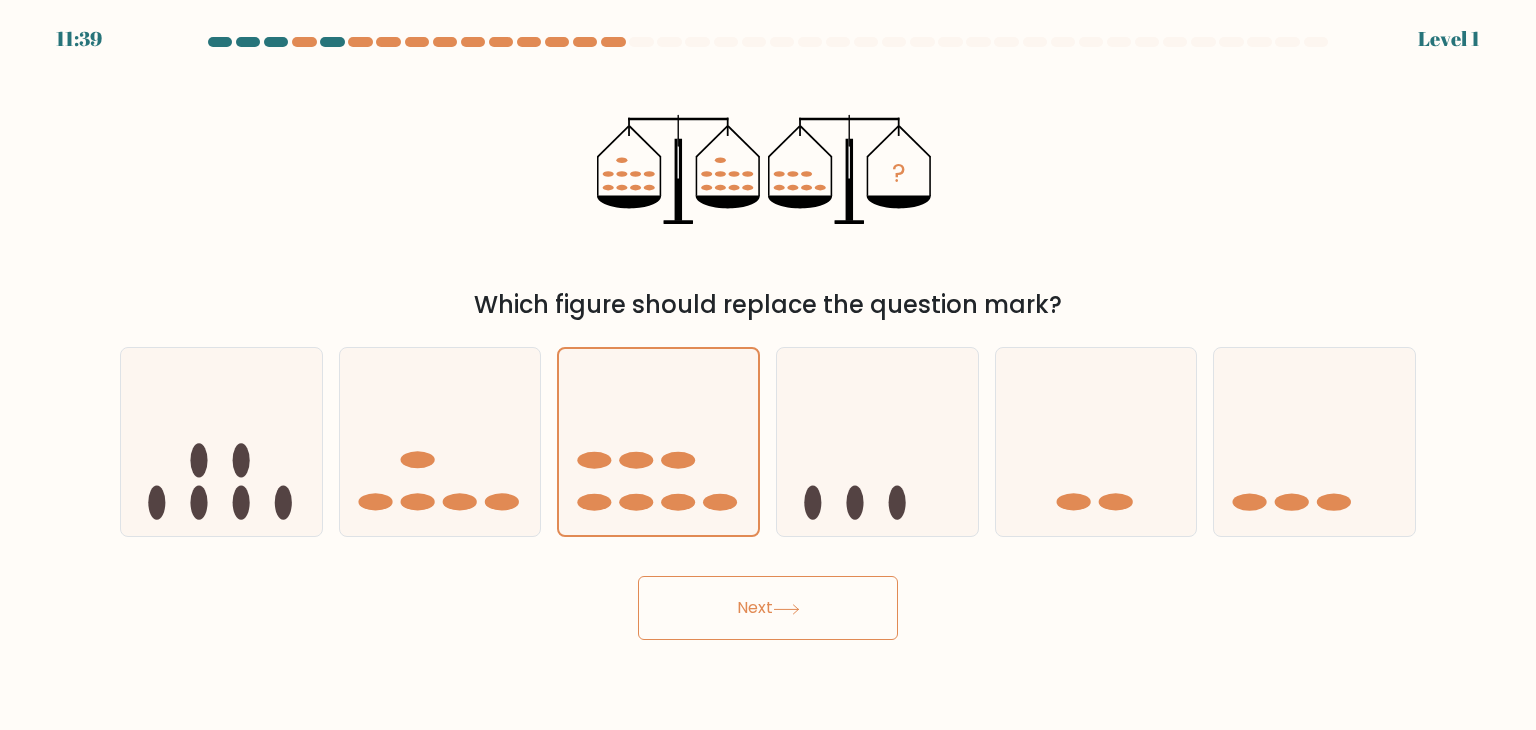click on "Next" at bounding box center (768, 608) 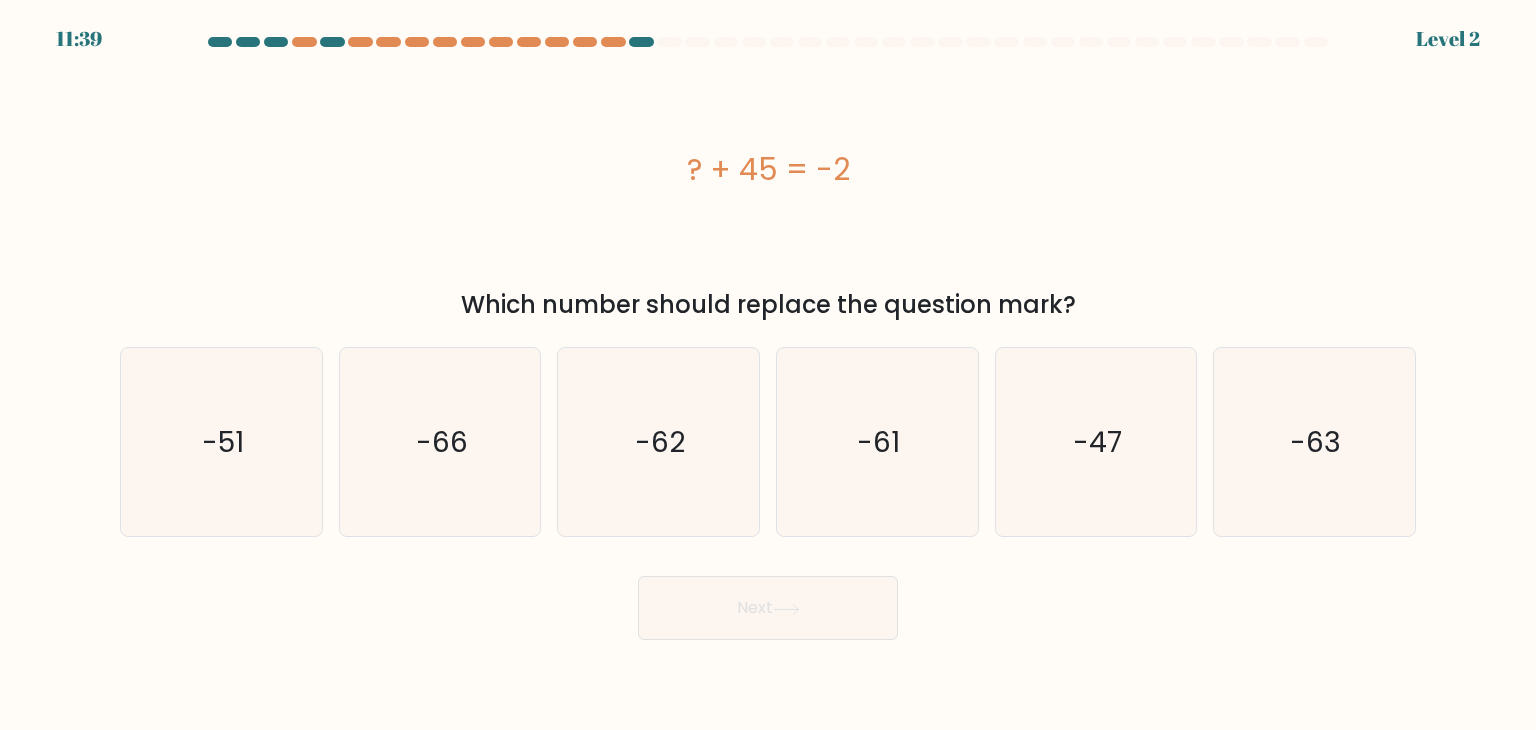 click on "Next" at bounding box center (768, 608) 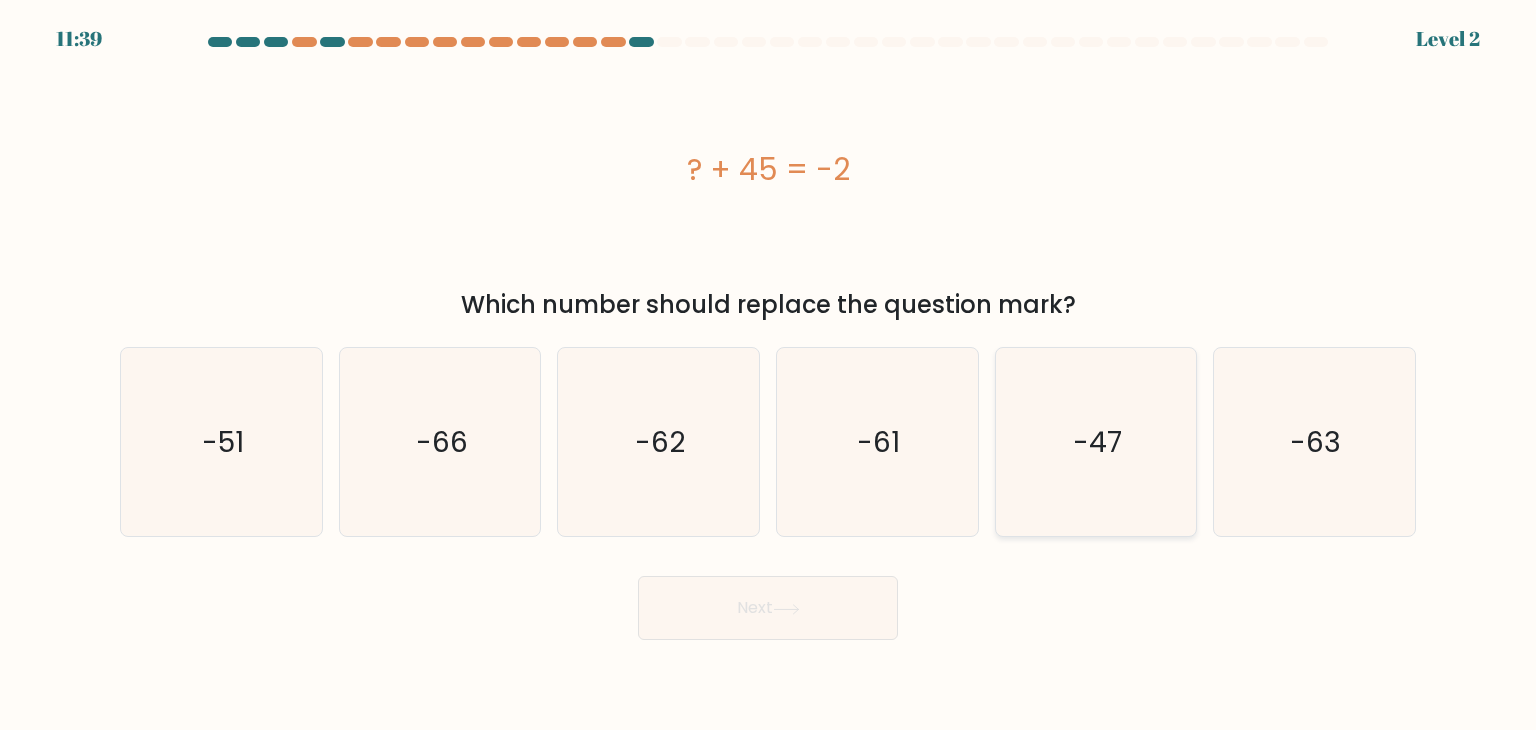 click on "-47" 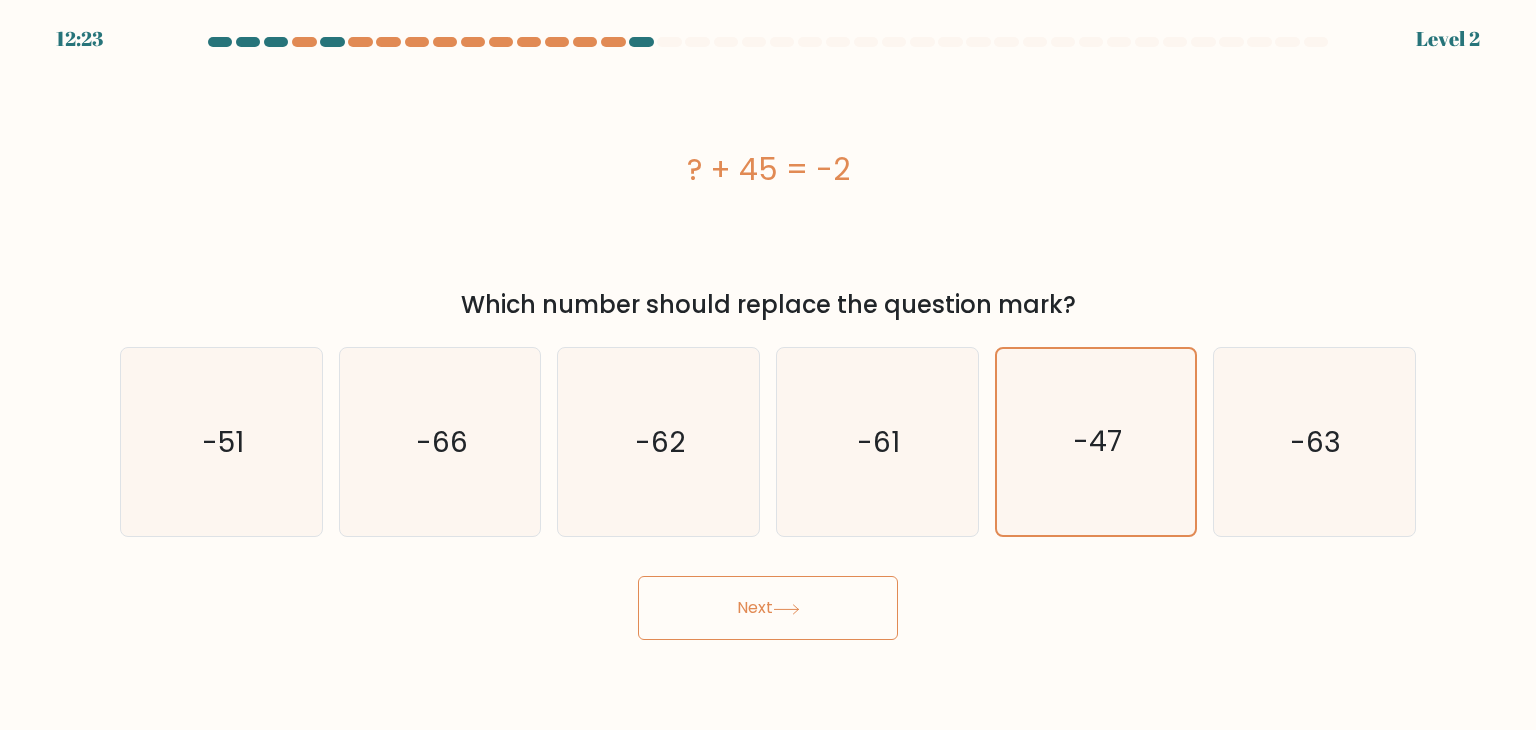 click on "Next" at bounding box center (768, 600) 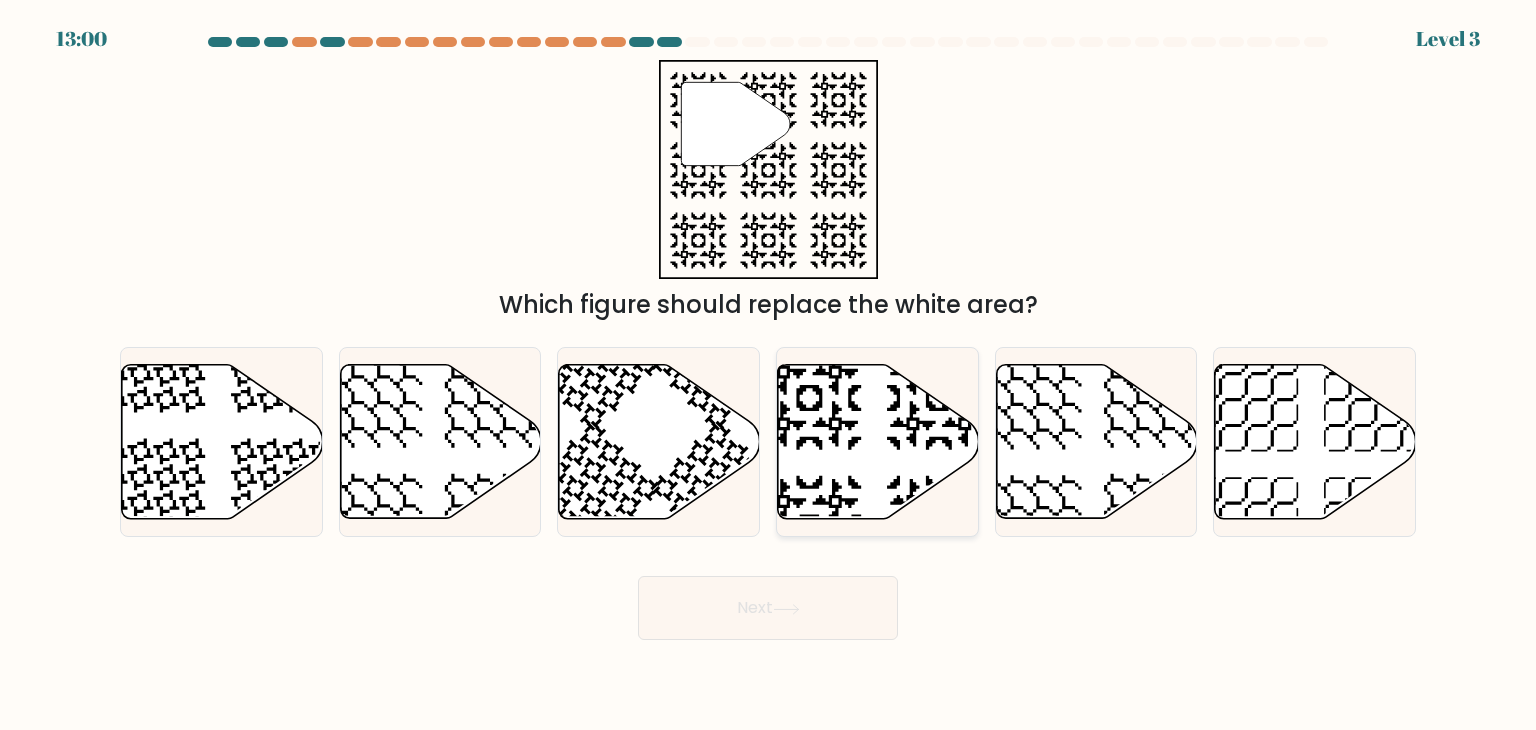 click 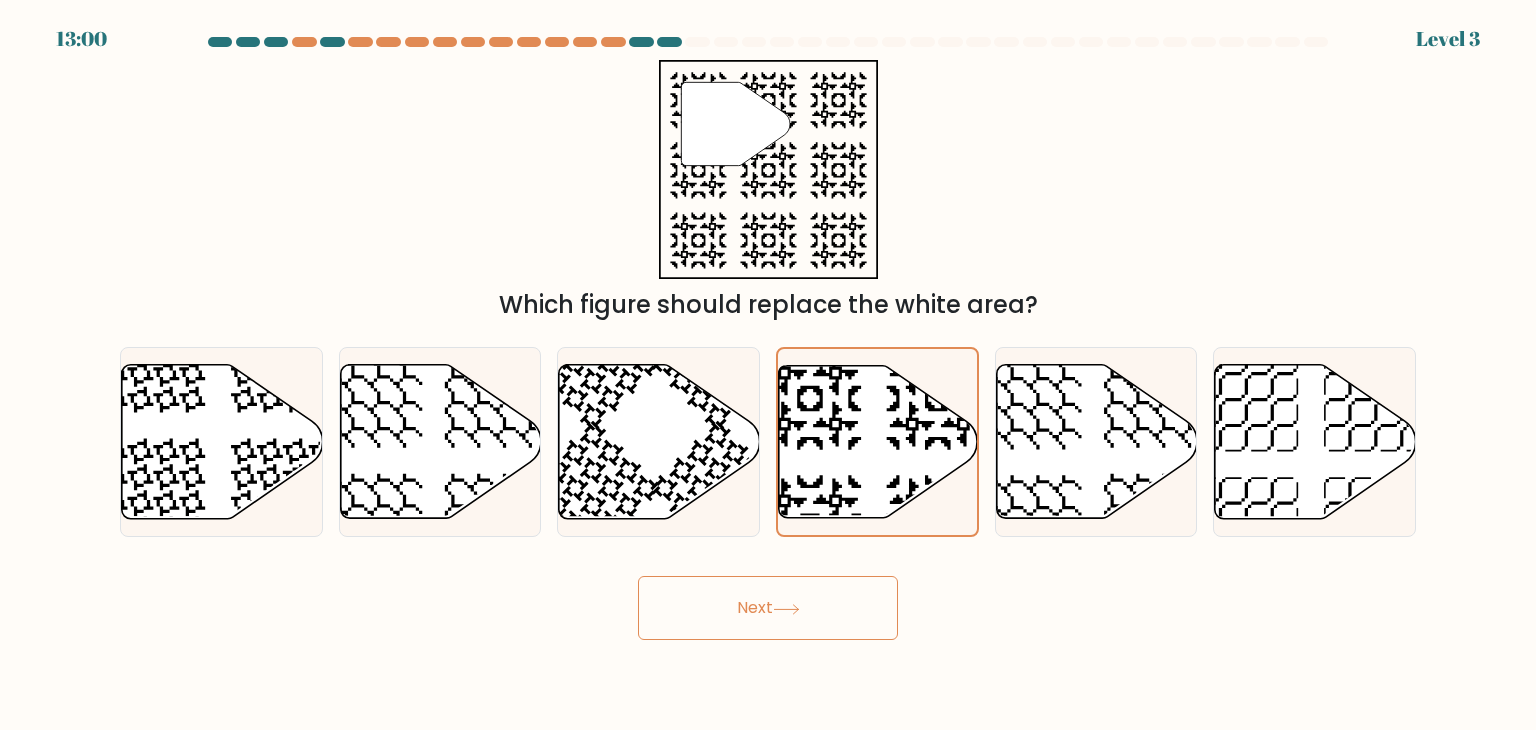 drag, startPoint x: 844, startPoint y: 560, endPoint x: 840, endPoint y: 587, distance: 27.294687 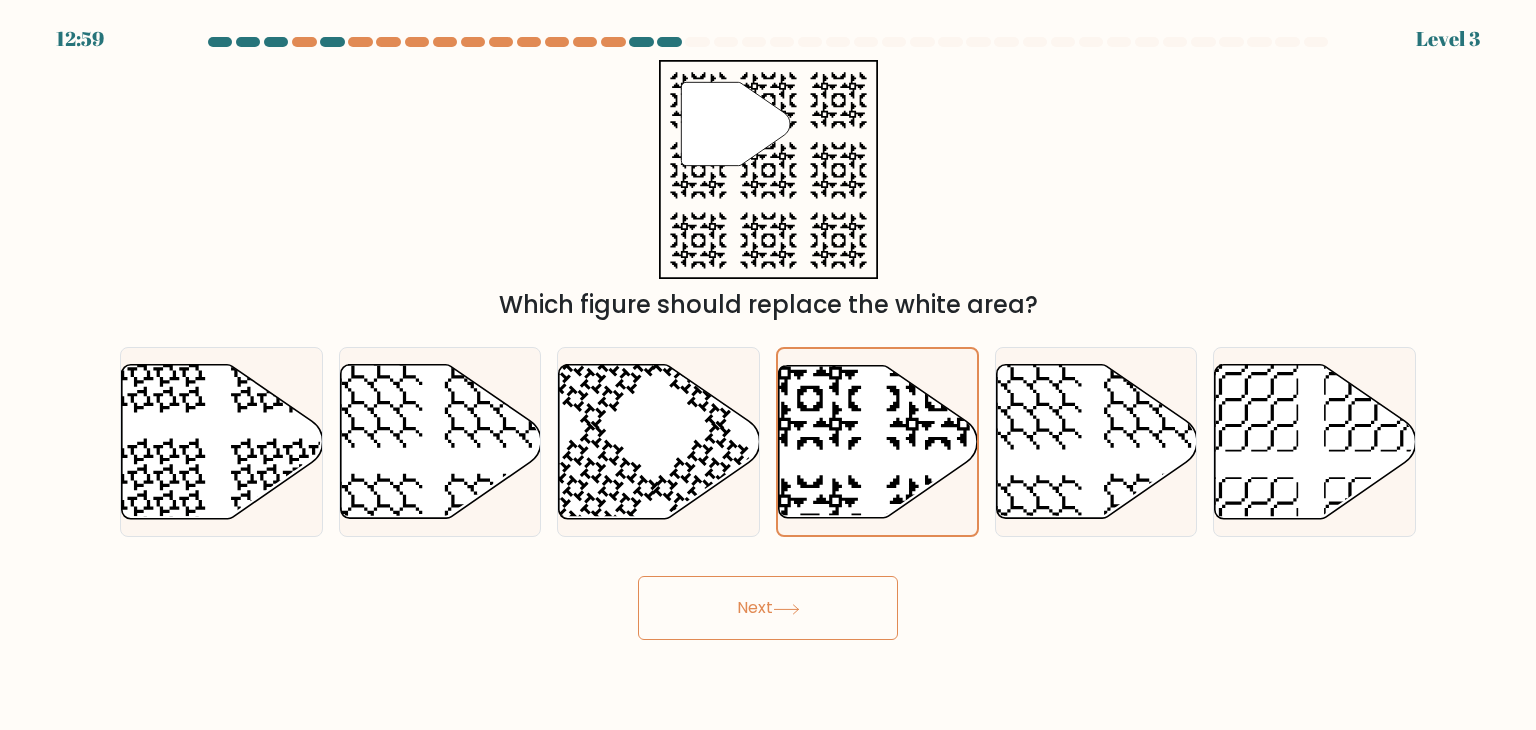 click on "Next" at bounding box center [768, 608] 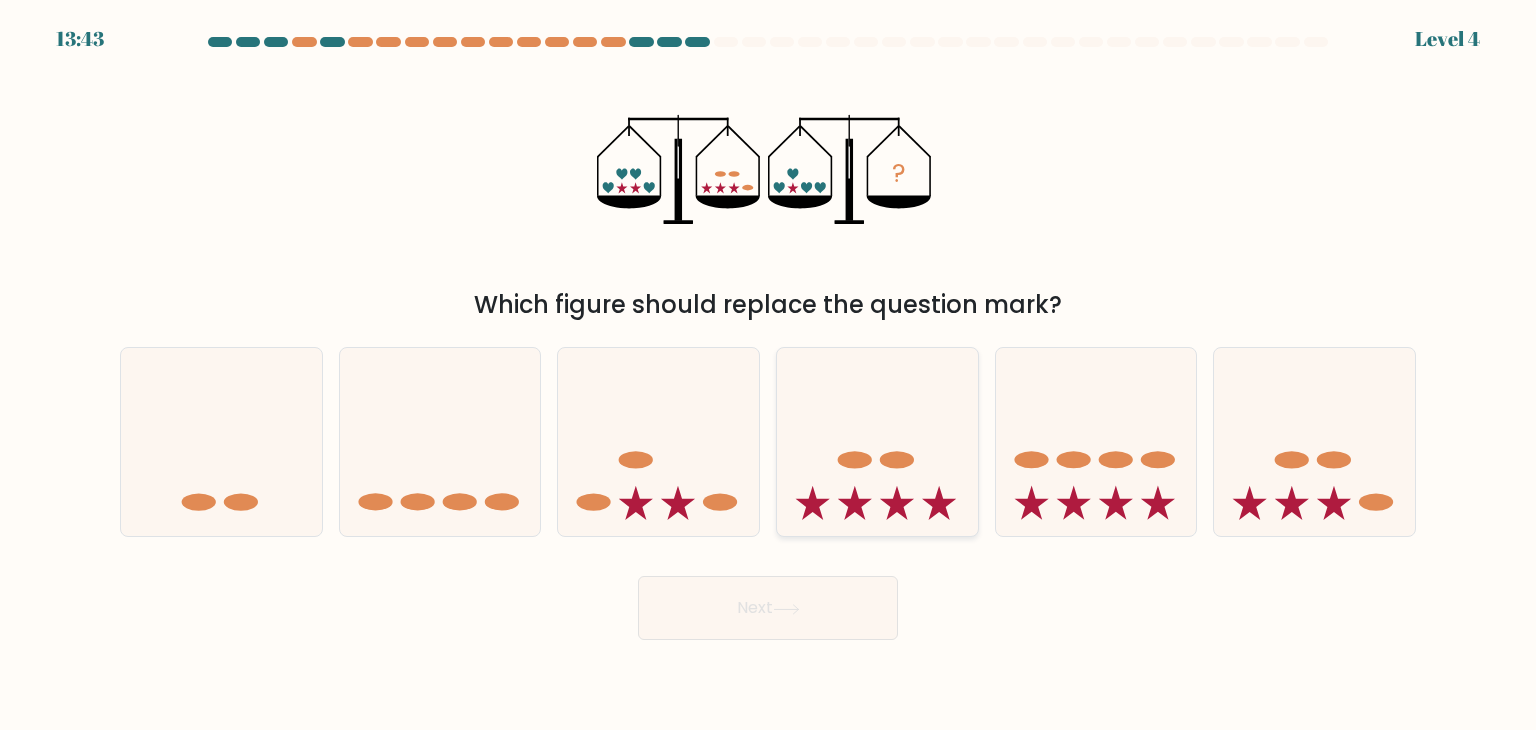 click 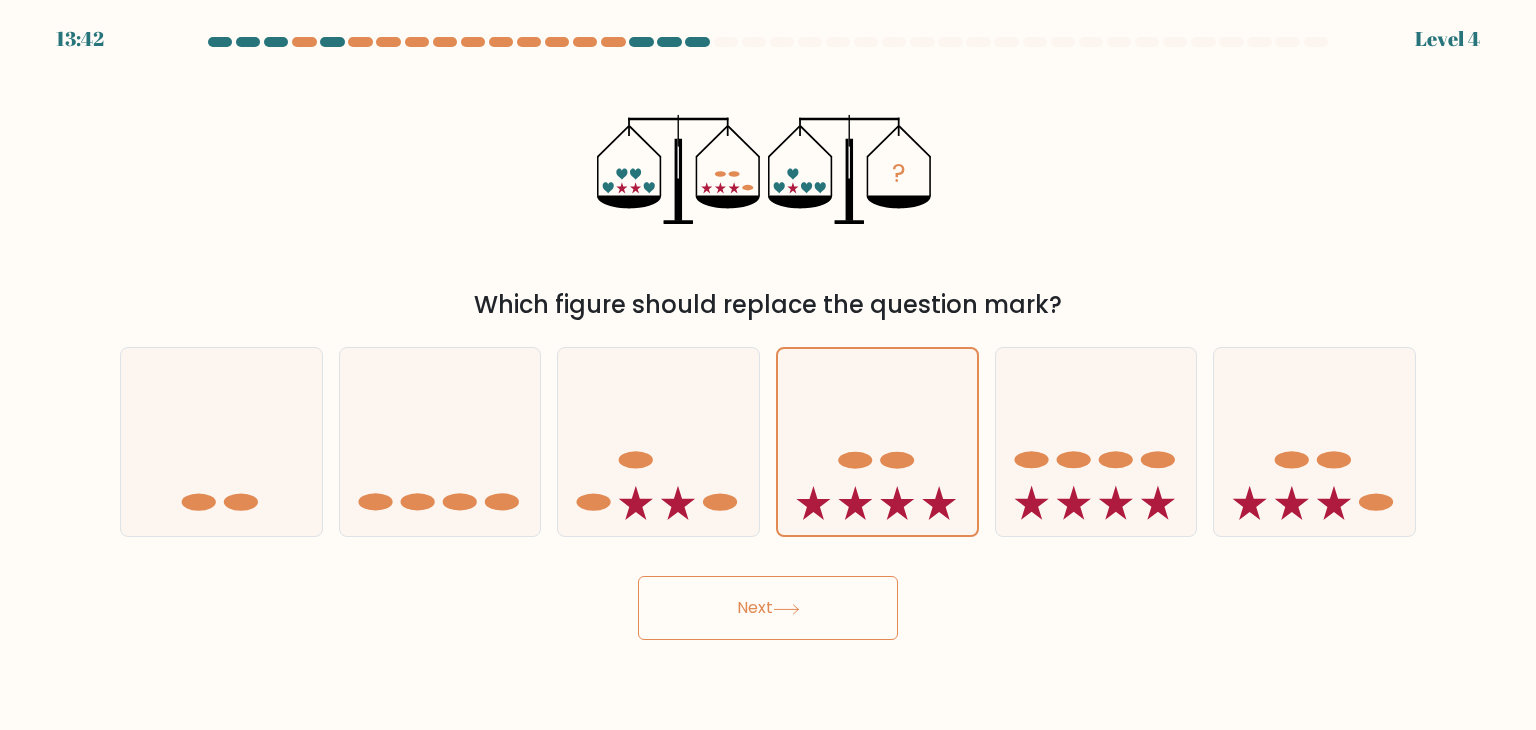 click on "Next" at bounding box center (768, 608) 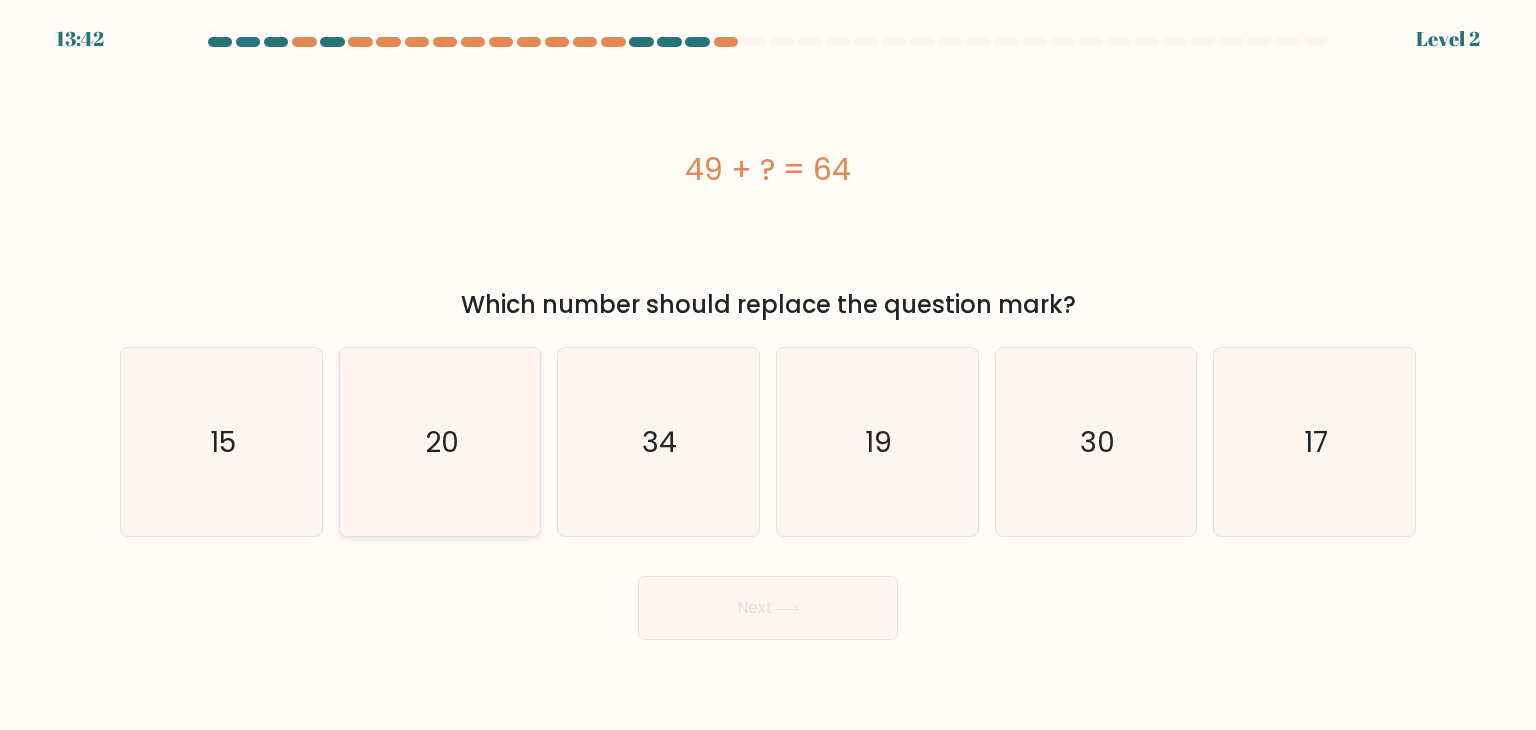 click on "20" 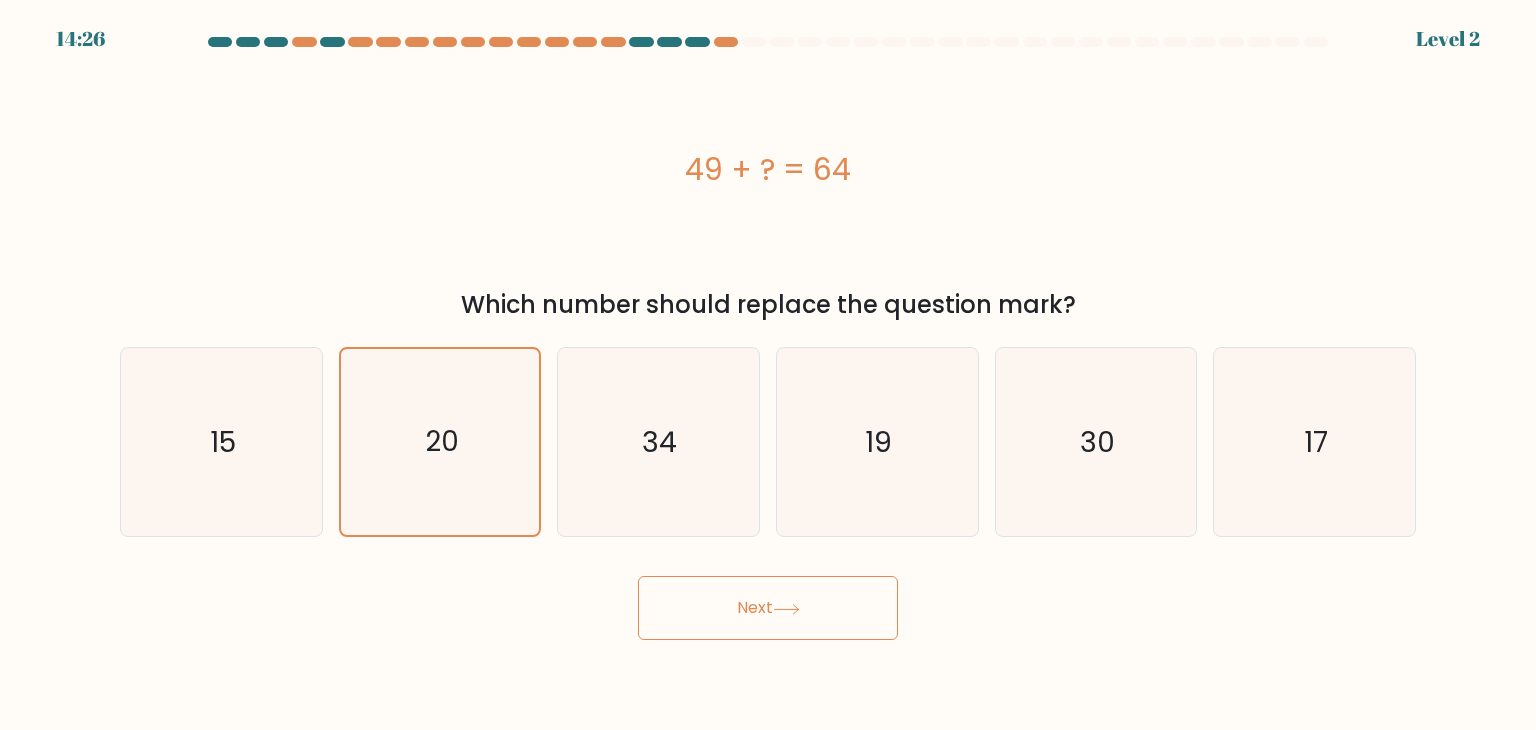 click on "Next" at bounding box center (768, 608) 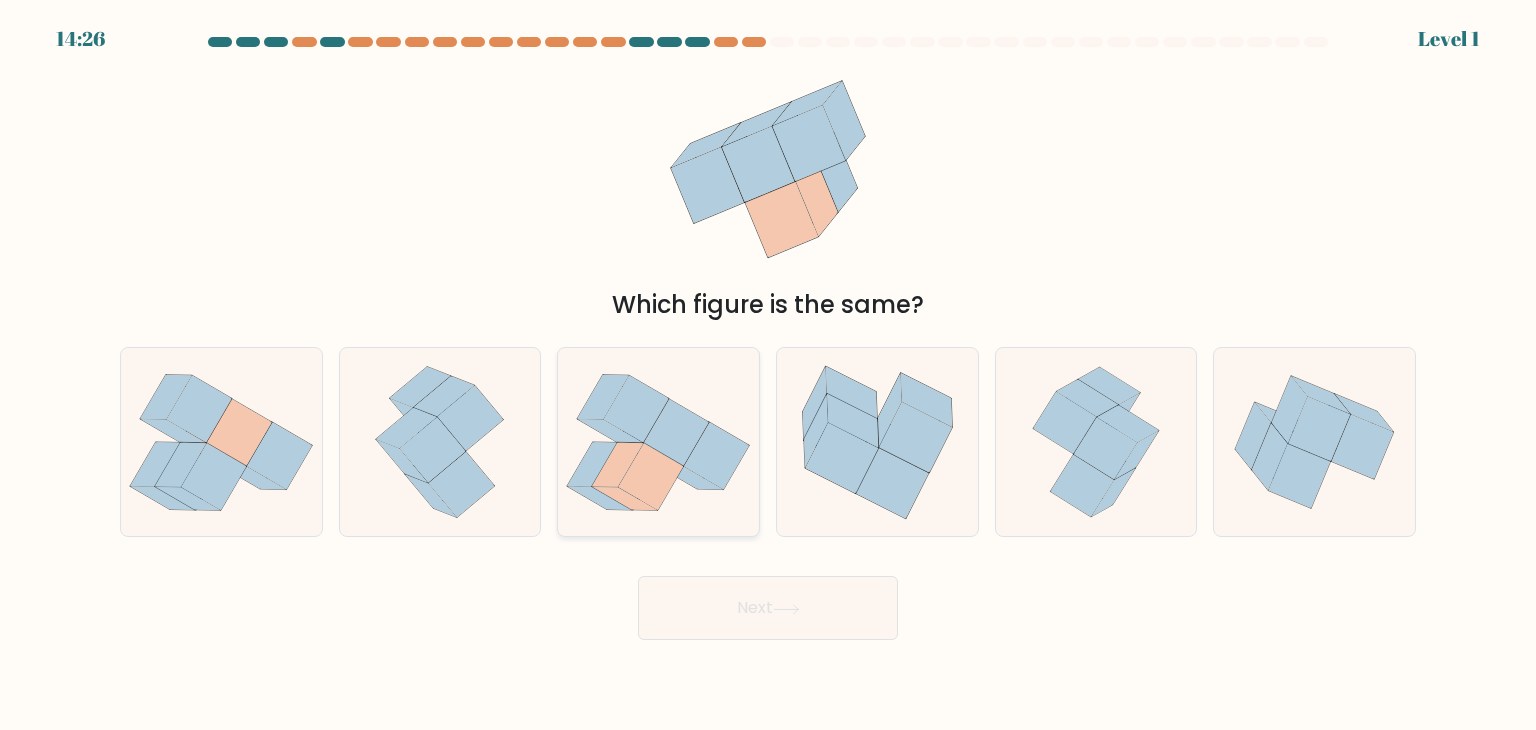 click 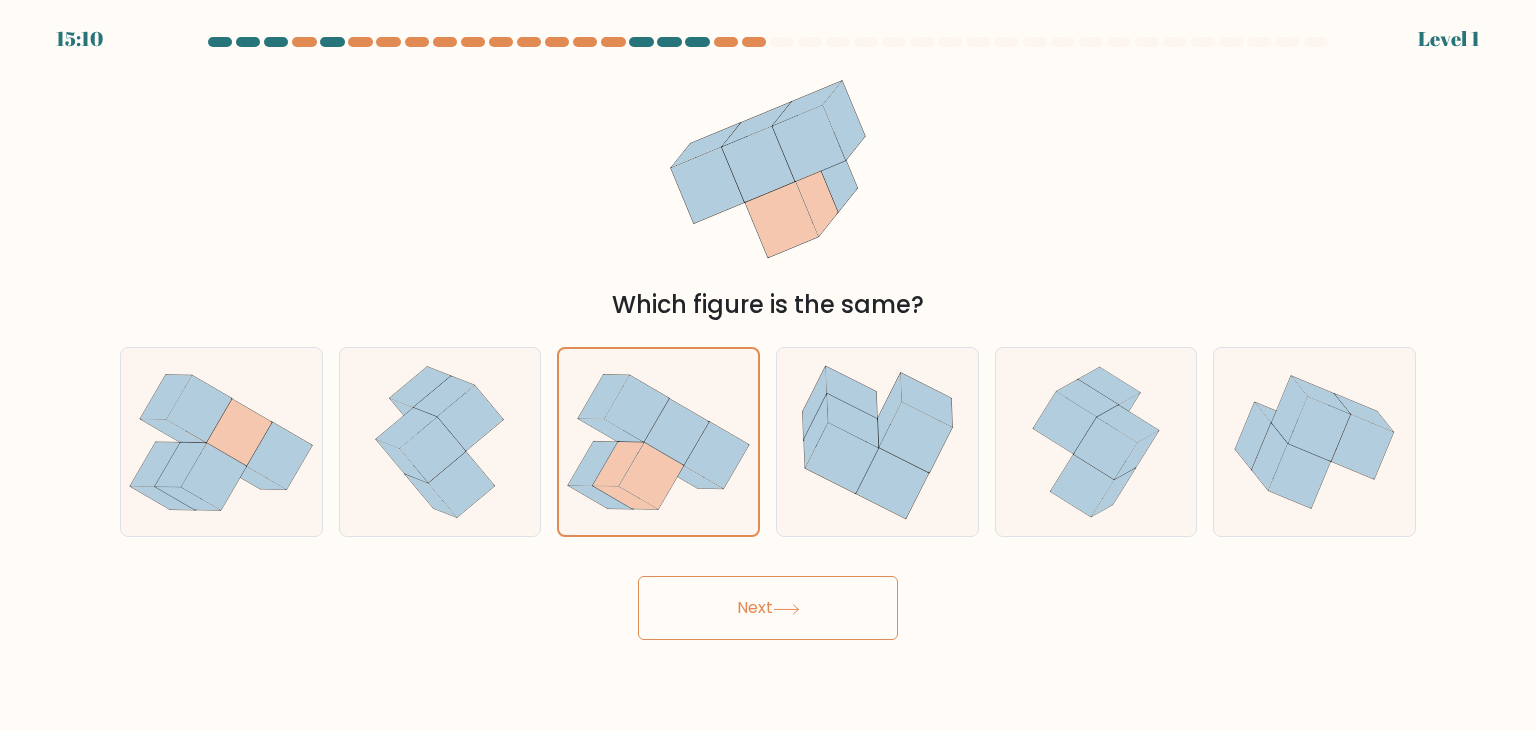 click on "Next" at bounding box center [768, 608] 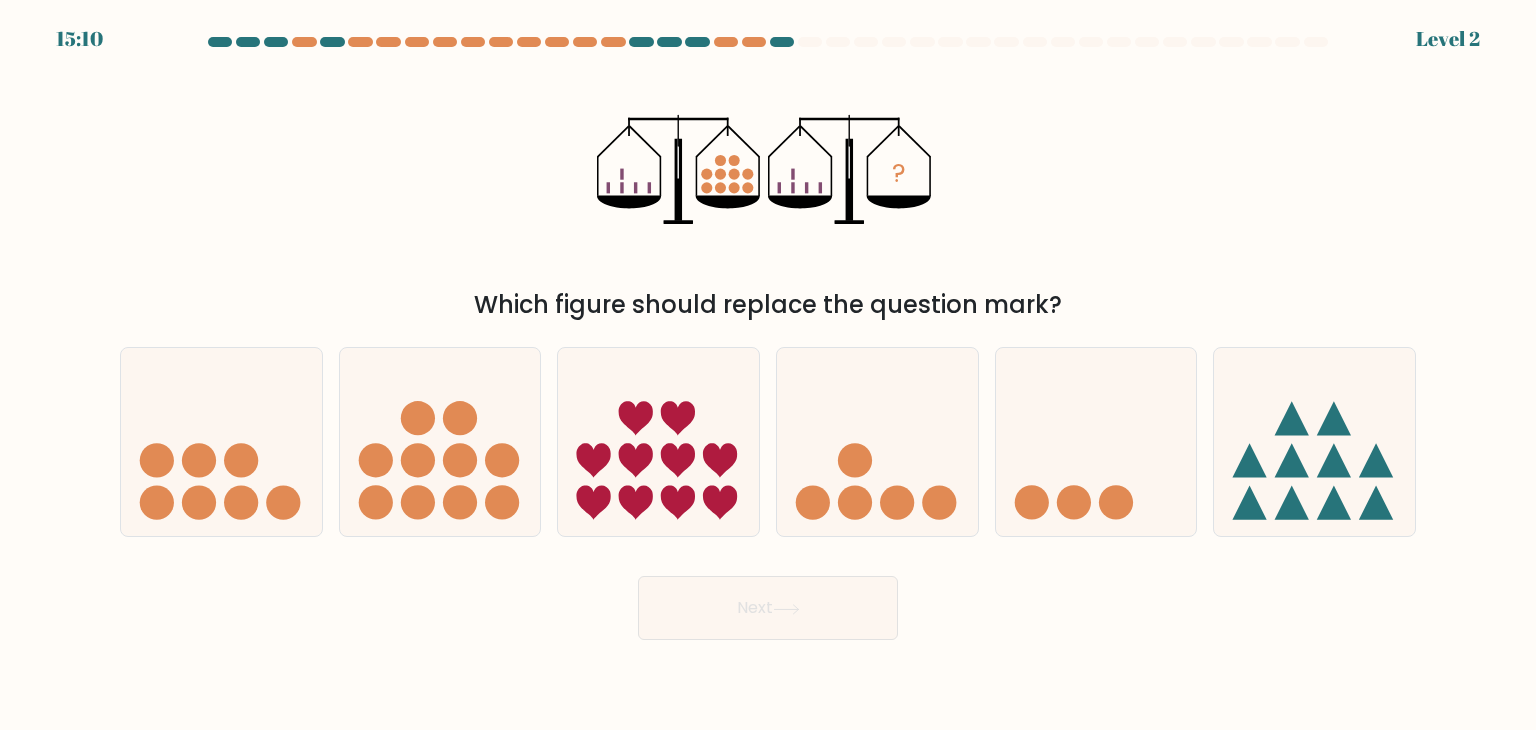 click 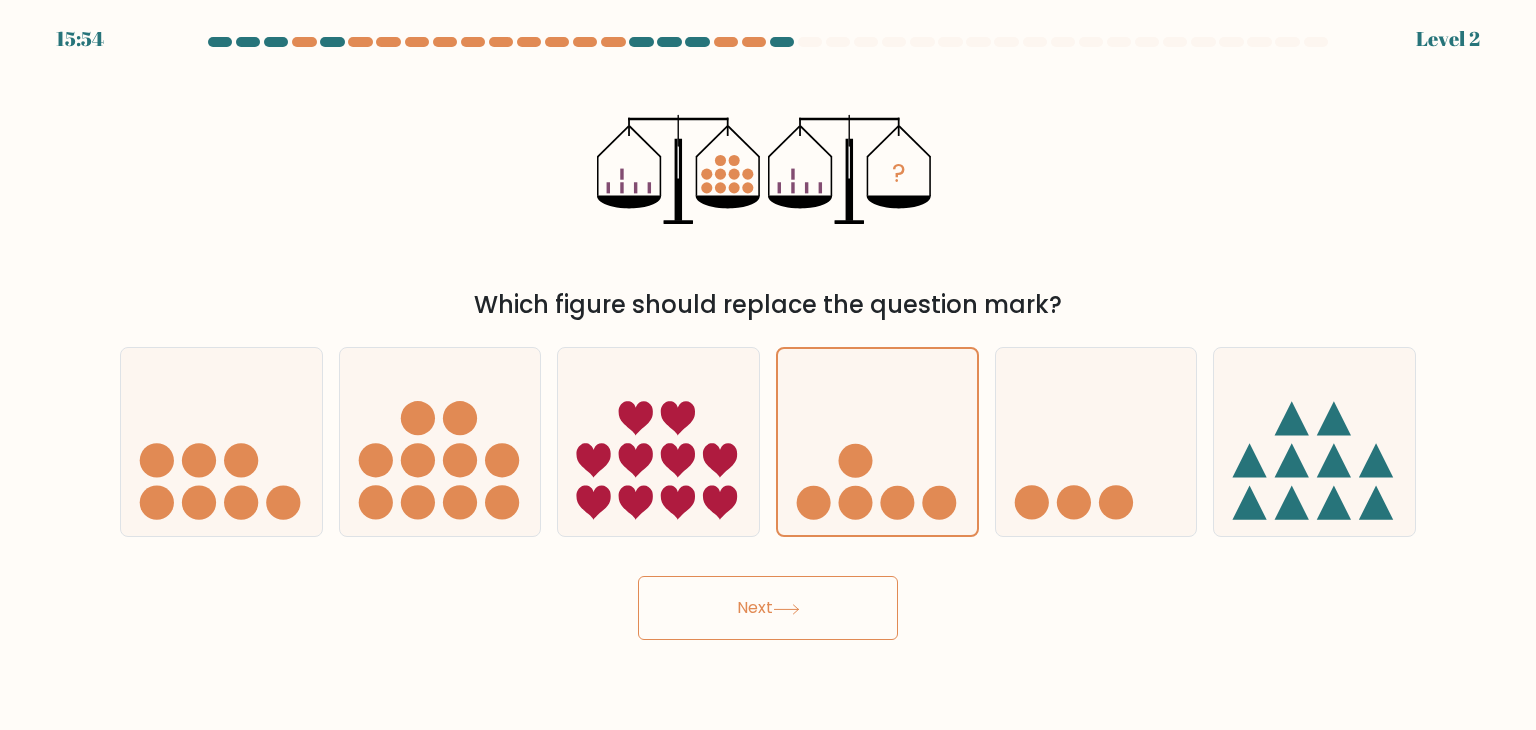 click on "Next" at bounding box center [768, 608] 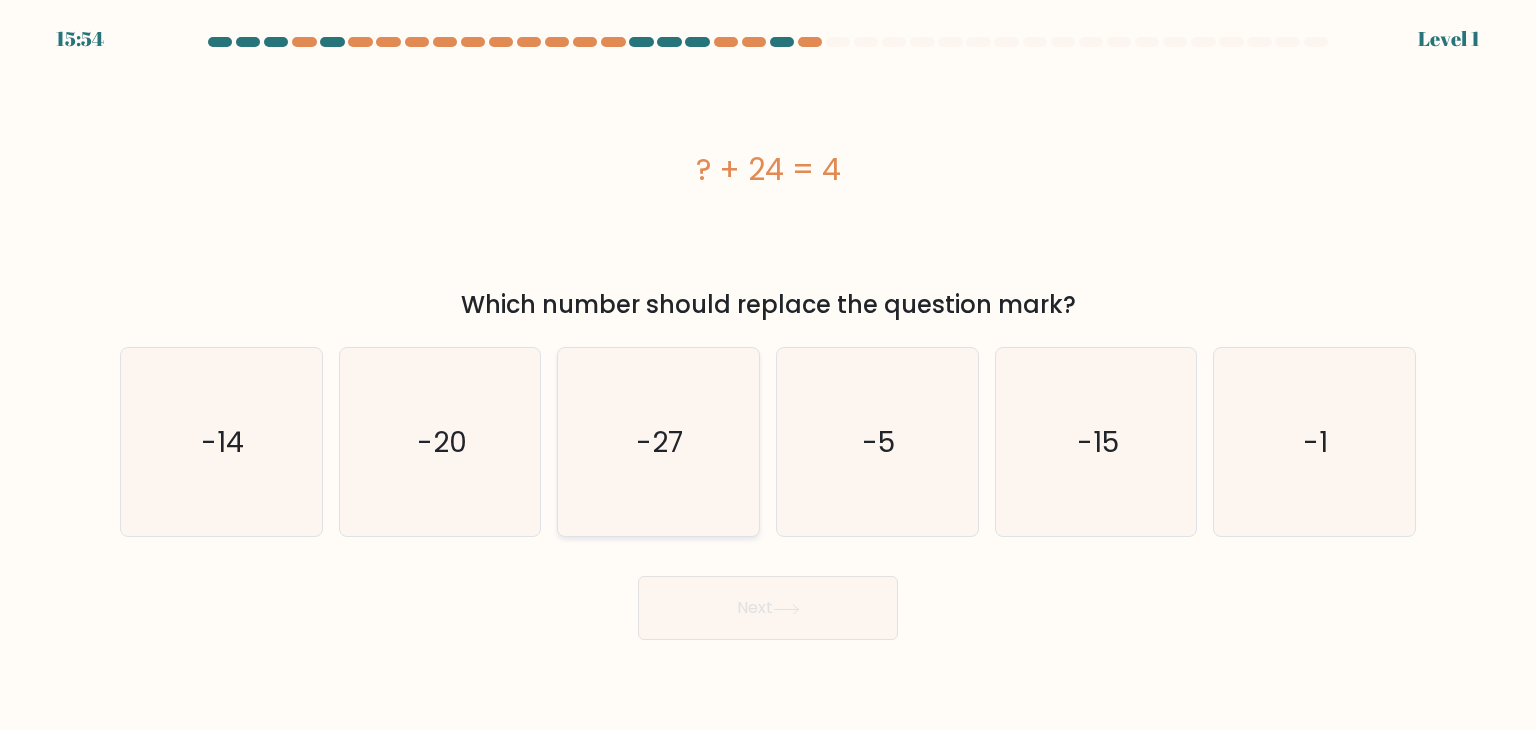 click on "-27" 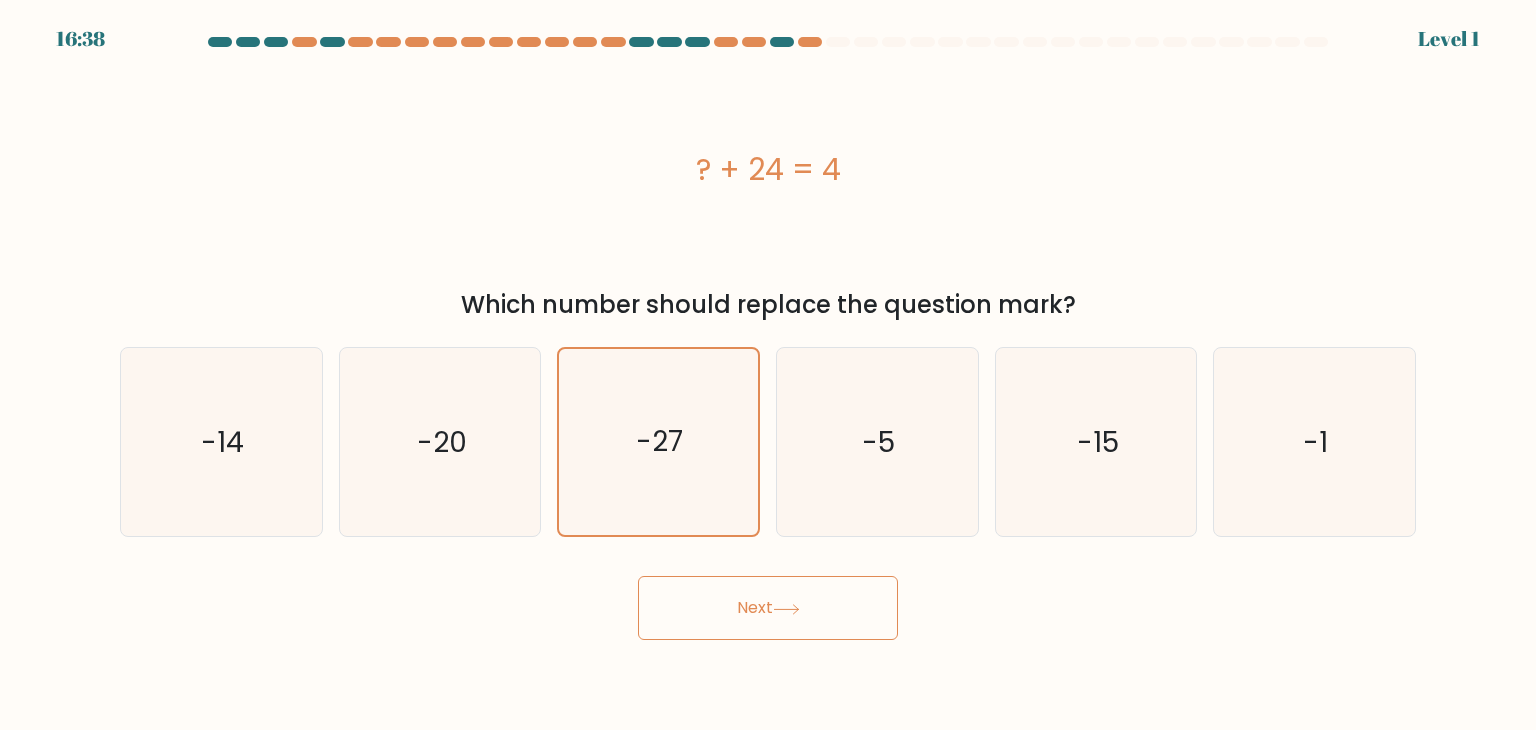 click on "Next" at bounding box center (768, 608) 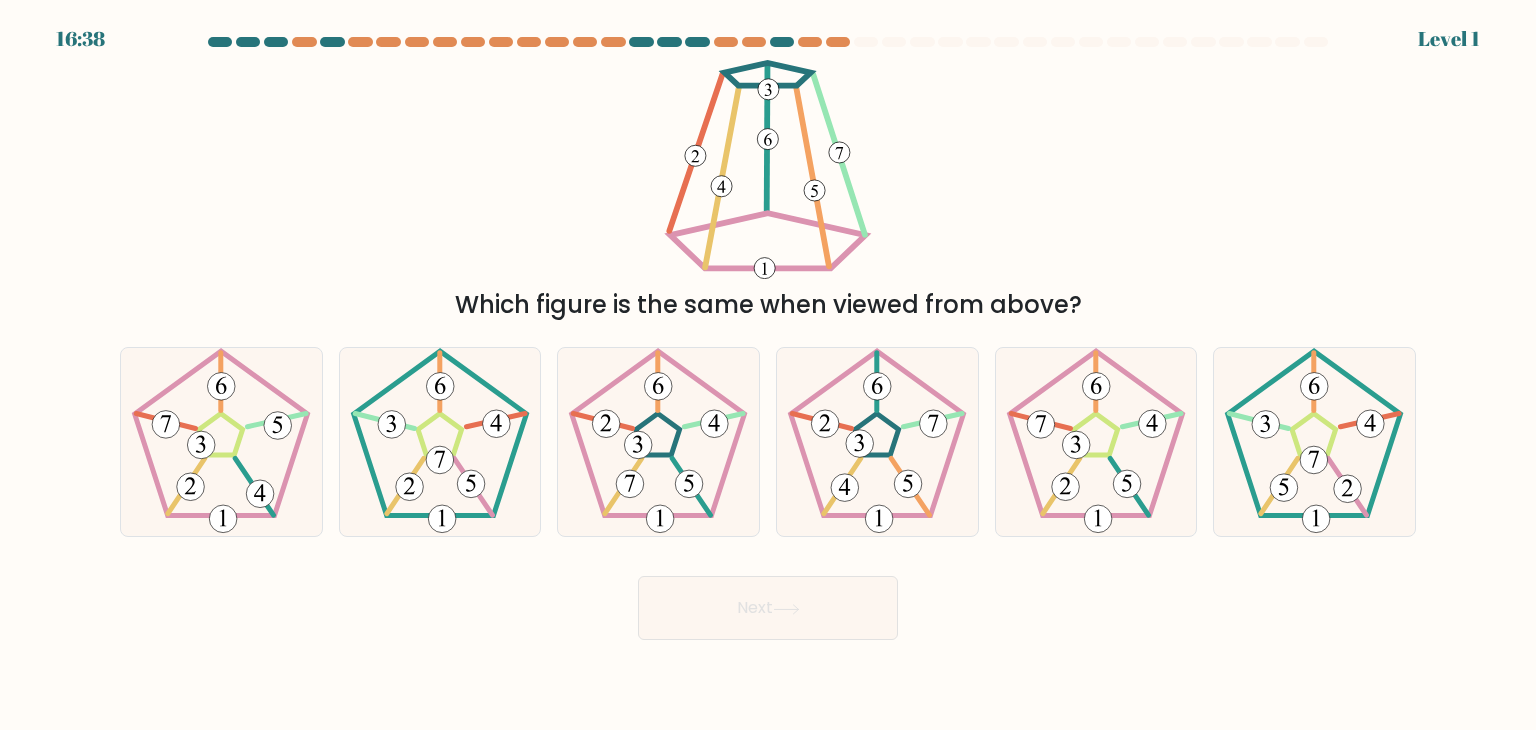 click on "Next" at bounding box center (768, 608) 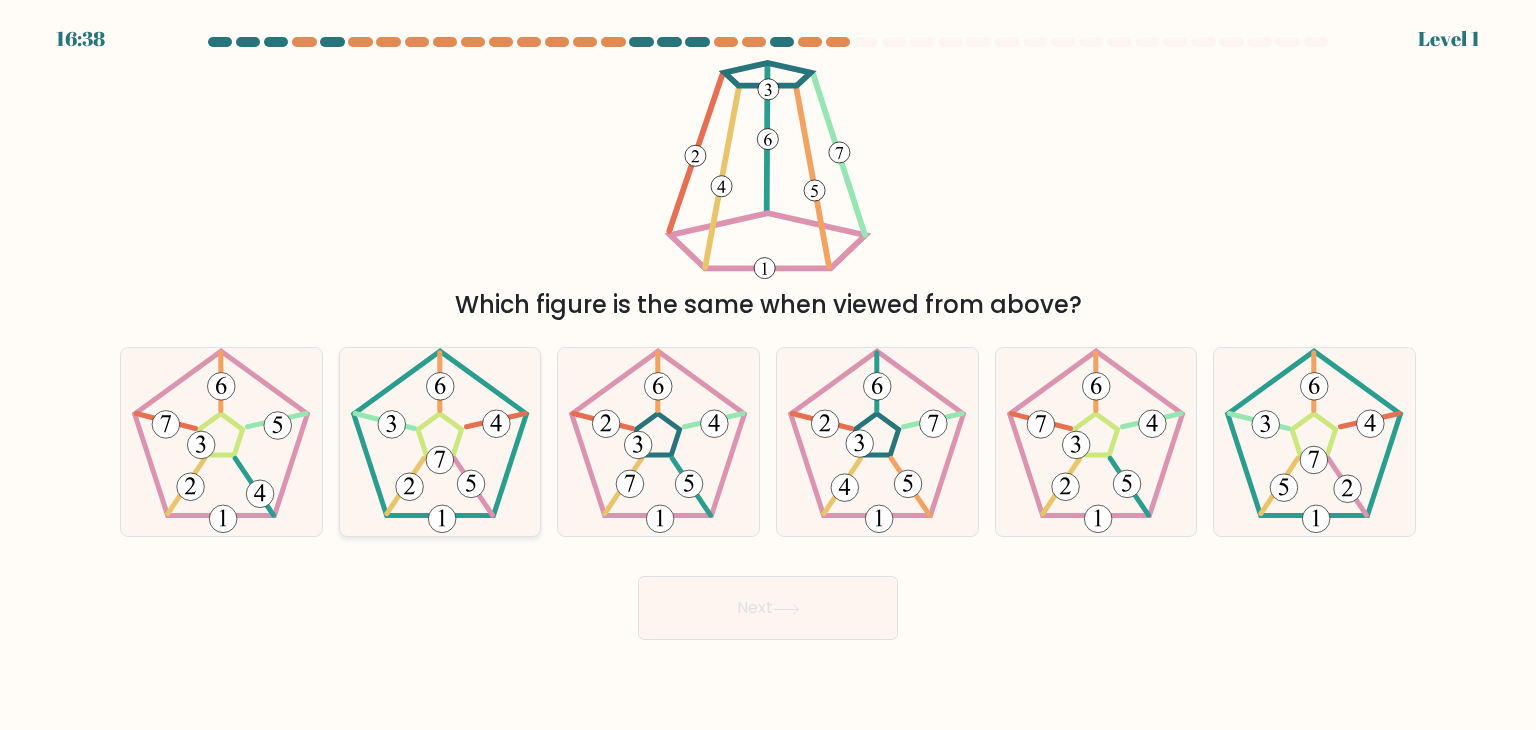 click 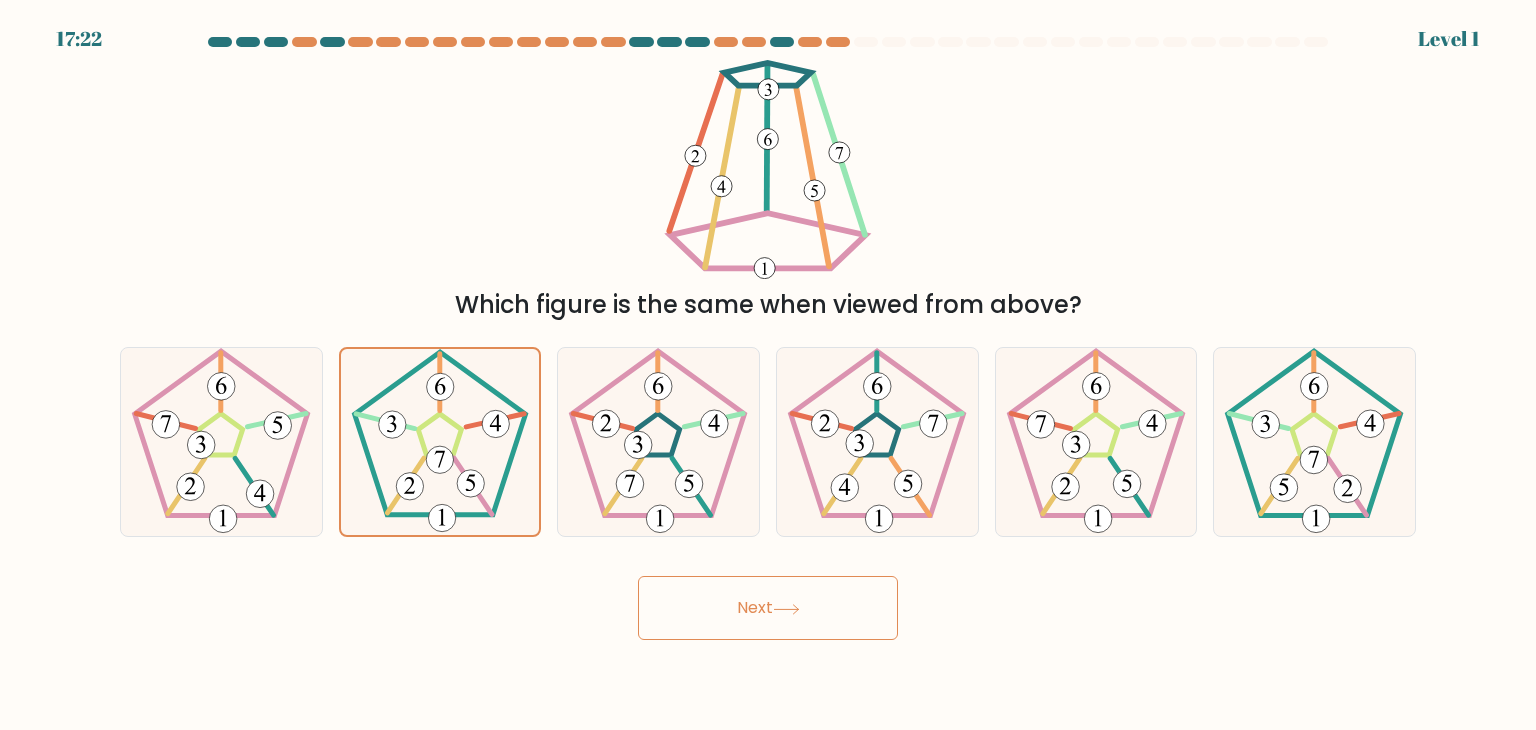 click on "Next" at bounding box center (768, 608) 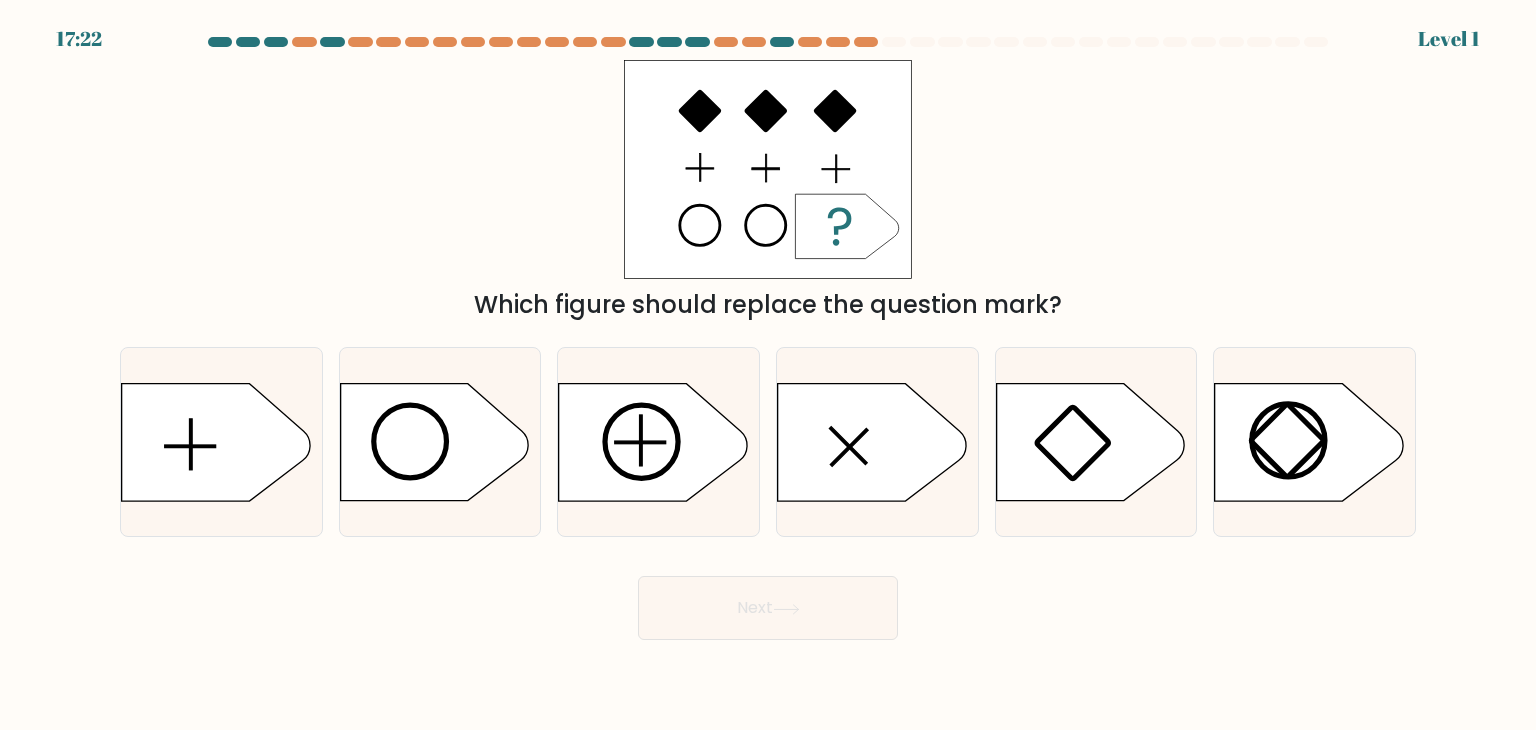 click on "Next" at bounding box center [768, 608] 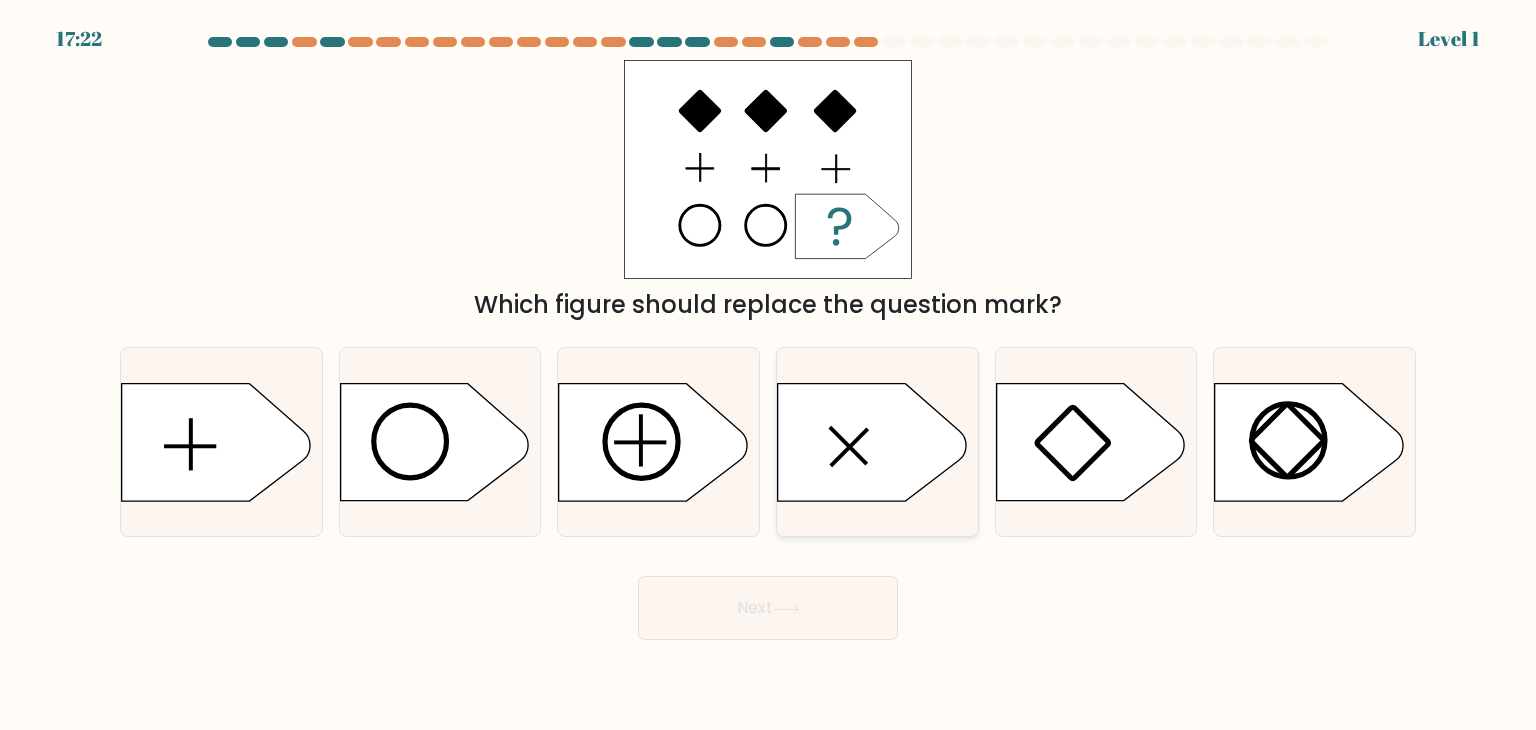 click 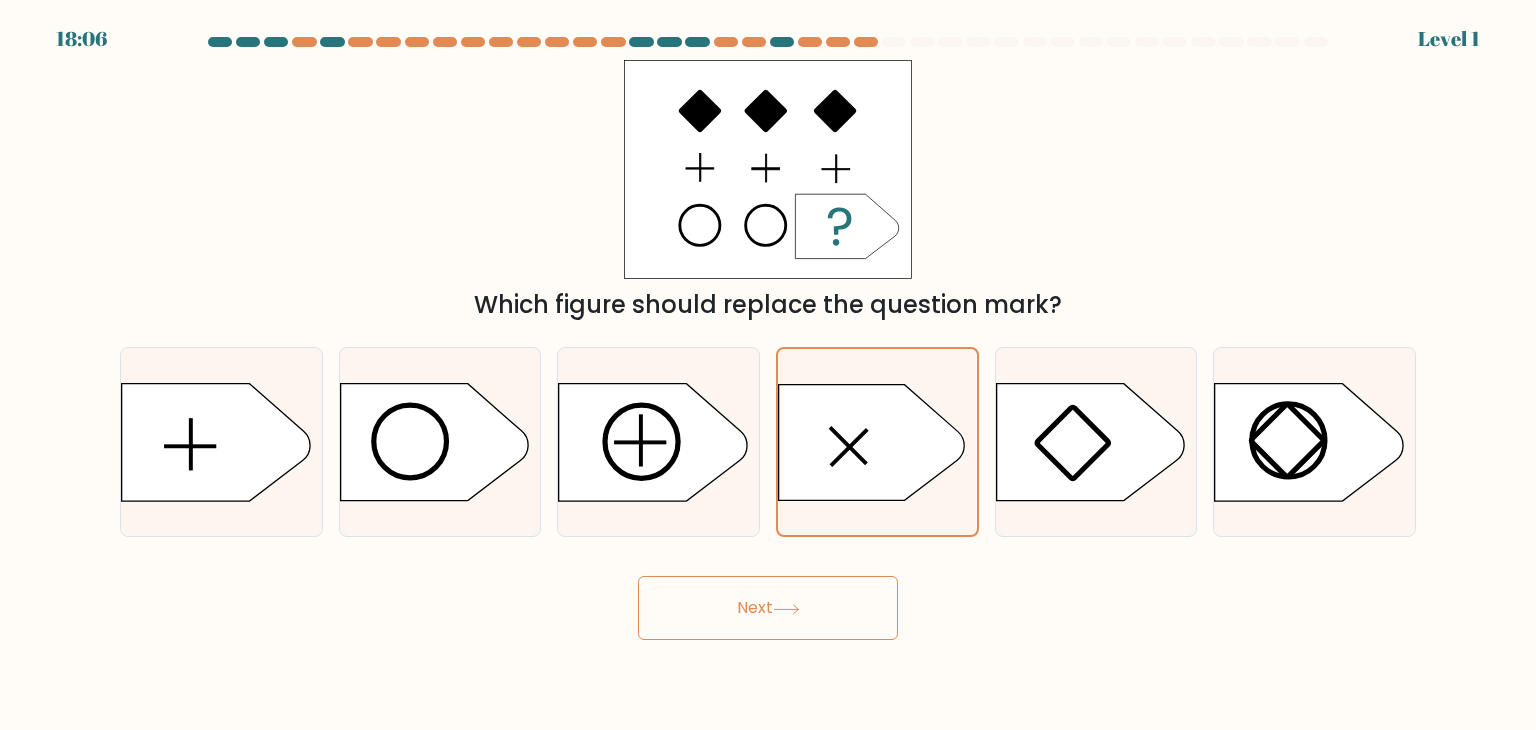 click on "Next" at bounding box center (768, 608) 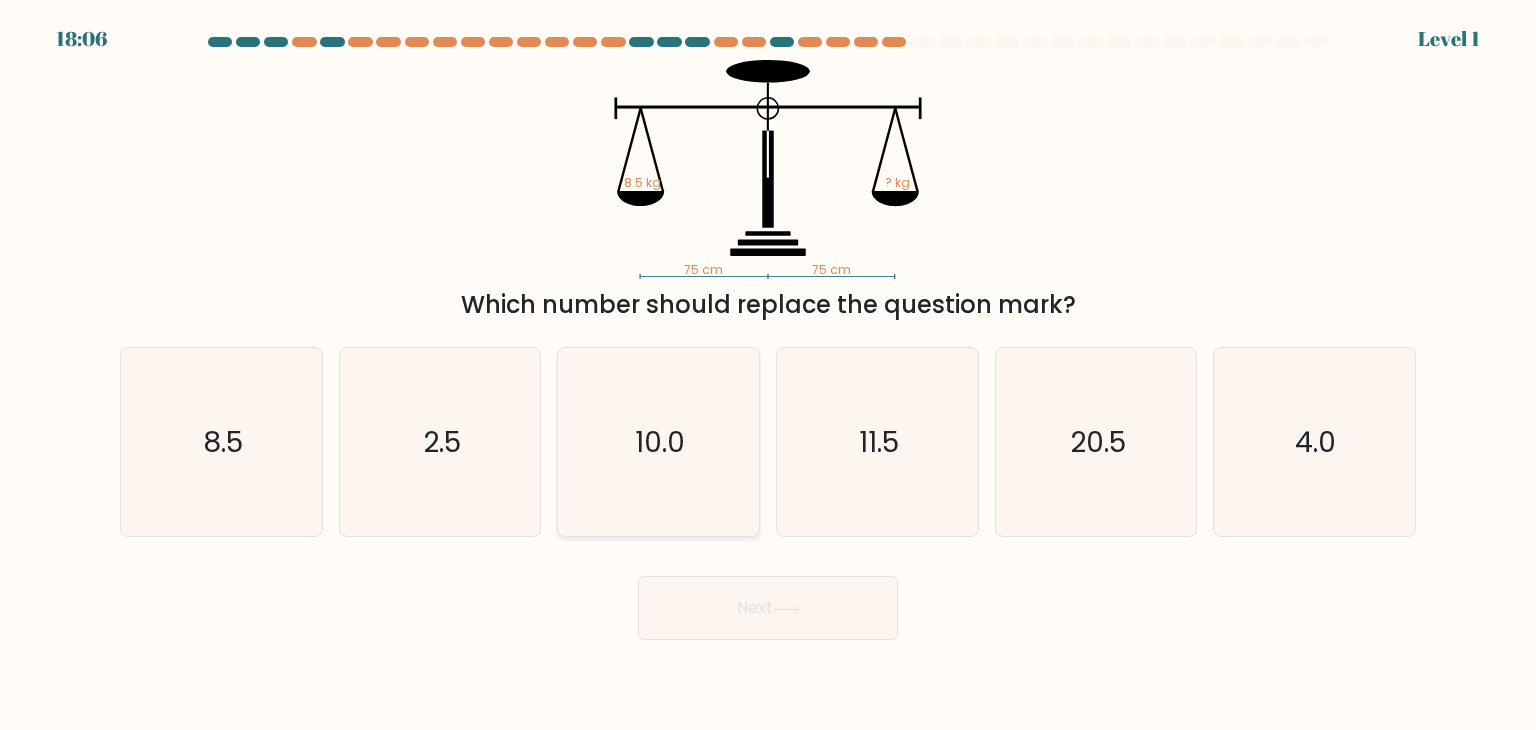 click on "10.0" 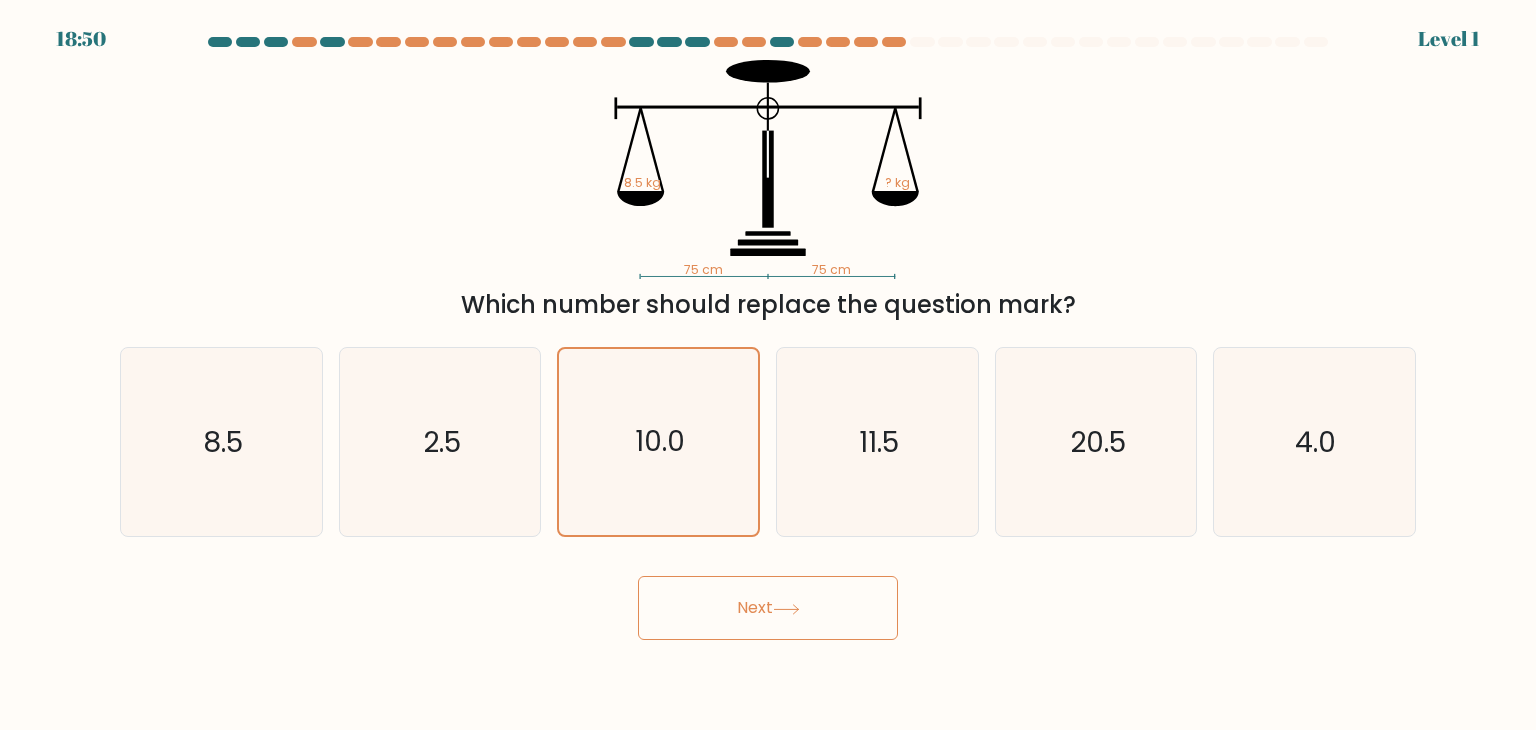 click on "Next" at bounding box center [768, 608] 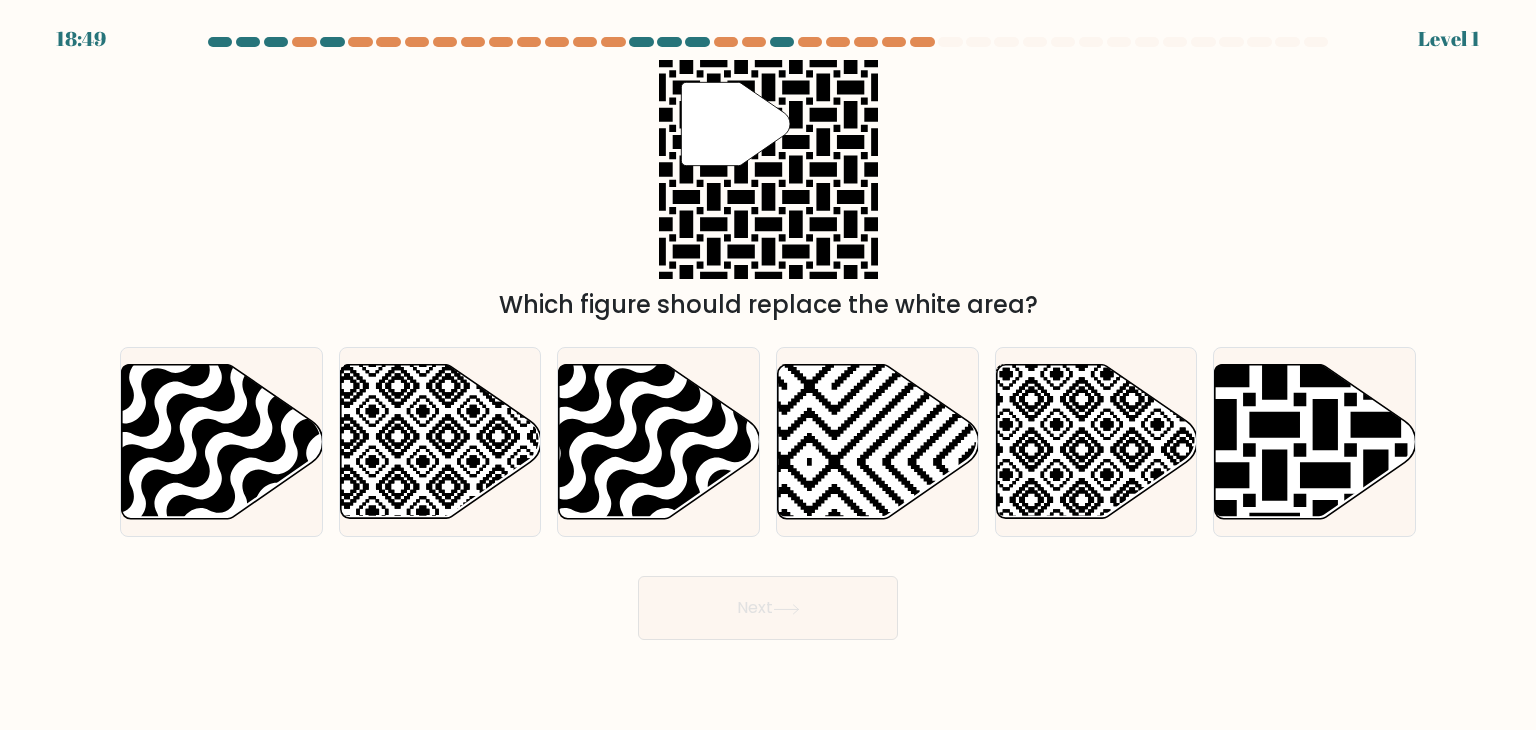 drag, startPoint x: 980, startPoint y: 492, endPoint x: 811, endPoint y: 601, distance: 201.10196 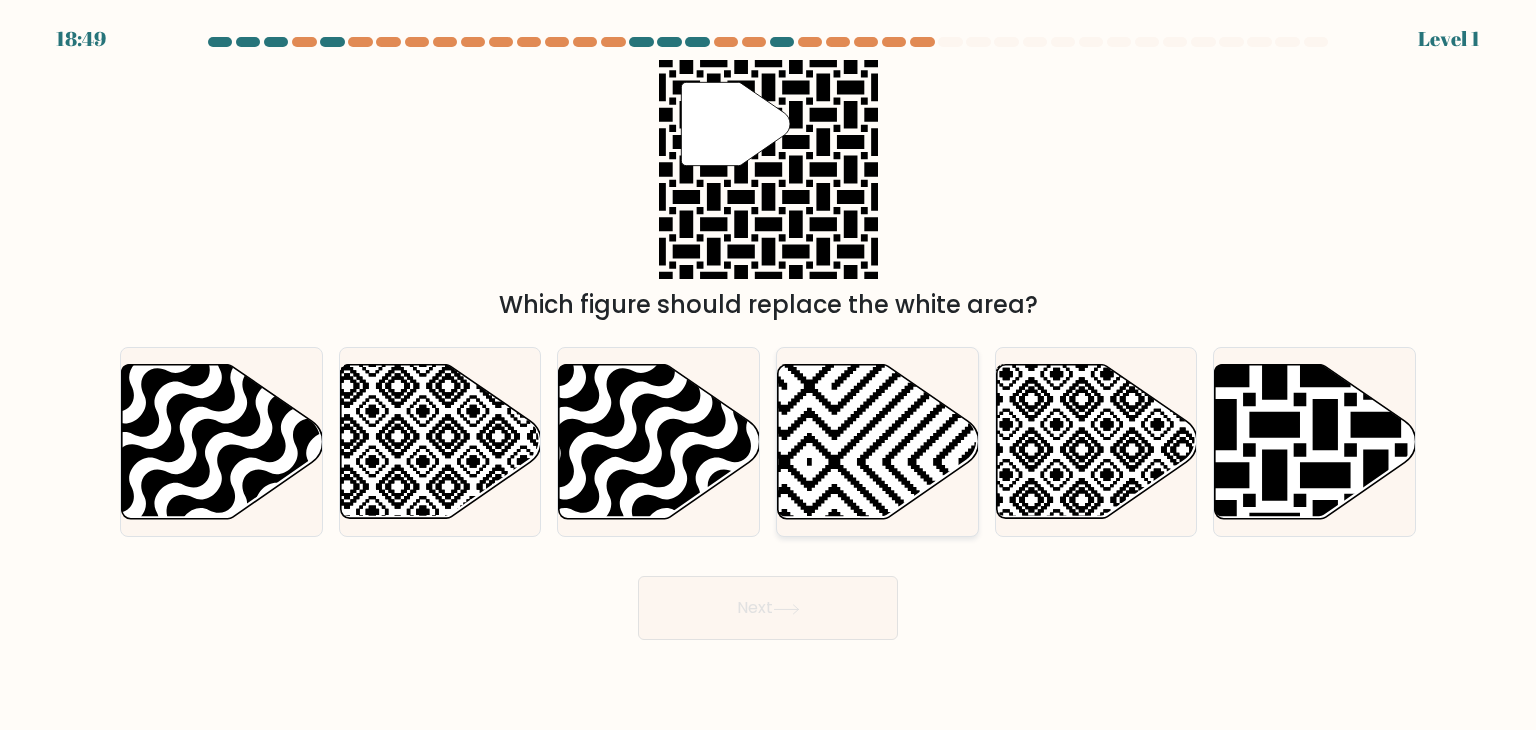 click 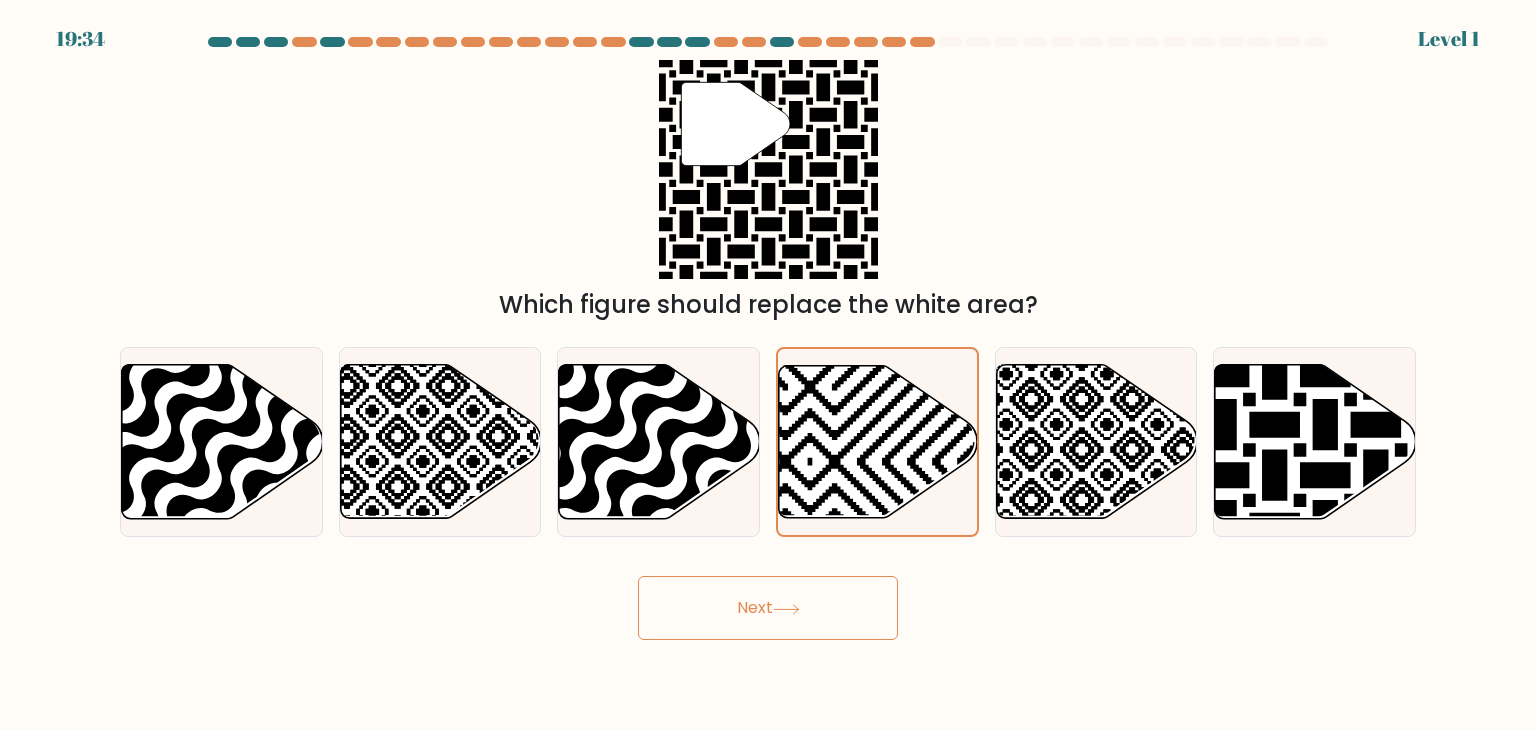 click on "Next" at bounding box center [768, 608] 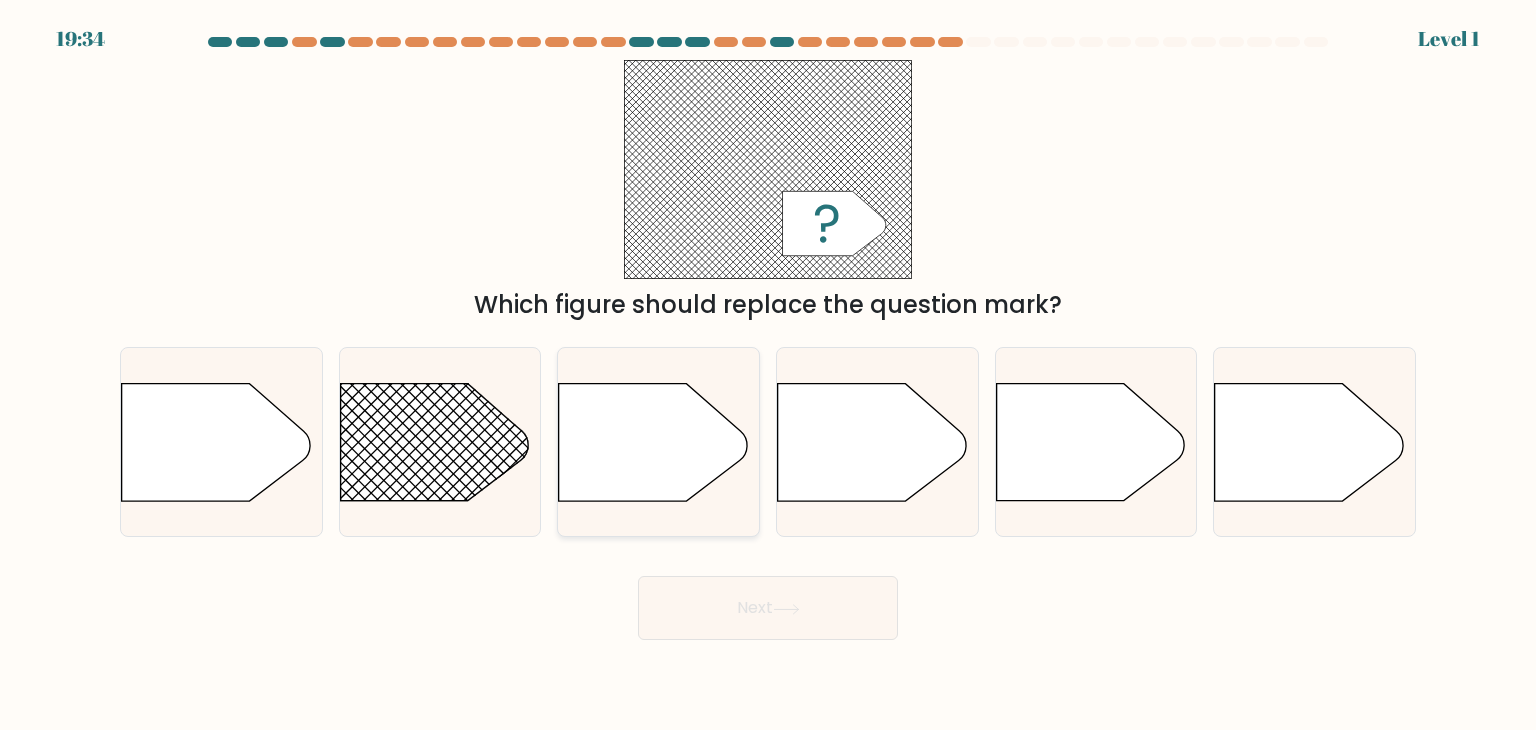 click 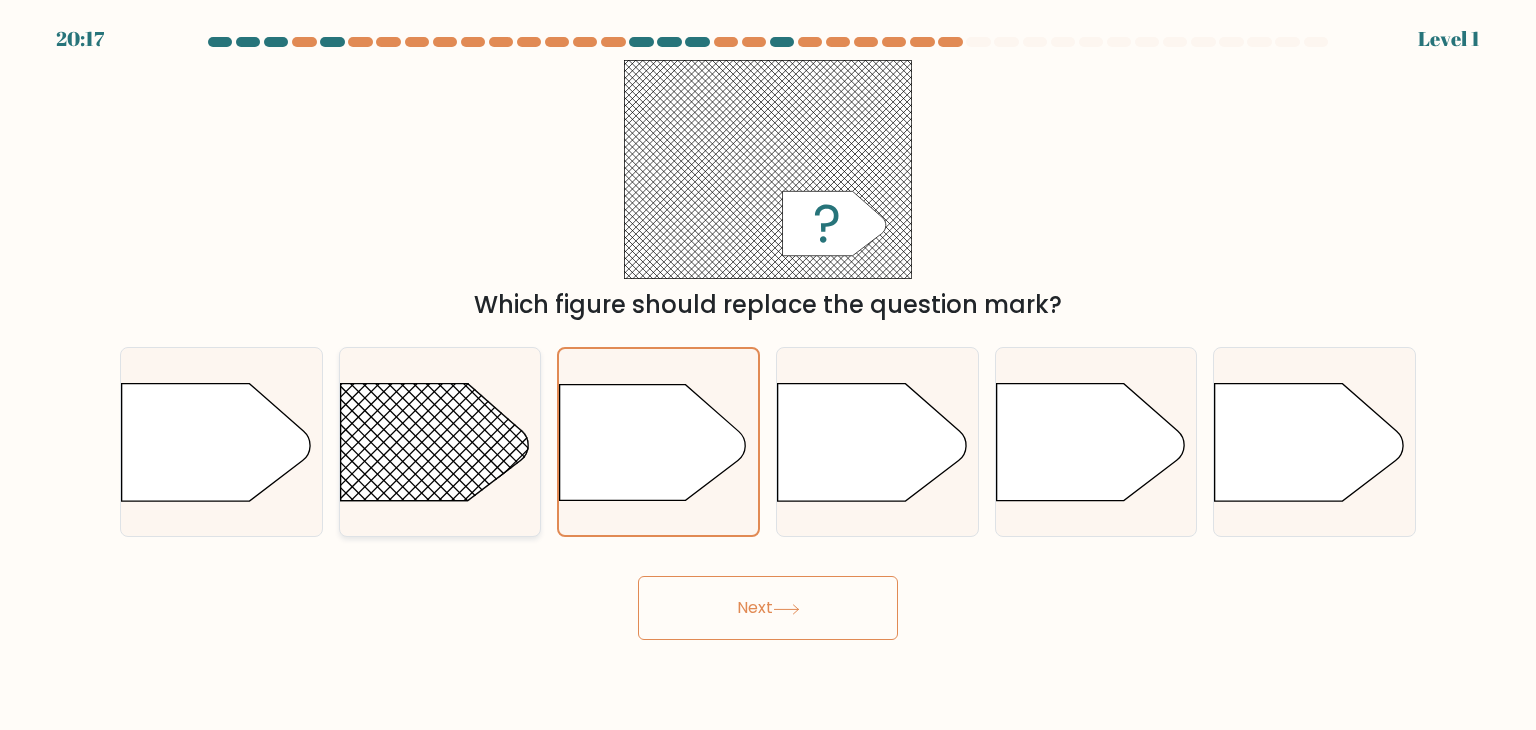 click 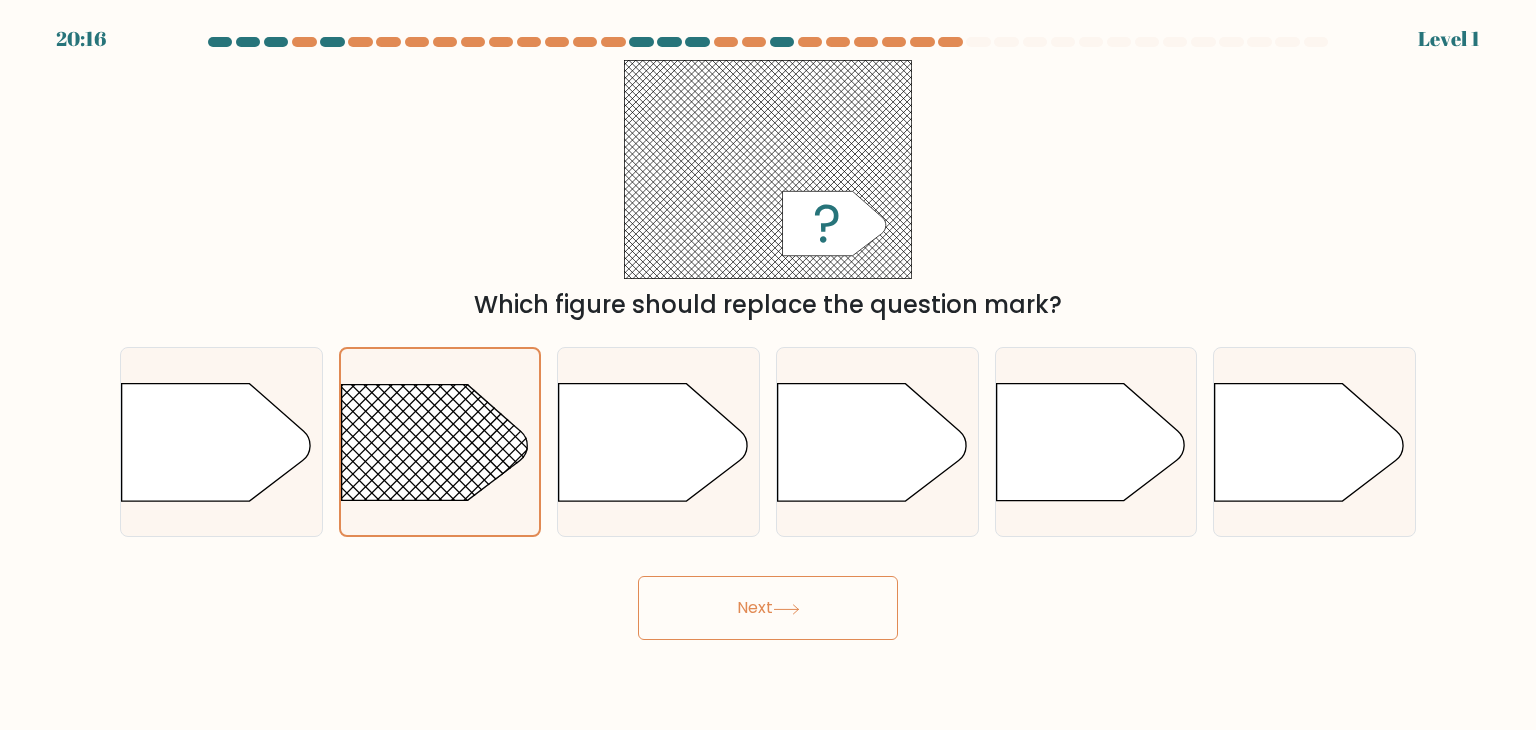 click on "Next" at bounding box center (768, 608) 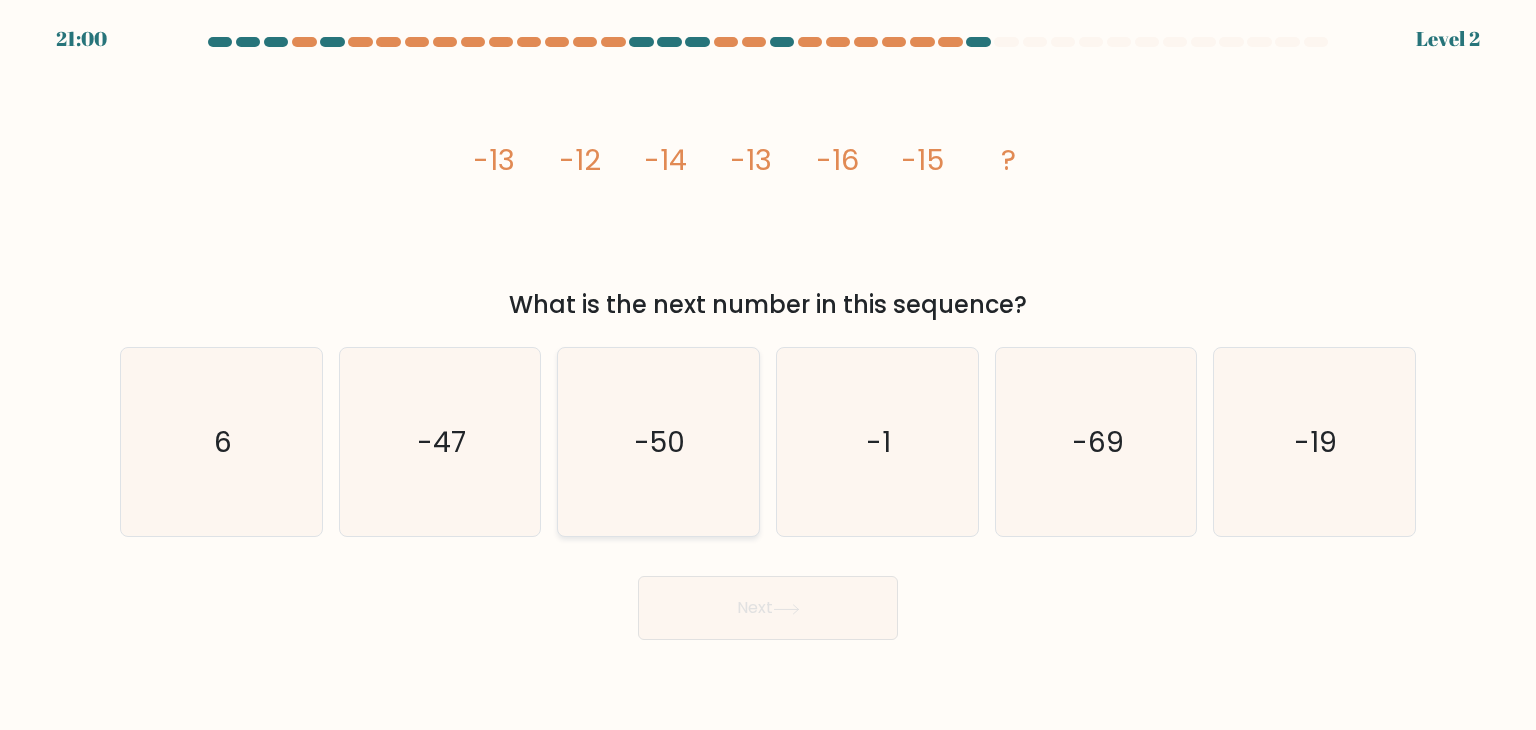 click on "-50" 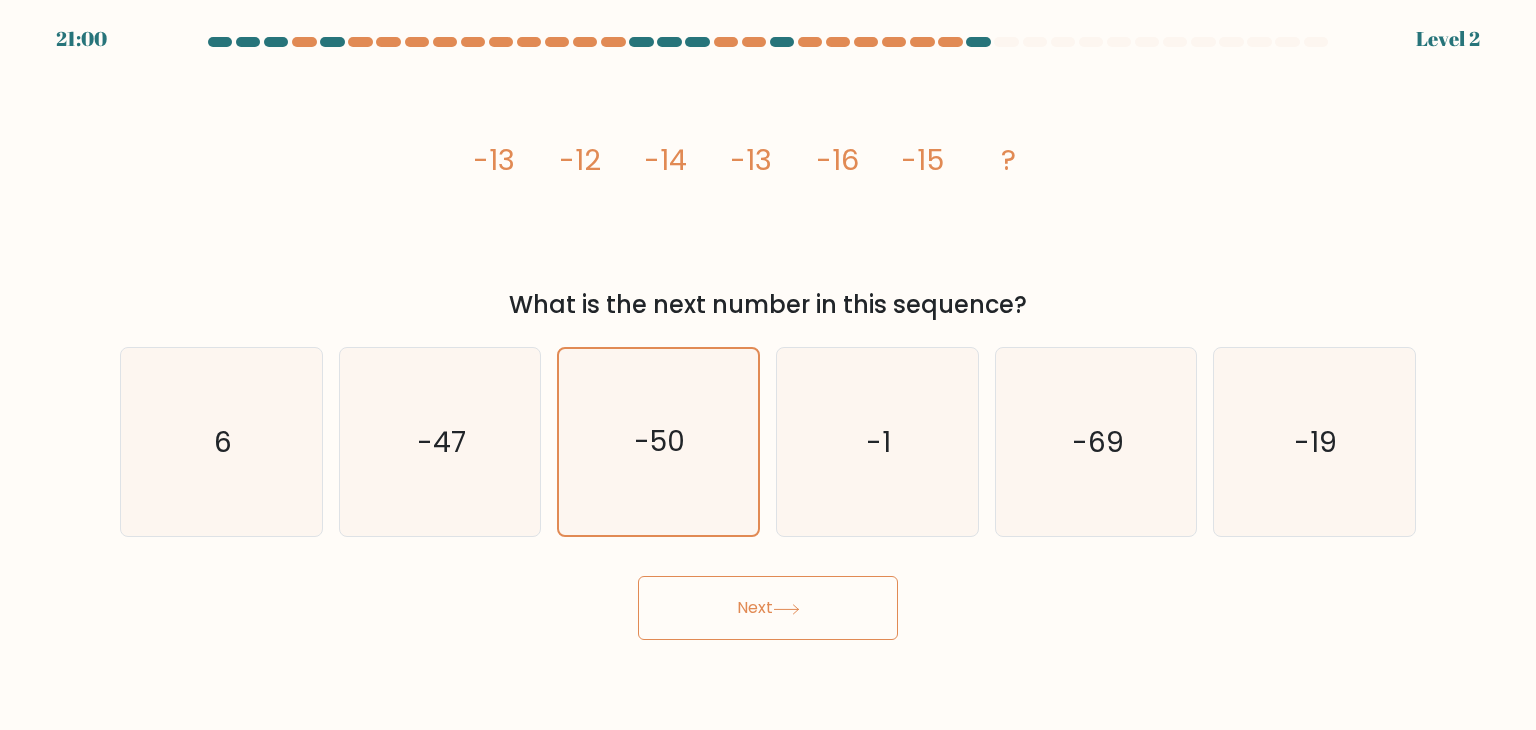click on "Next" at bounding box center (768, 608) 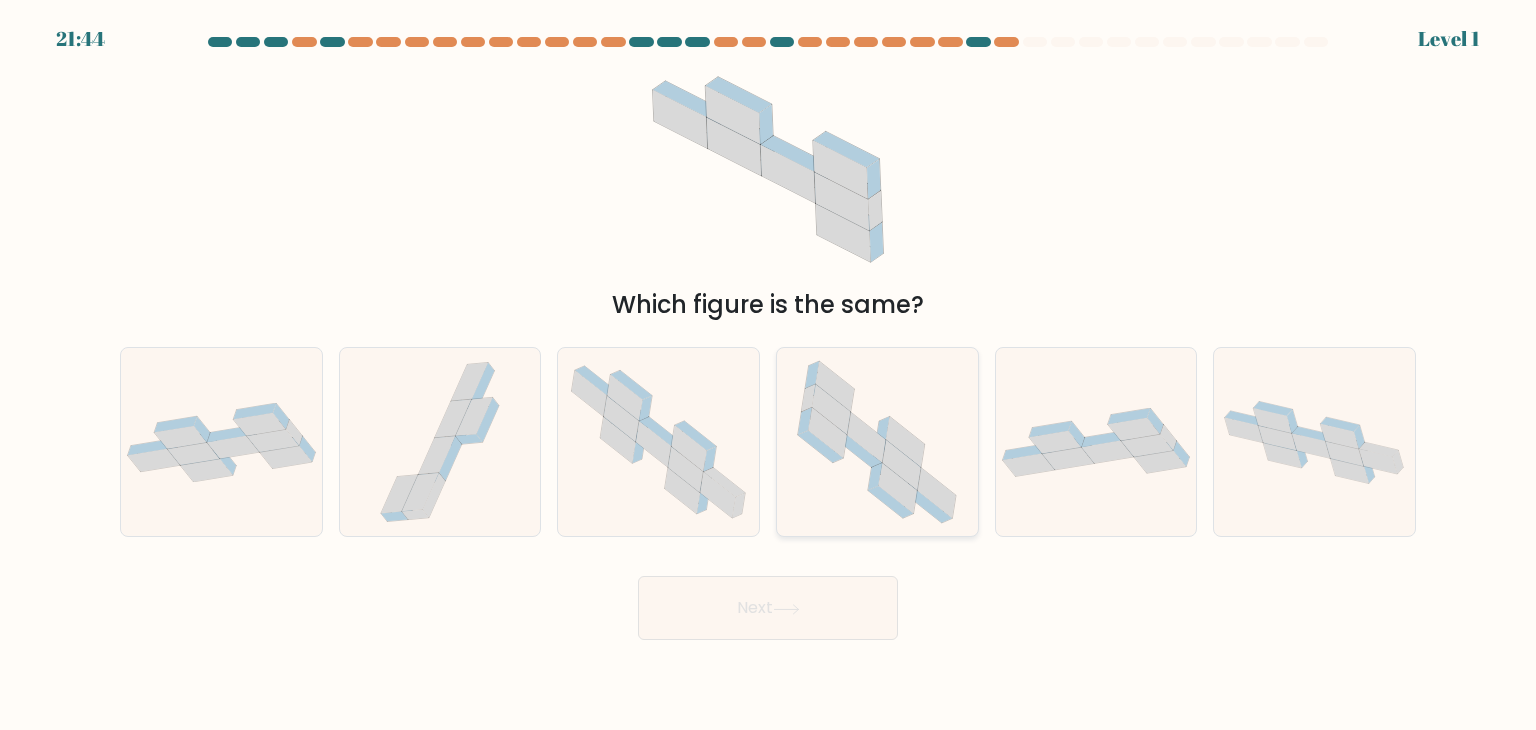 click 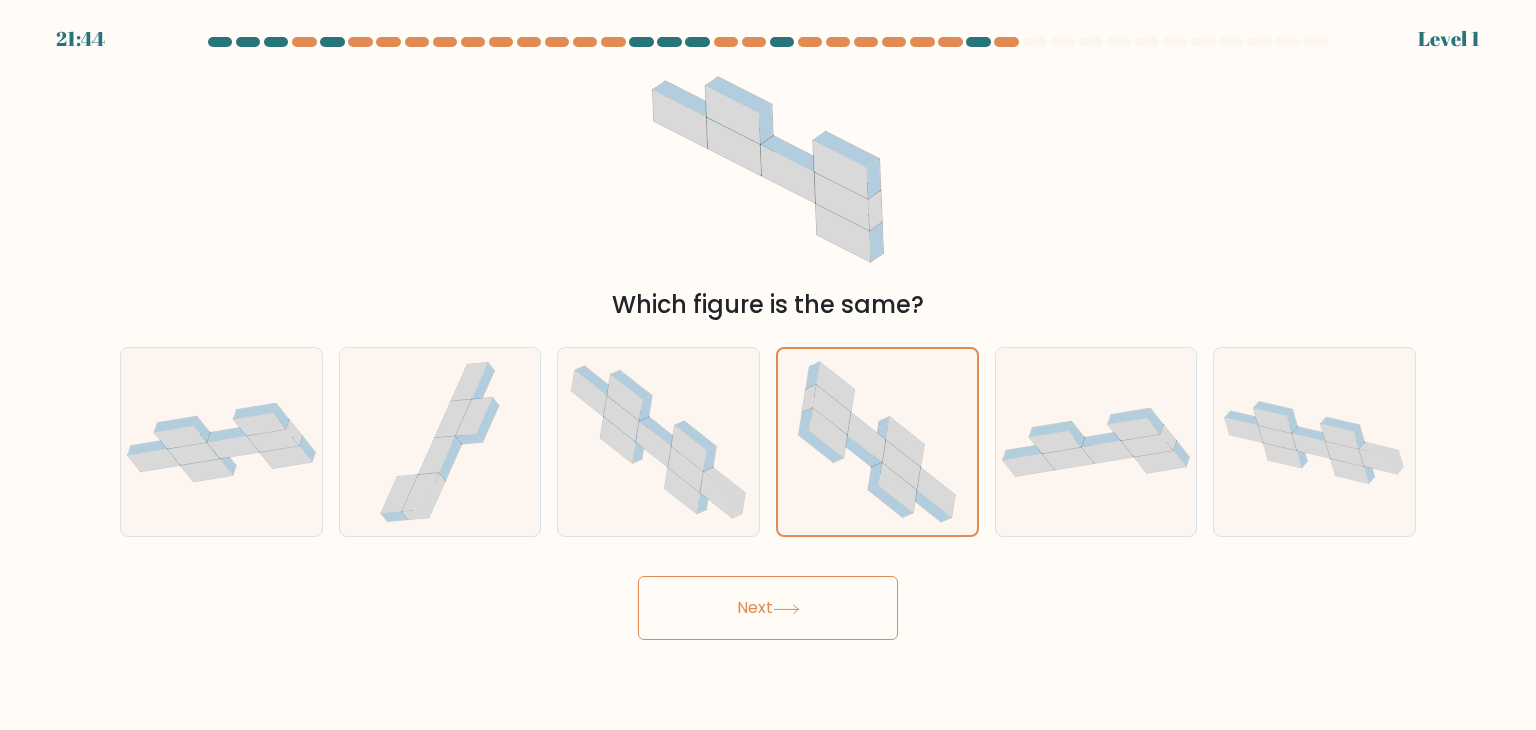 click on "Next" at bounding box center (768, 608) 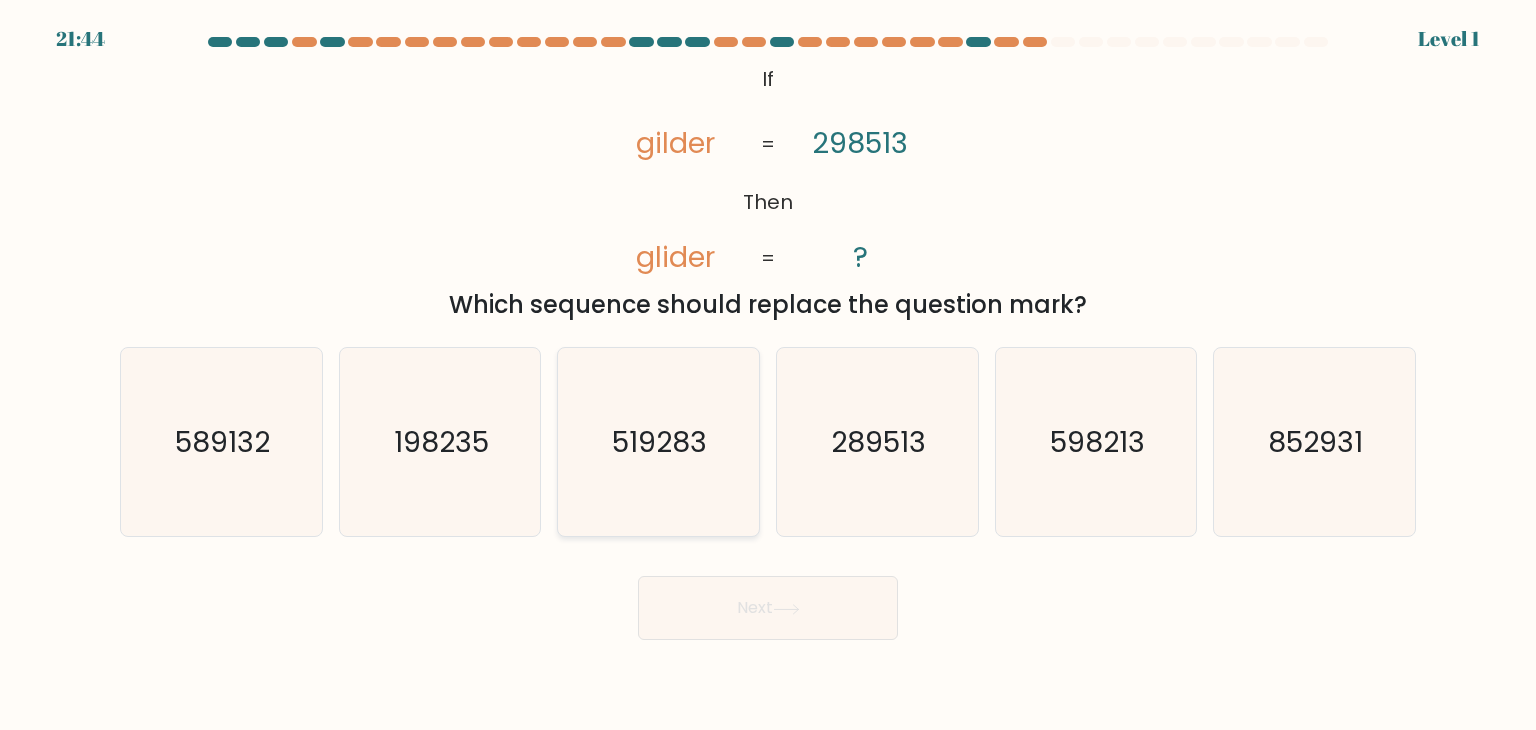 click on "519283" 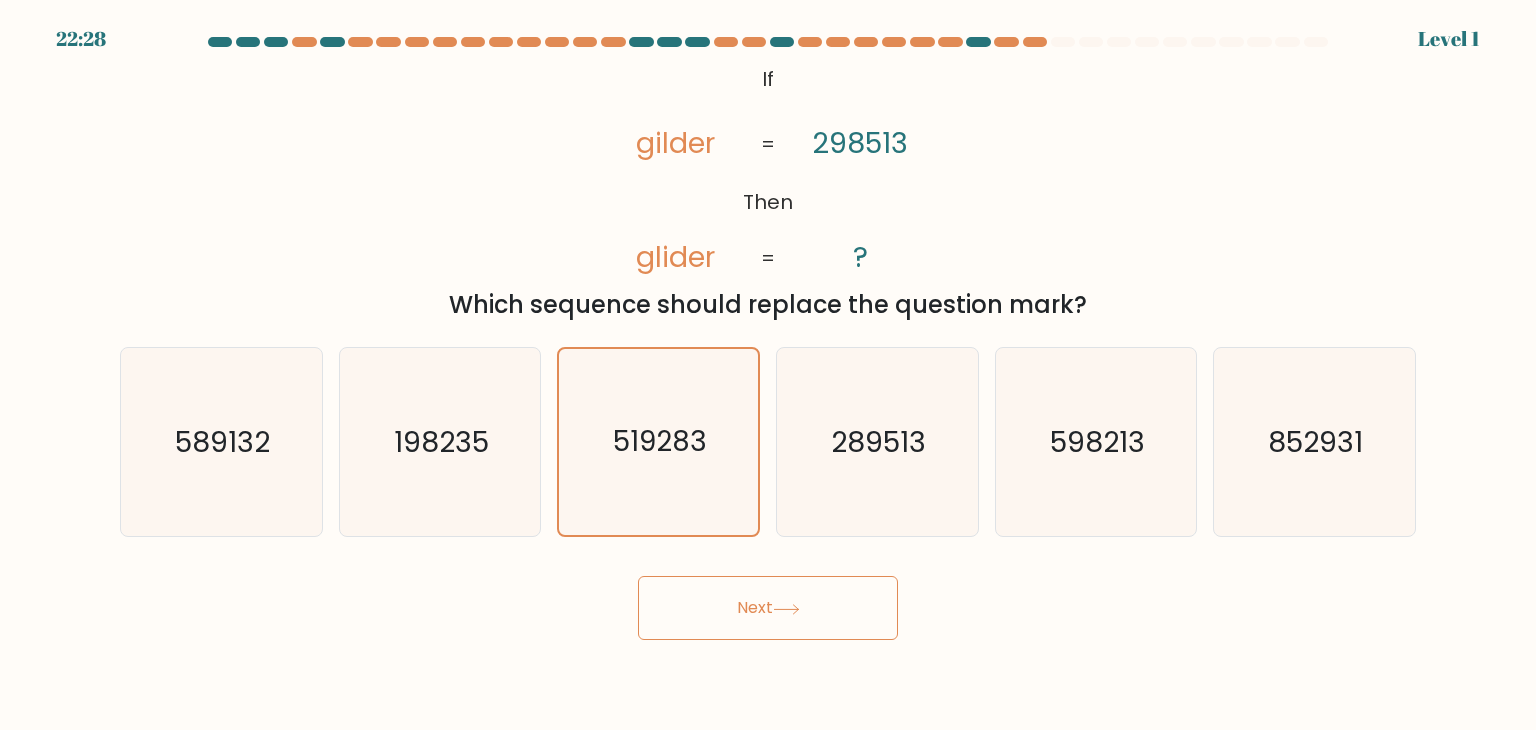 click on "Next" at bounding box center [768, 608] 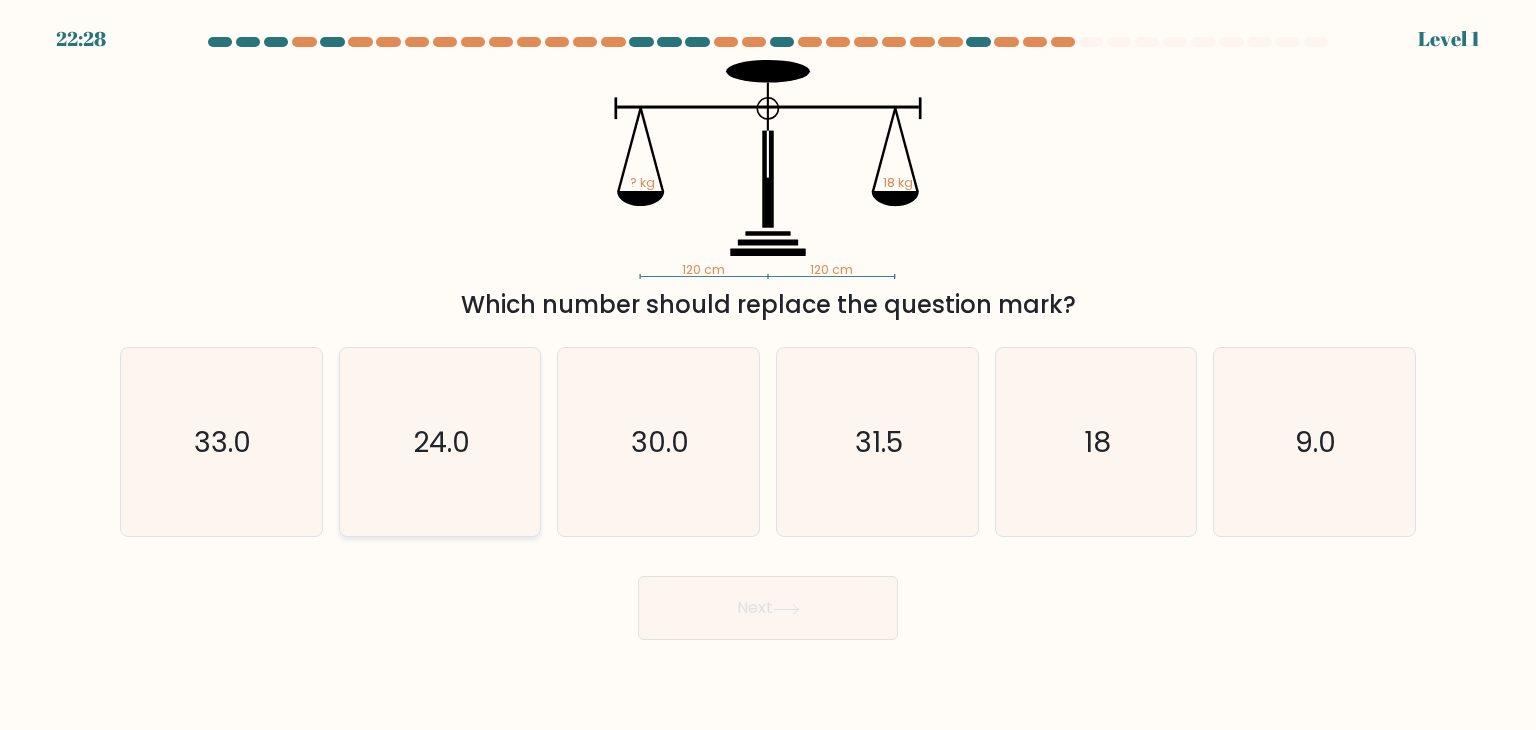 click on "24.0" 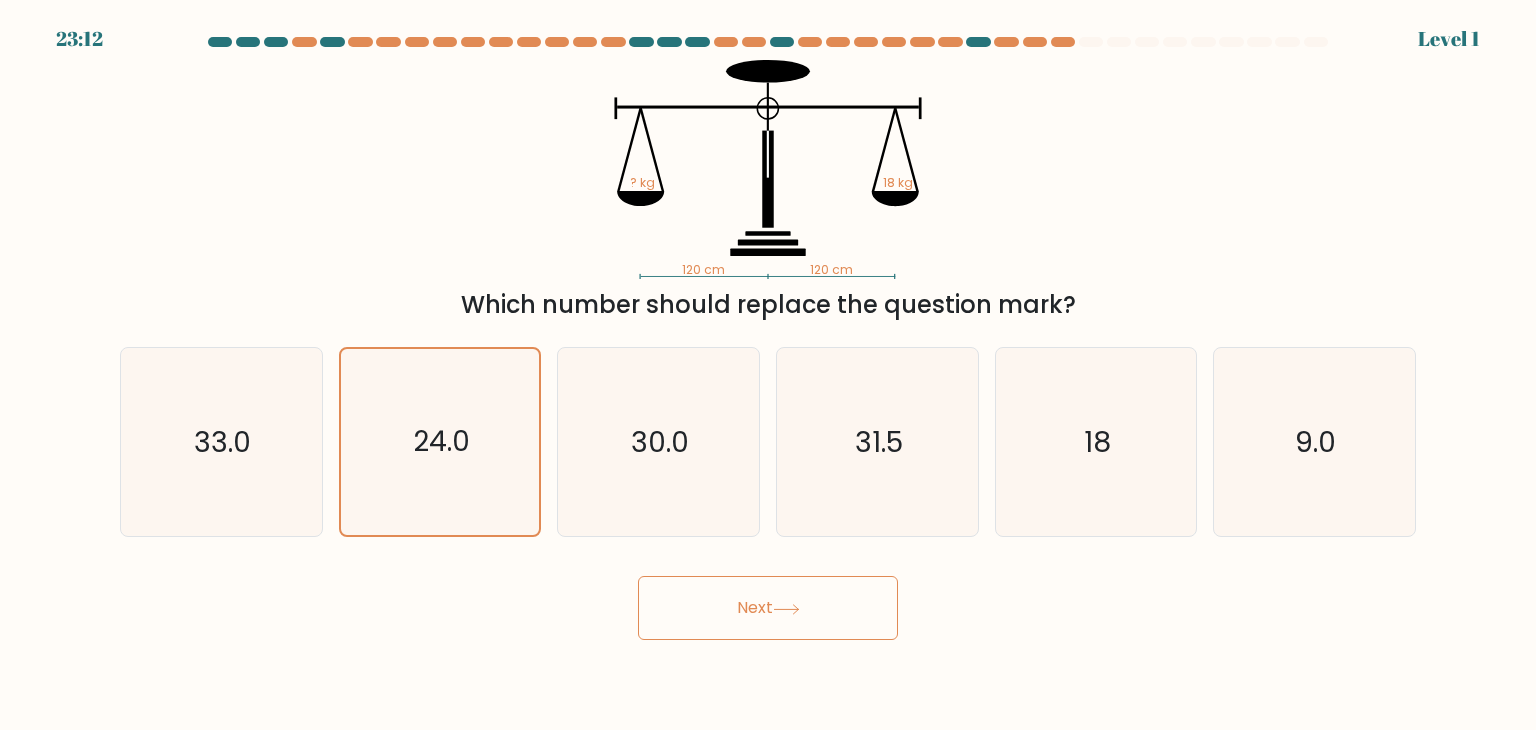 click on "Next" at bounding box center (768, 600) 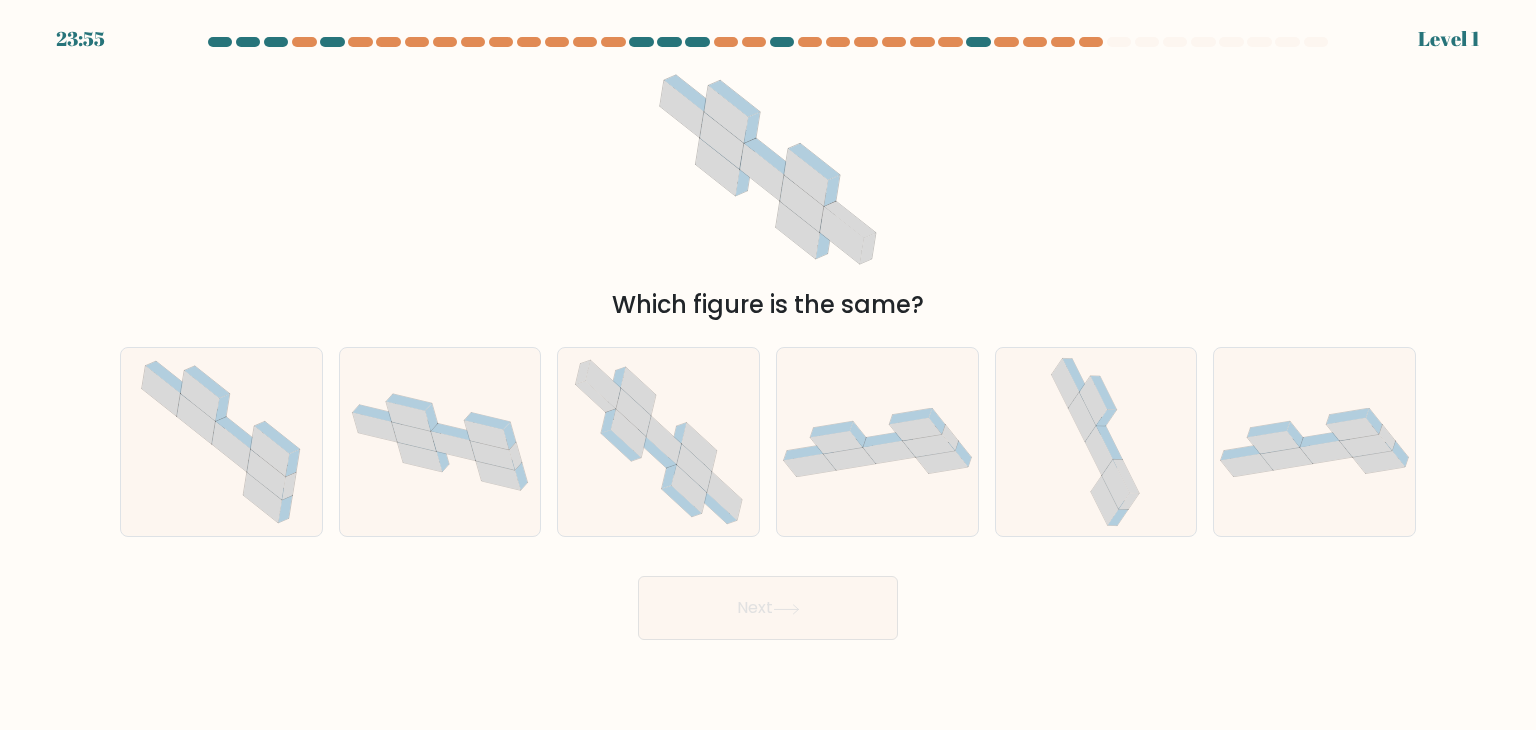 click 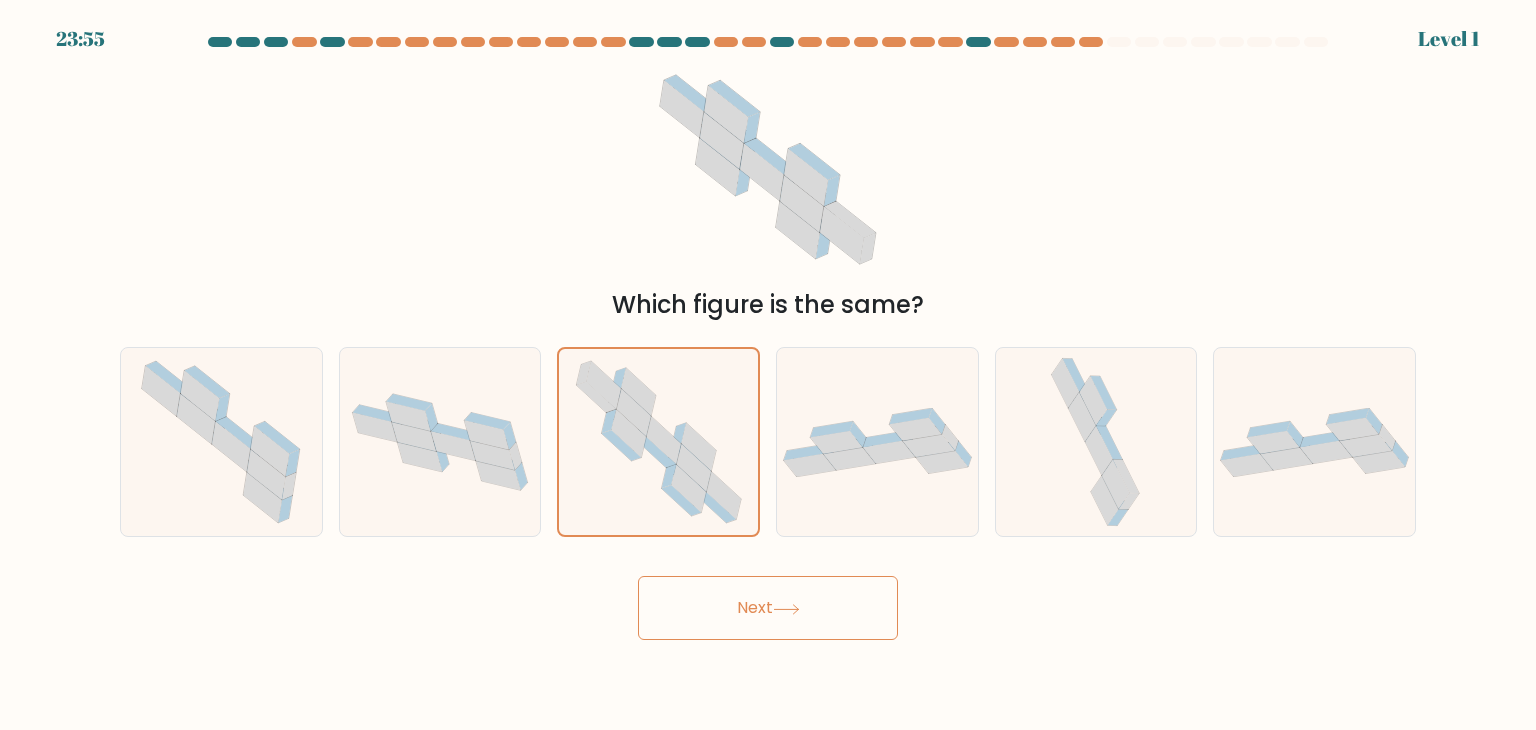 click 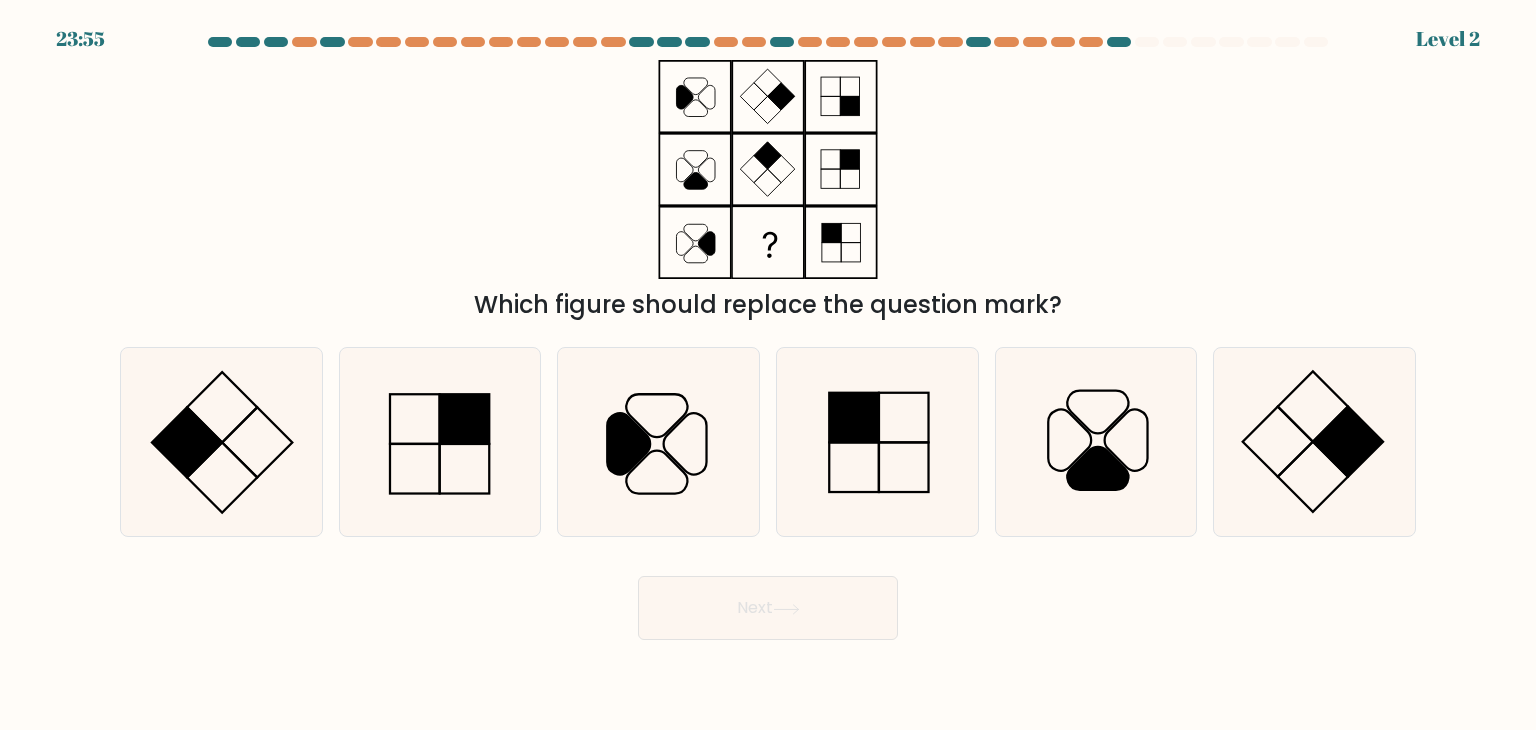 click 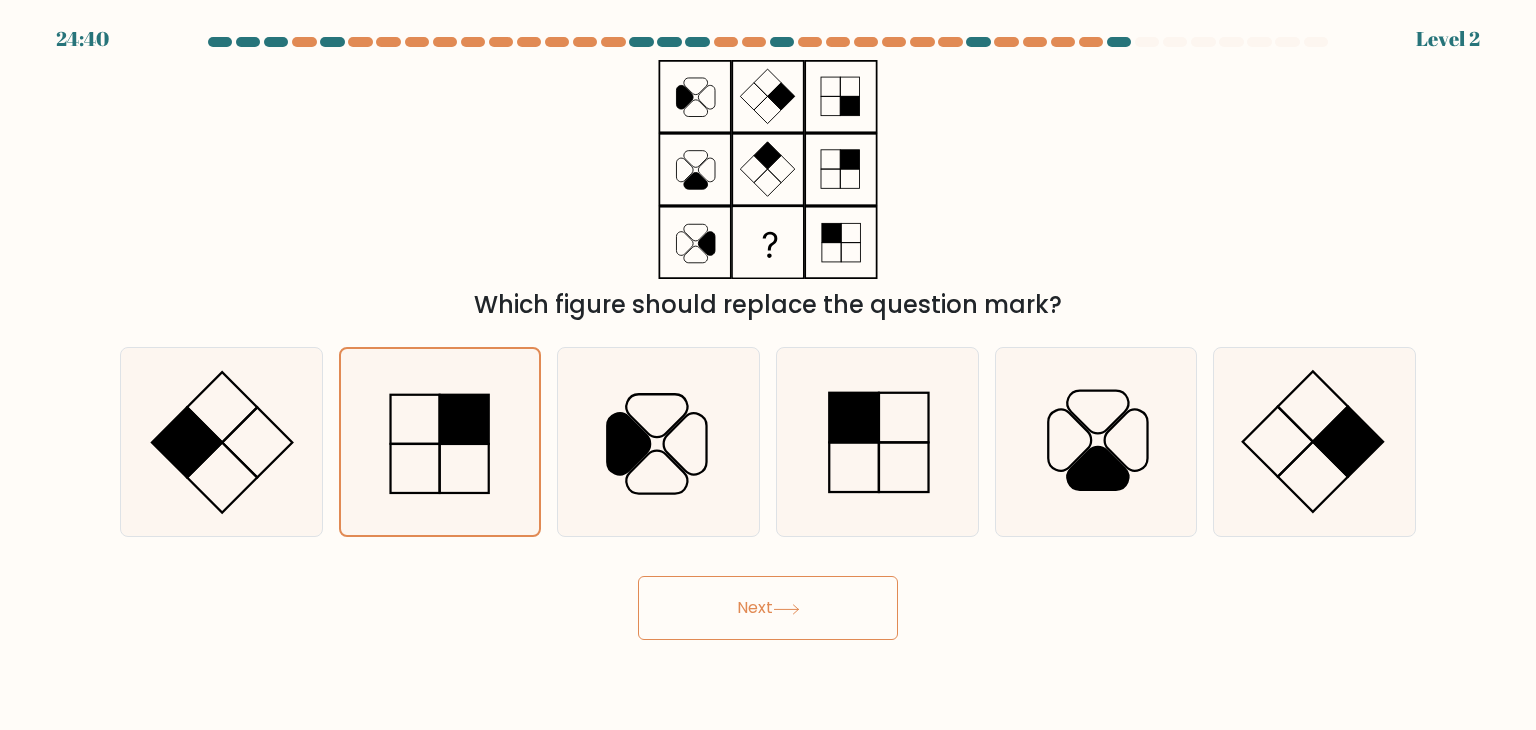 click on "Next" at bounding box center [768, 608] 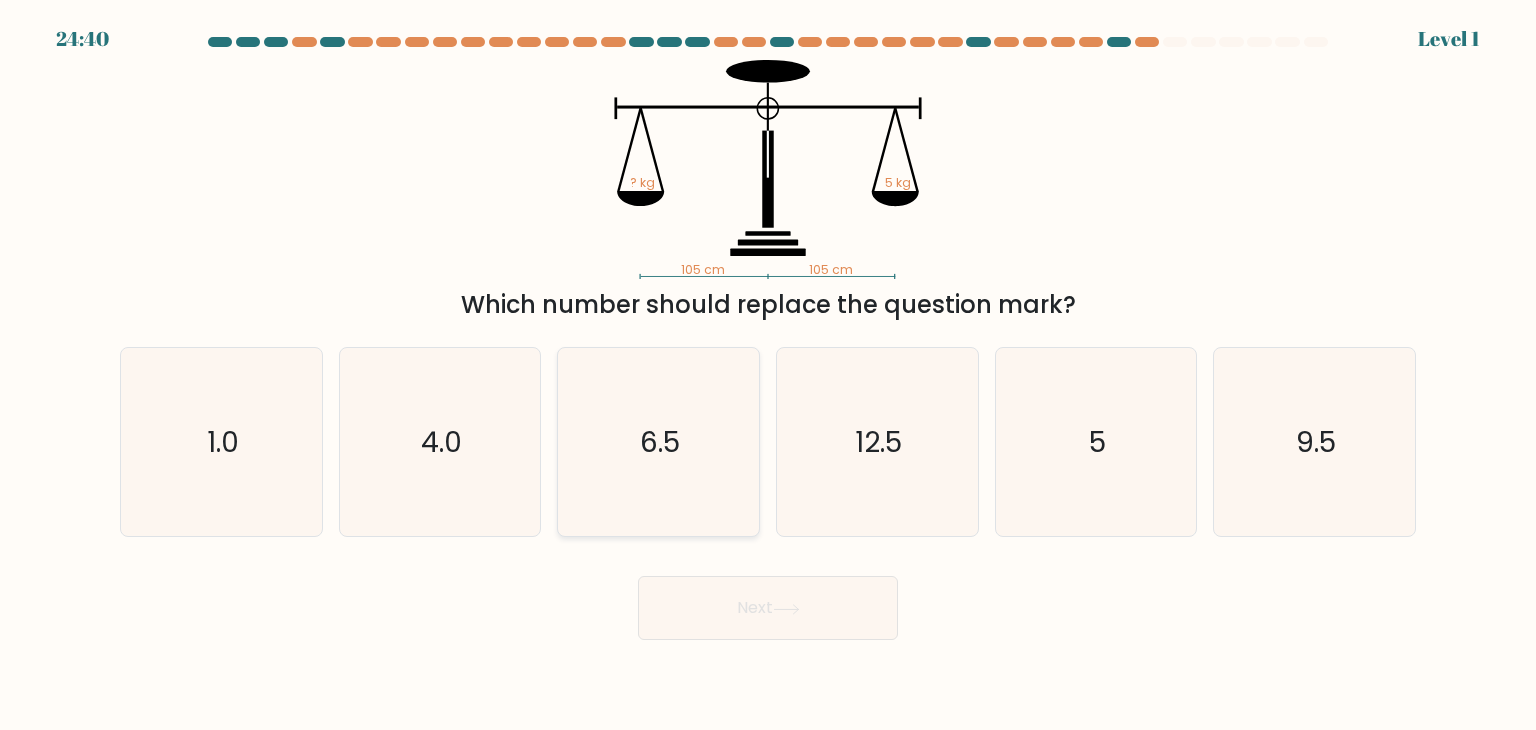 click on "6.5" 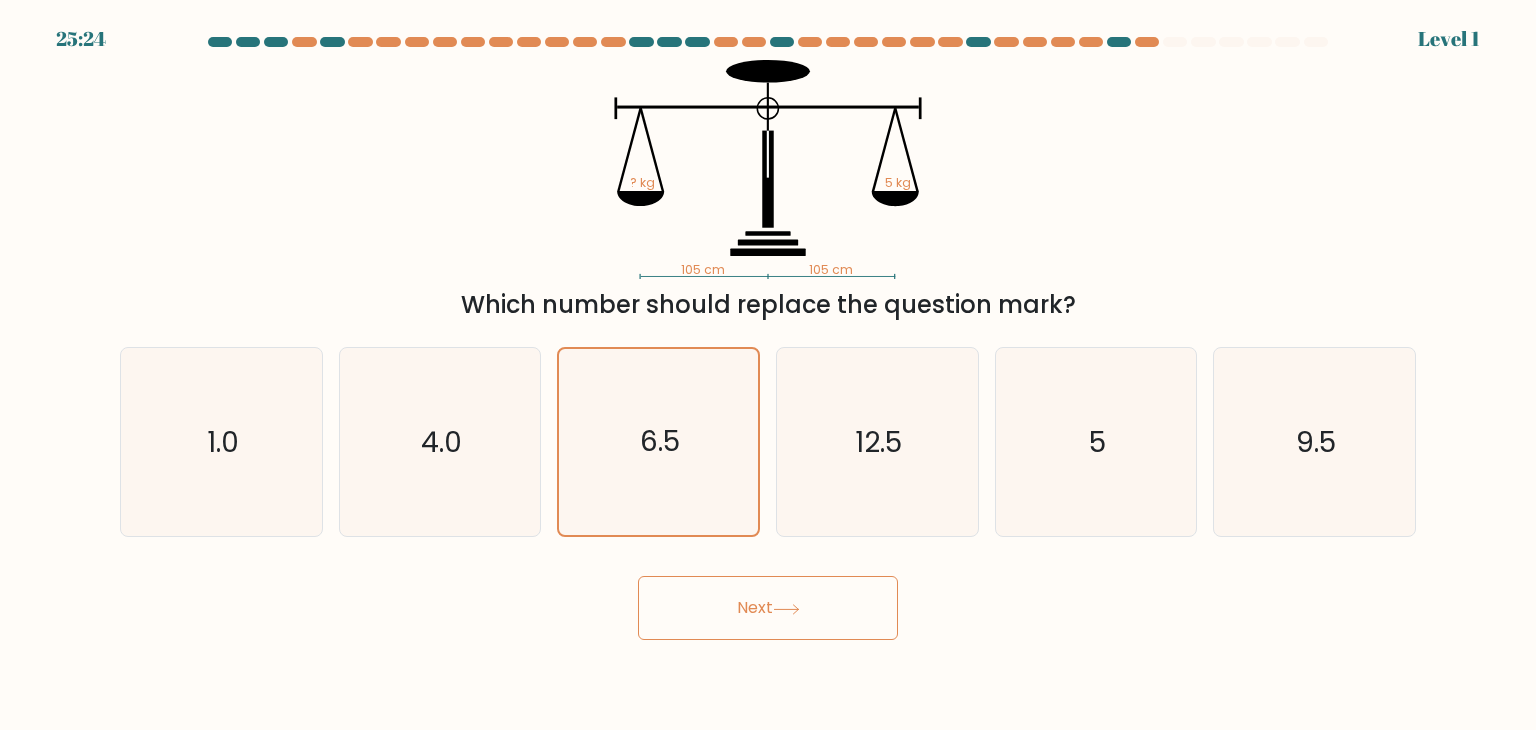 click on "Next" at bounding box center [768, 608] 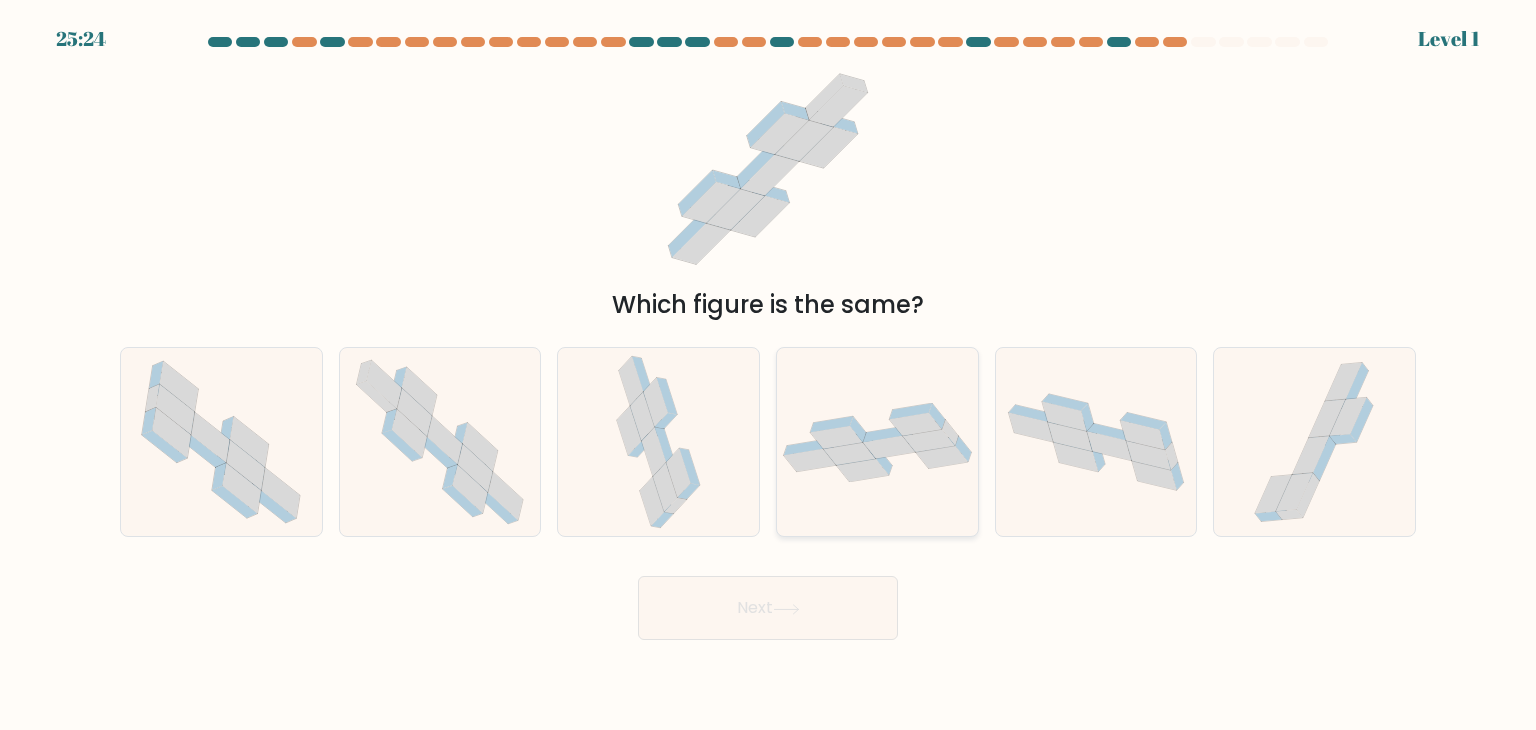 click 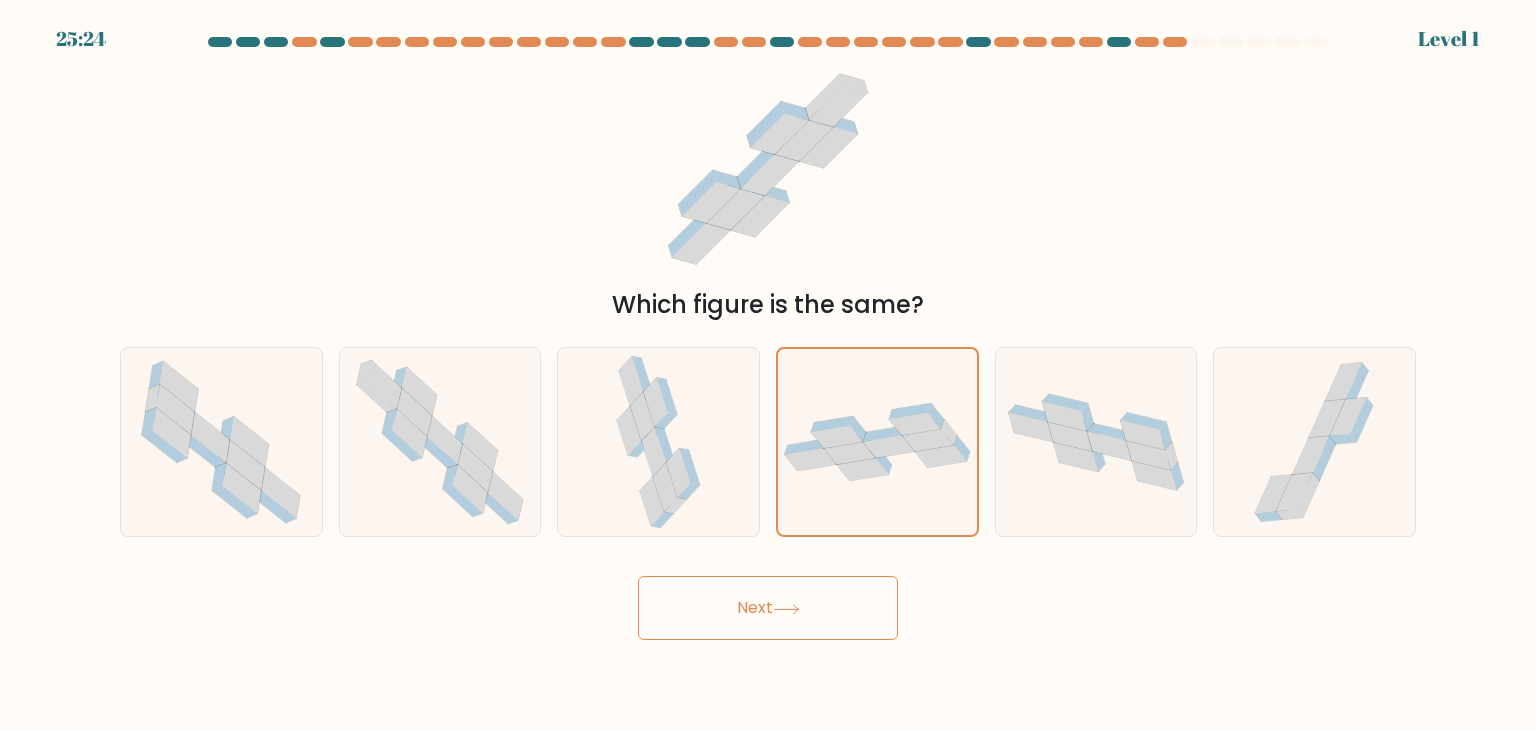click on "Next" at bounding box center (768, 608) 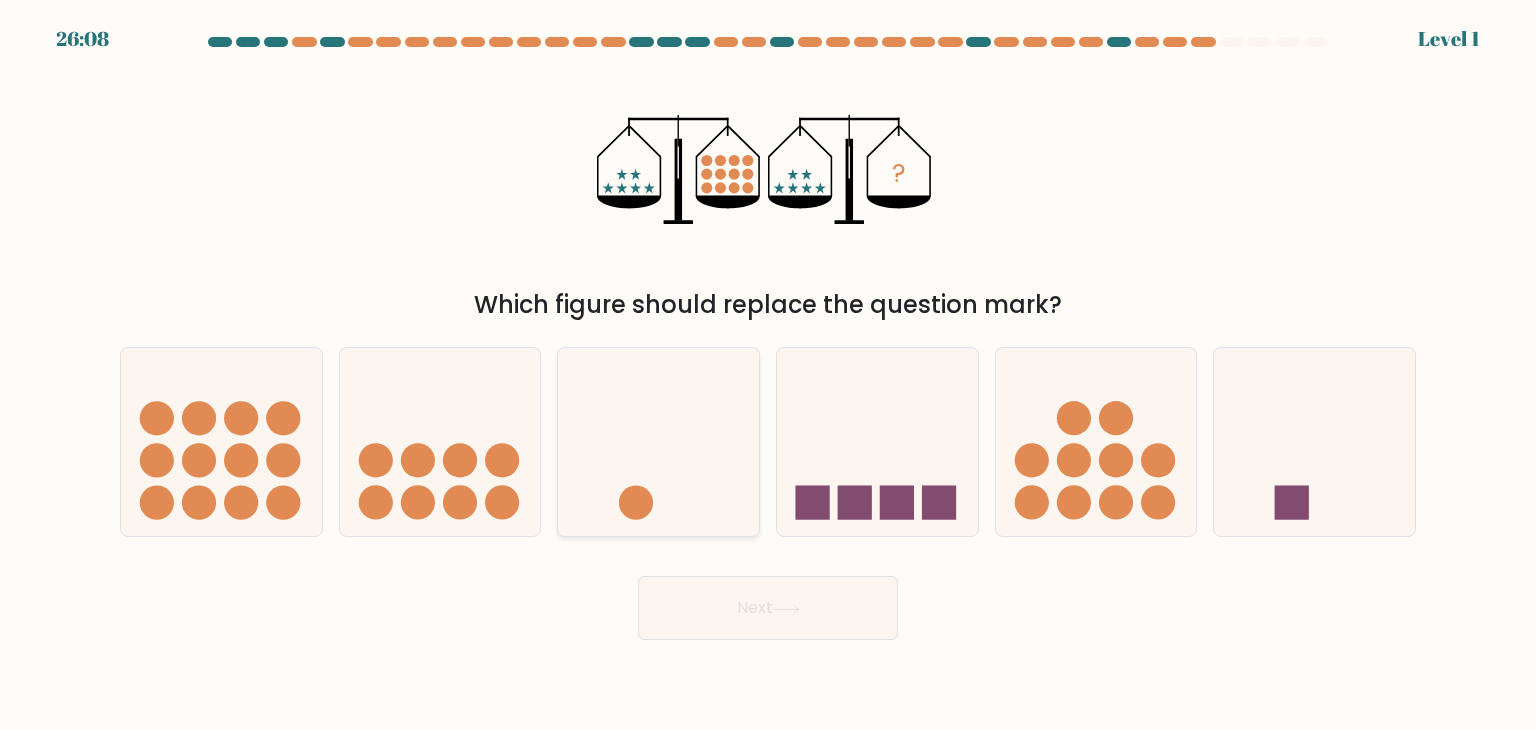 click 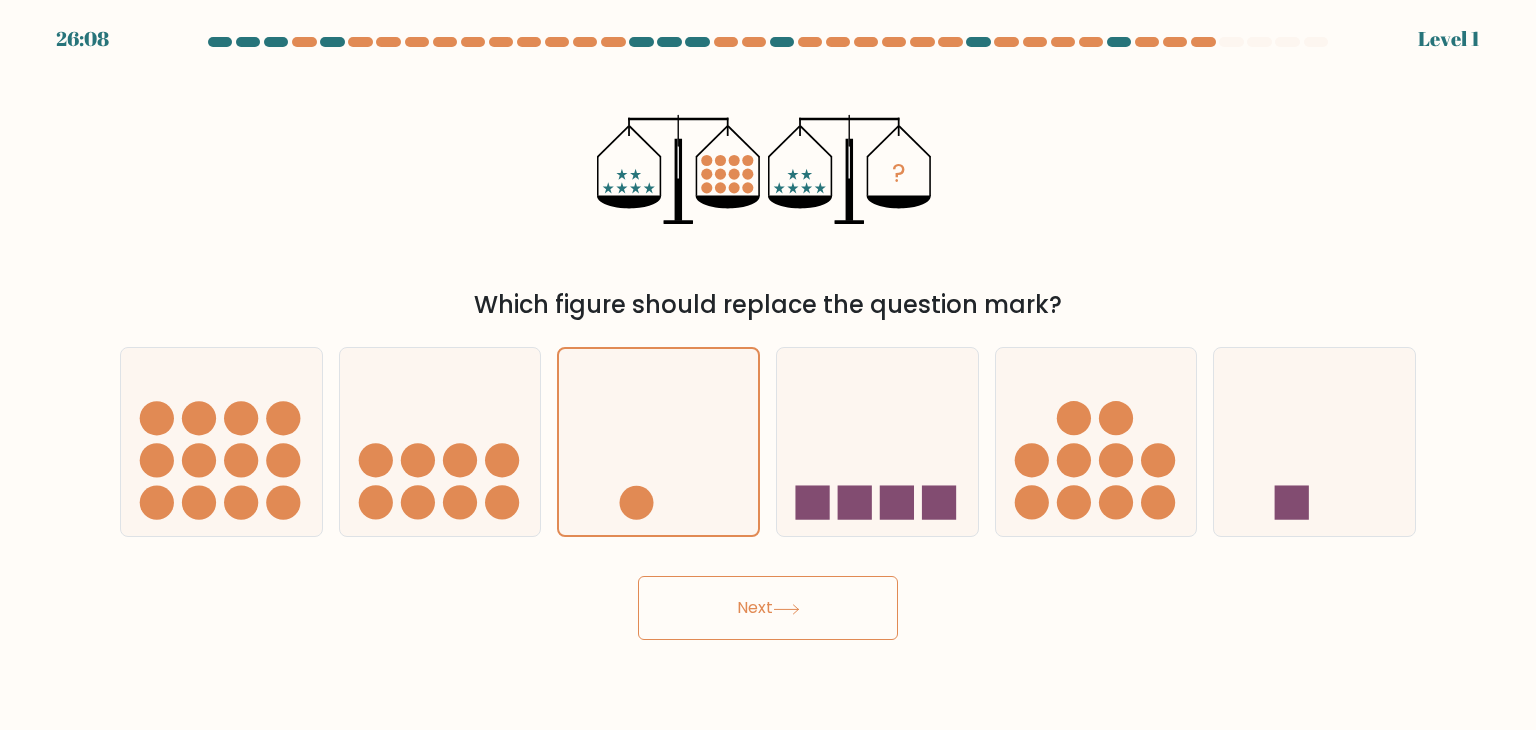 click on "Next" at bounding box center [768, 608] 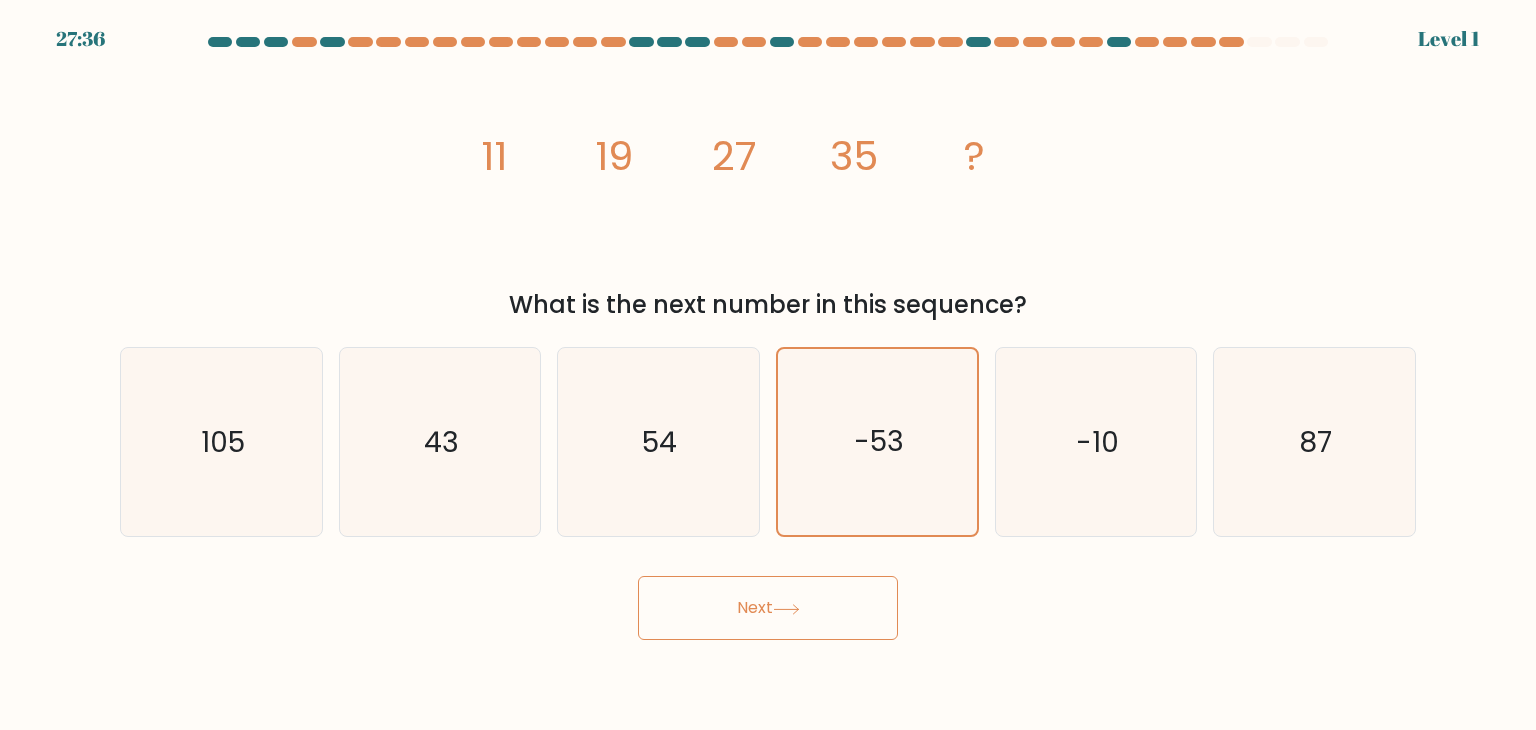 click on "Next" at bounding box center (768, 608) 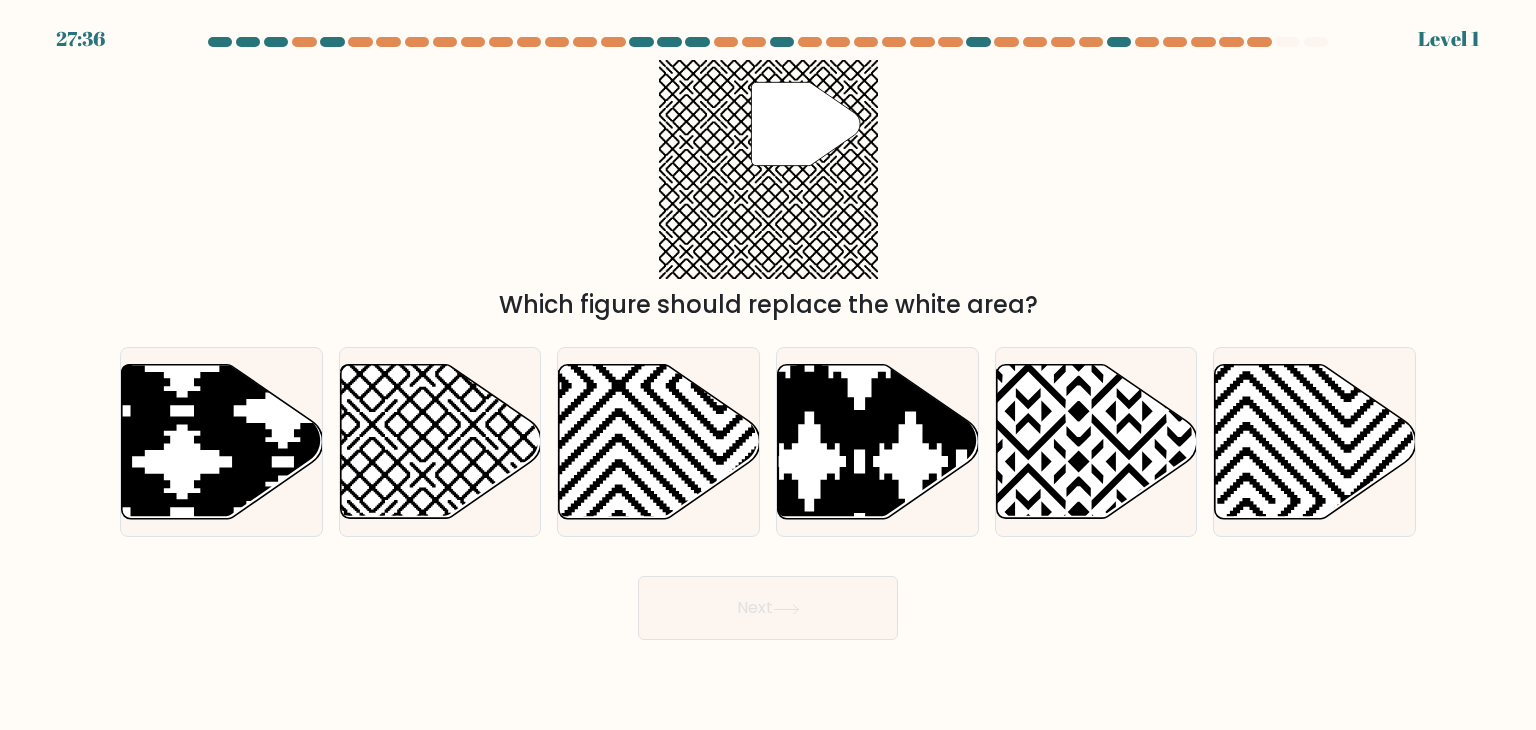 click 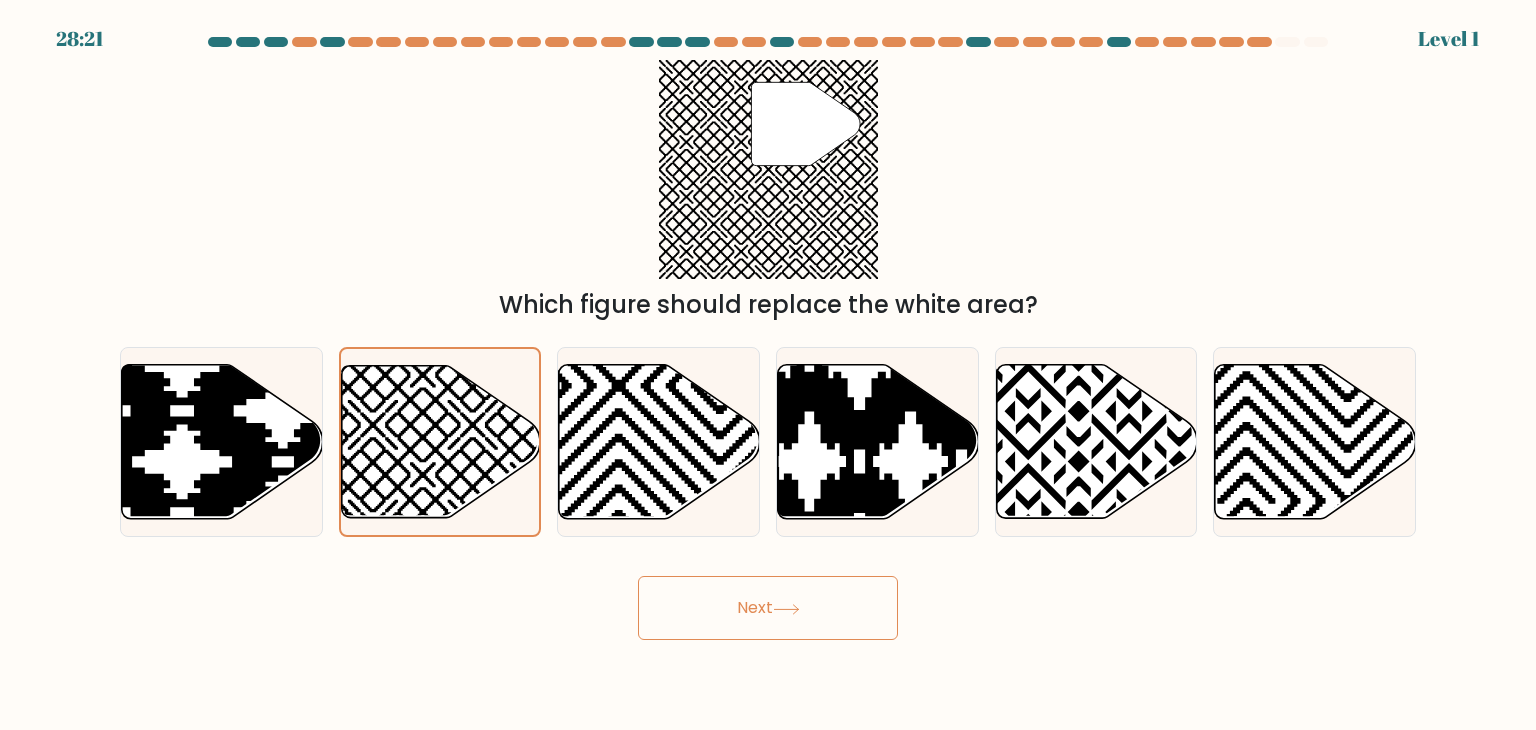 click on "Next" at bounding box center (768, 600) 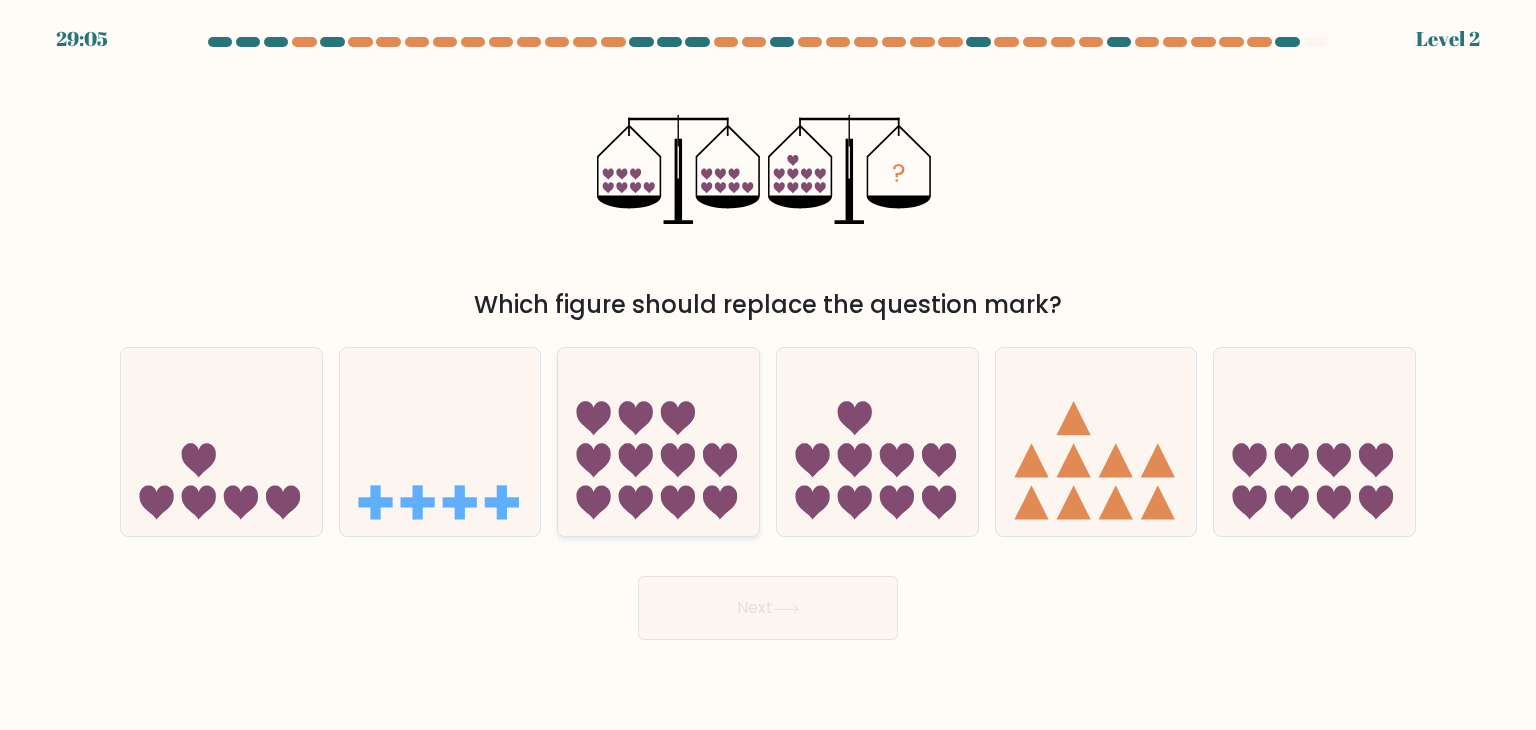 click 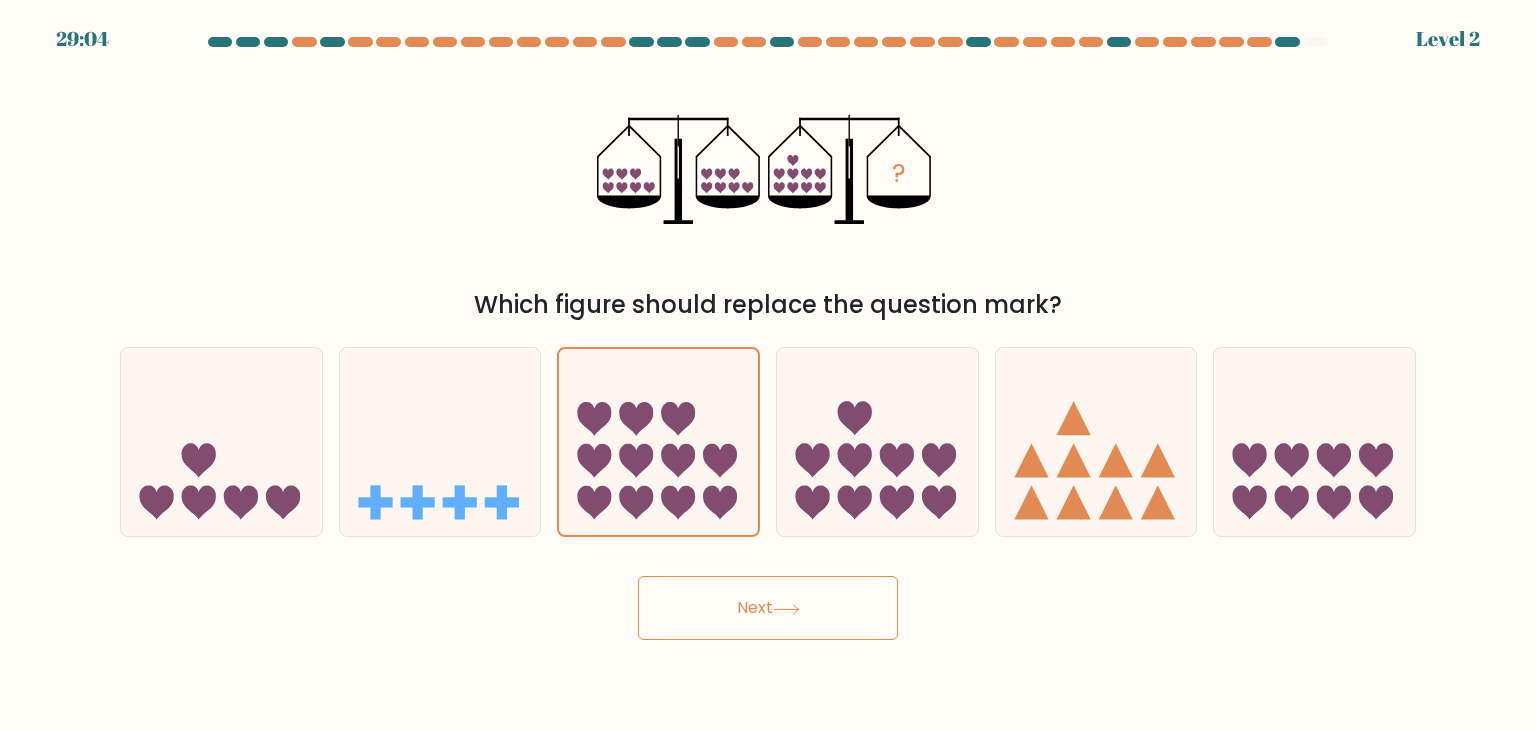 click on "29:04
Level 2" at bounding box center (768, 365) 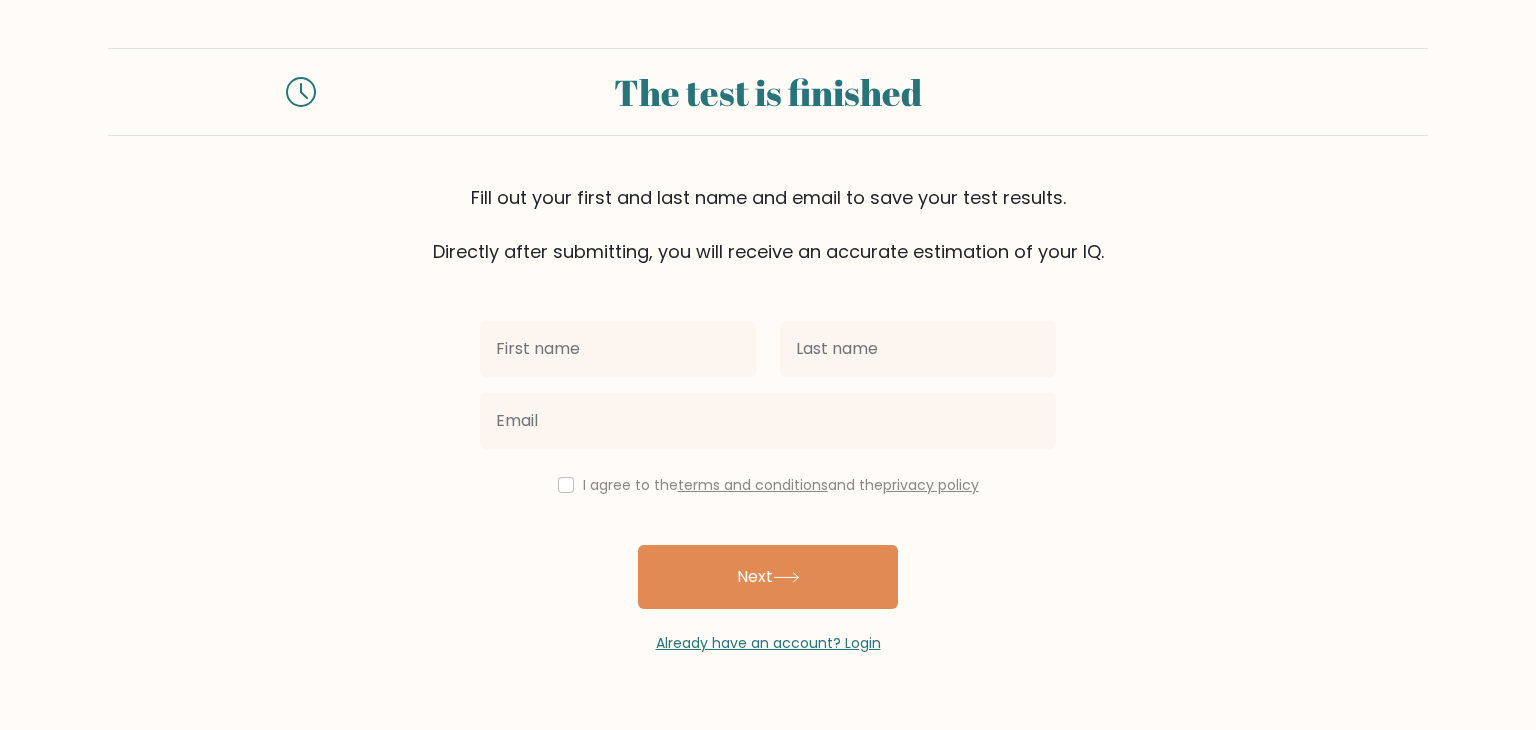 scroll, scrollTop: 0, scrollLeft: 0, axis: both 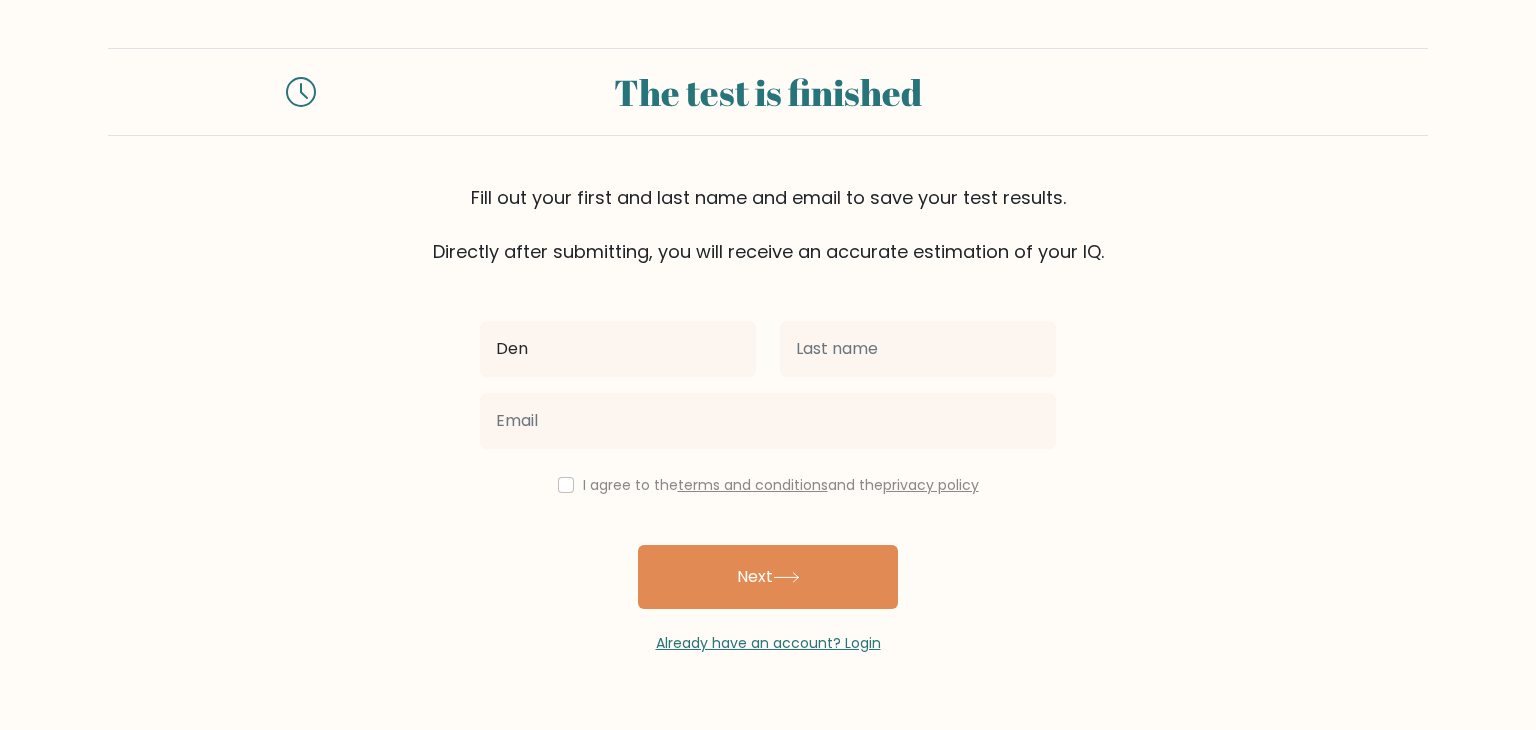type on "Den" 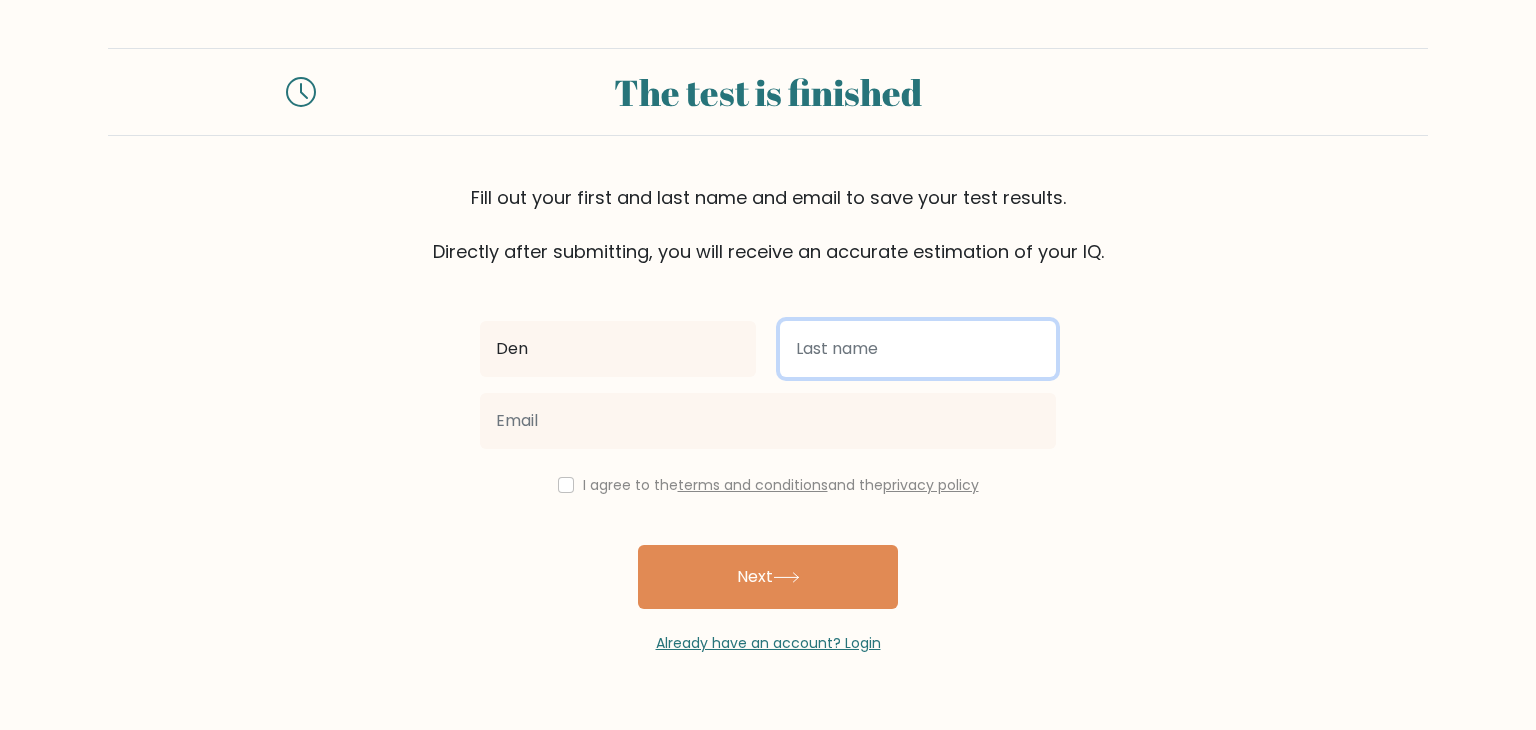 click at bounding box center (918, 349) 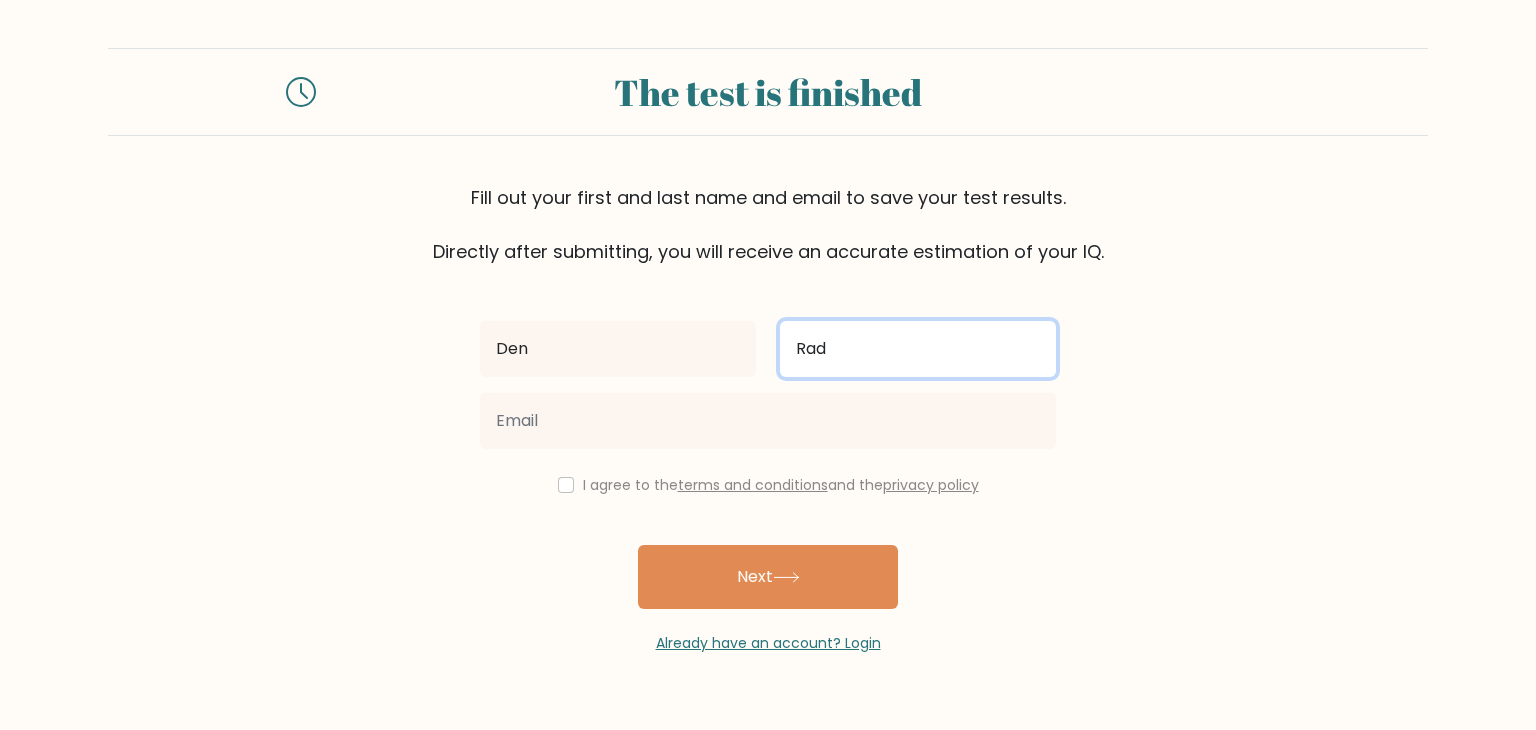 type on "Rad" 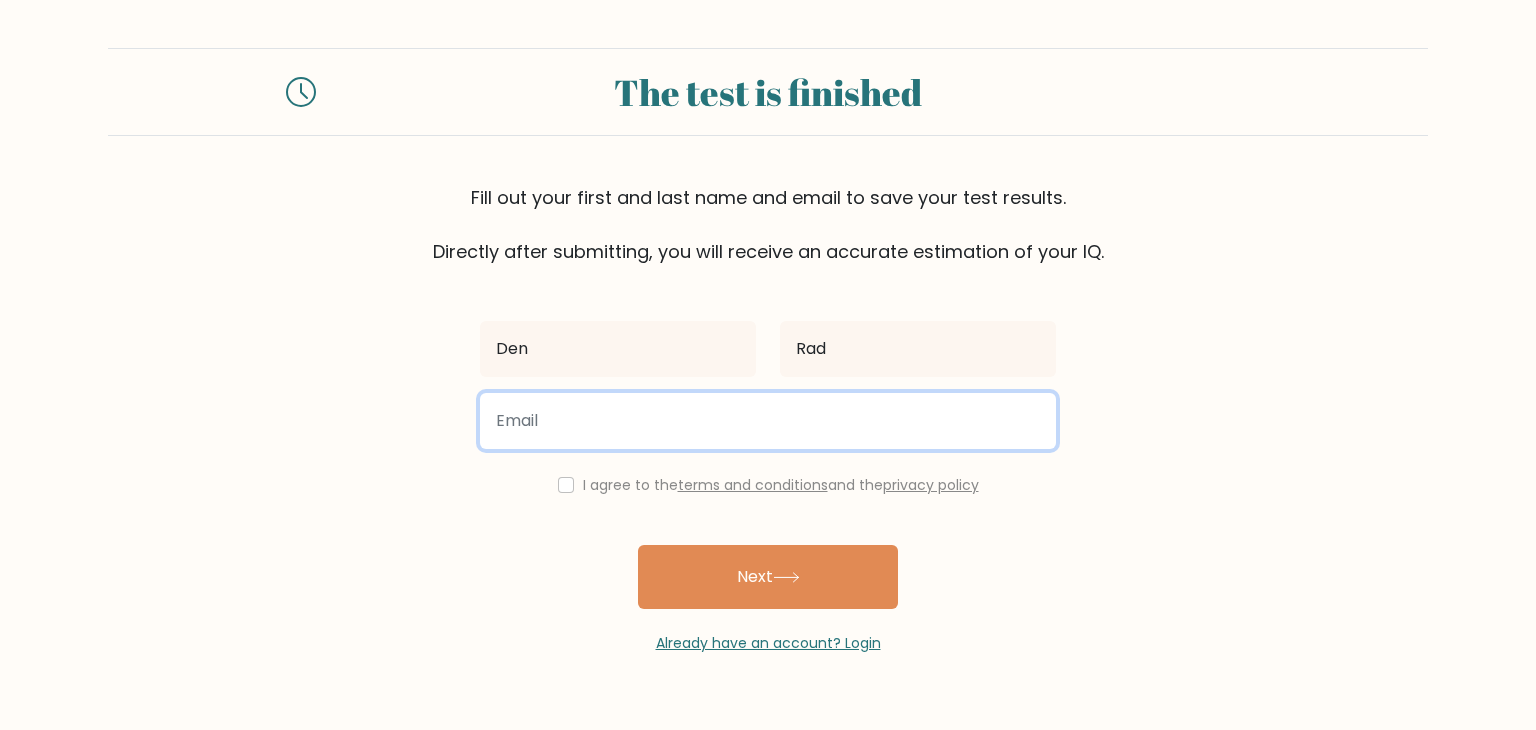 click at bounding box center [768, 421] 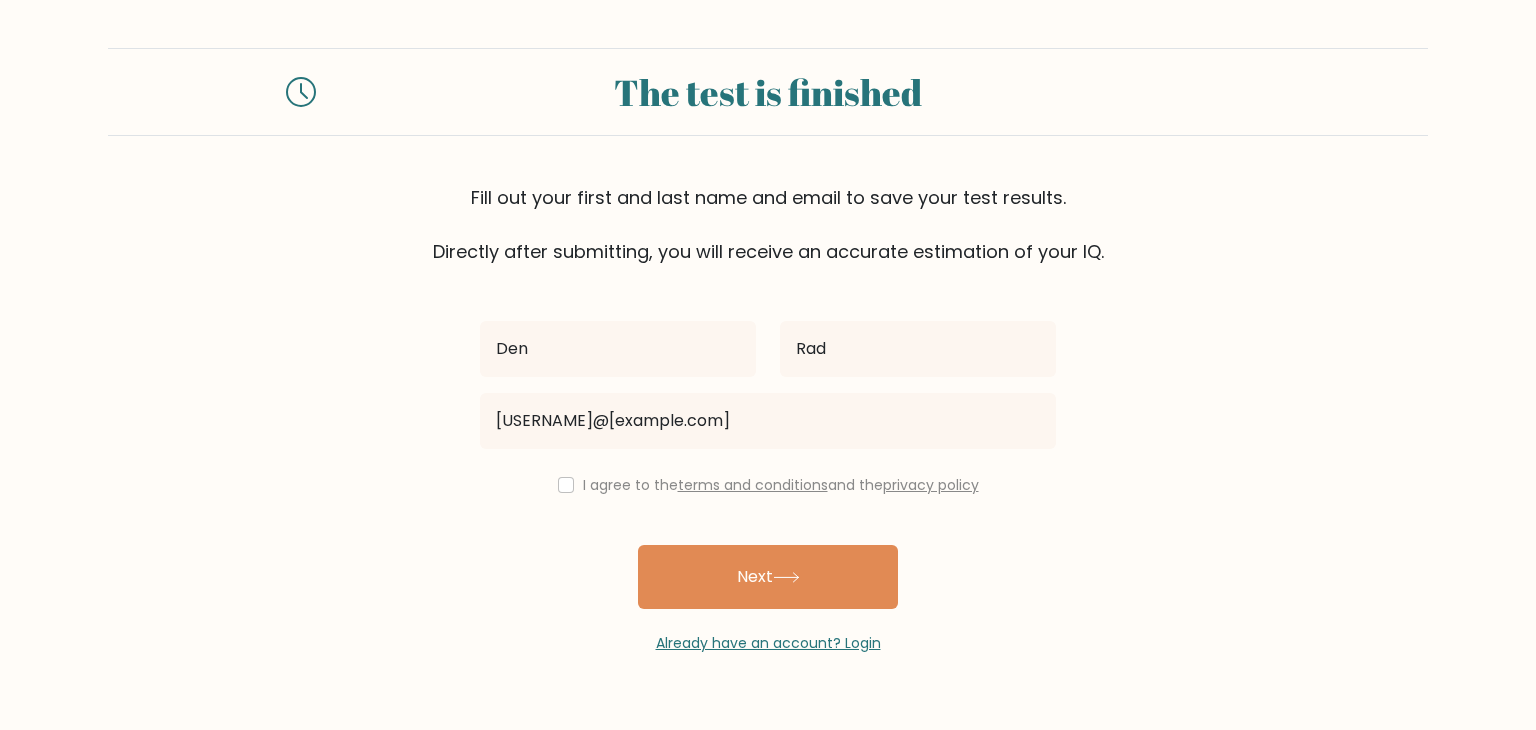 click on "I agree to the  terms and conditions  and the  privacy policy" at bounding box center (781, 485) 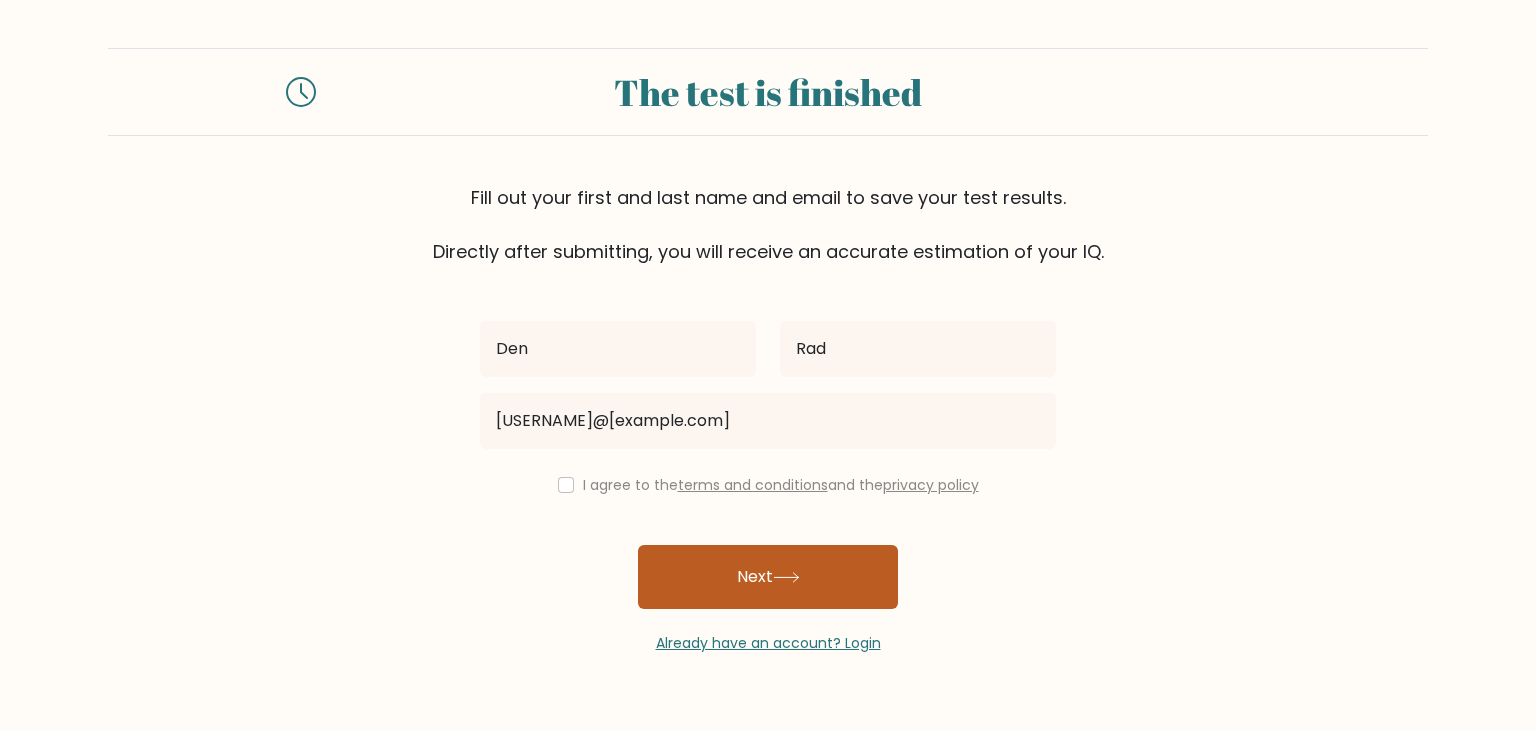 click on "Next" at bounding box center [768, 577] 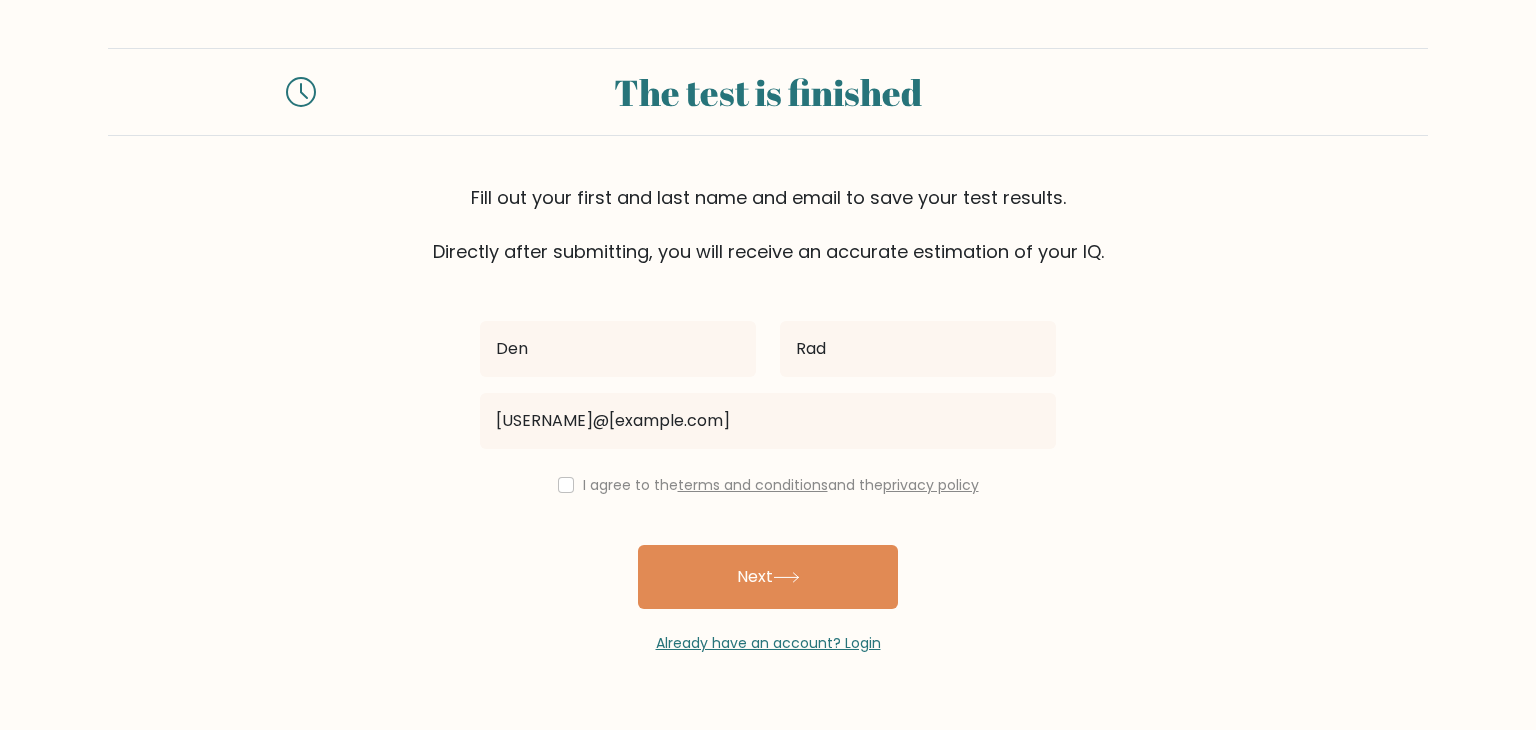 click on "I agree to the  terms and conditions  and the  privacy policy" at bounding box center (768, 485) 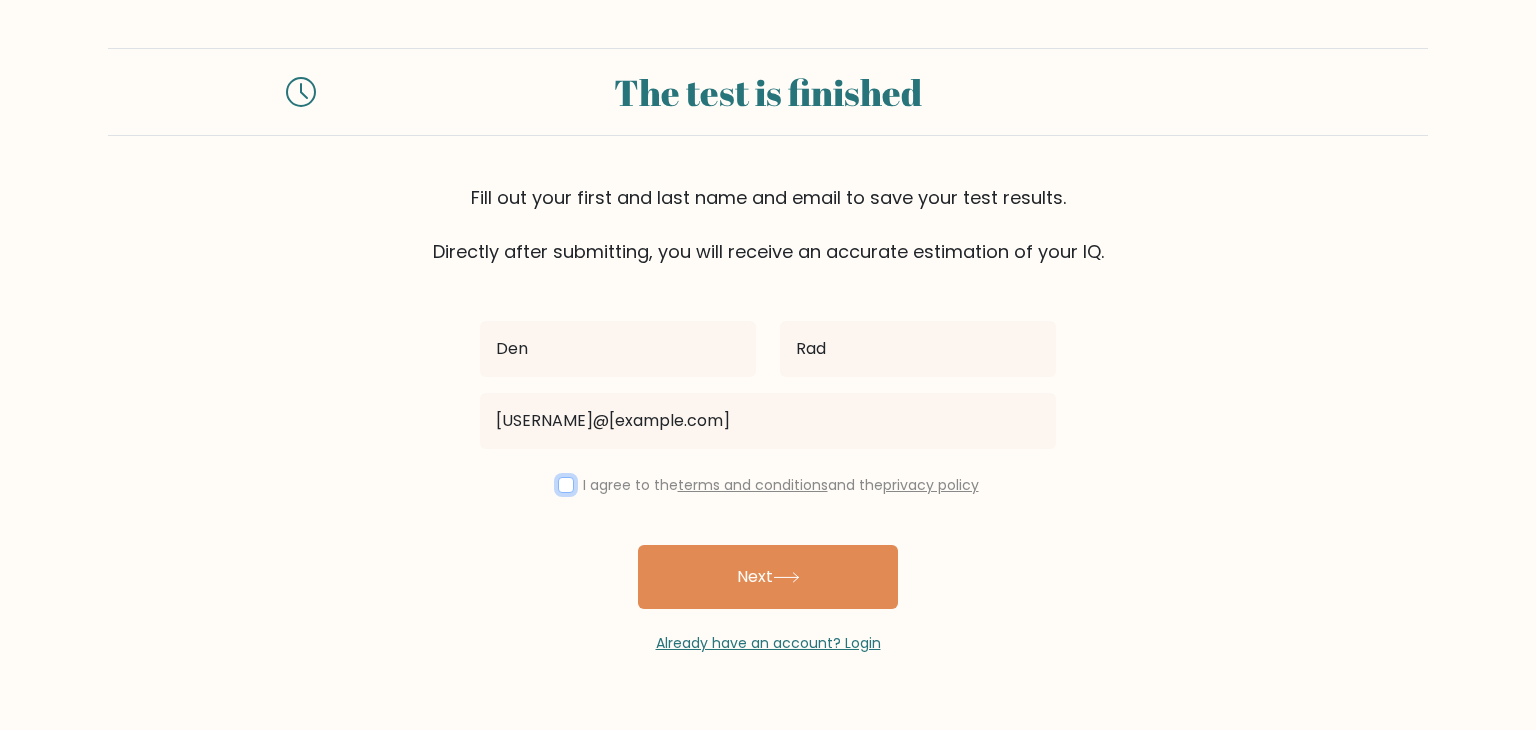click at bounding box center [566, 485] 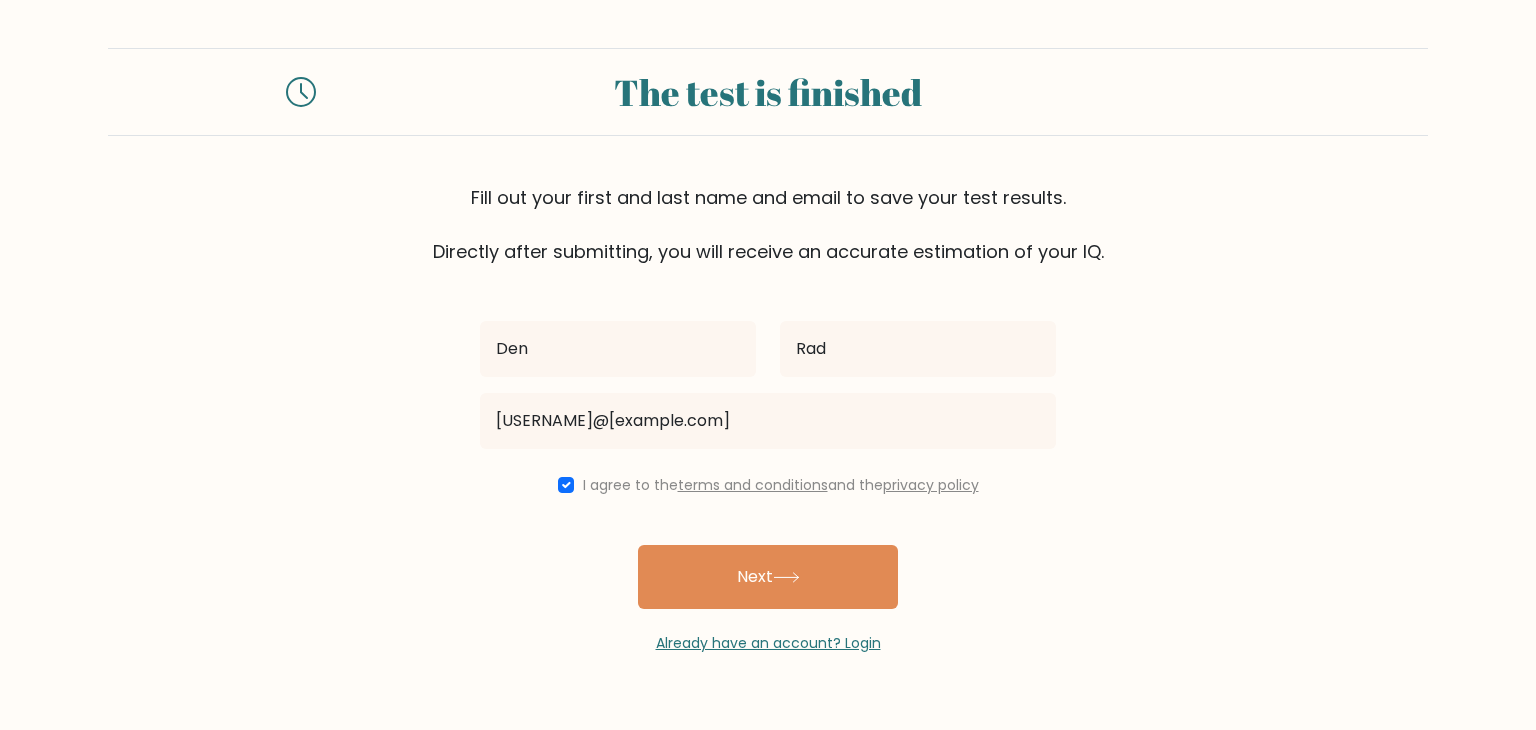 click on "Next" at bounding box center (768, 577) 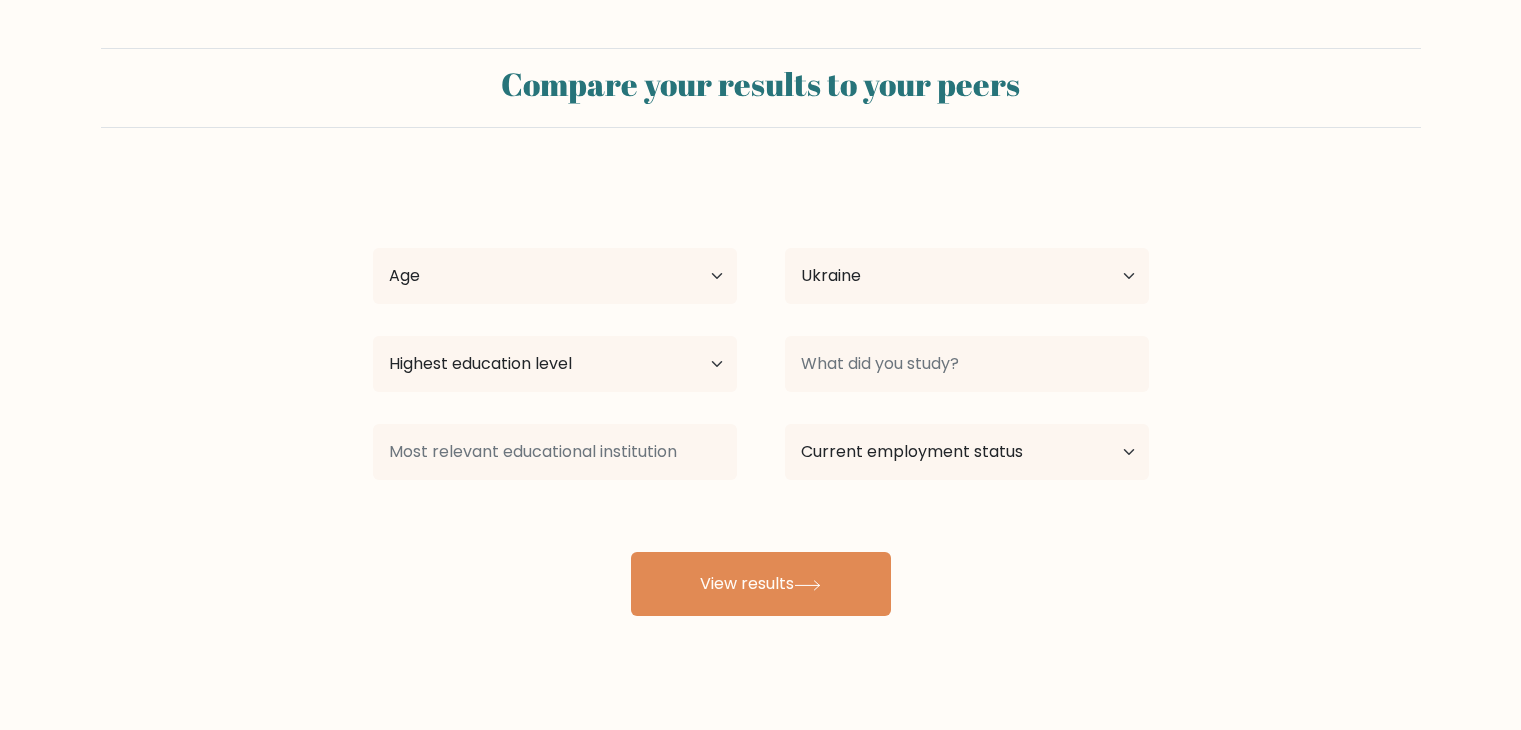 select on "UA" 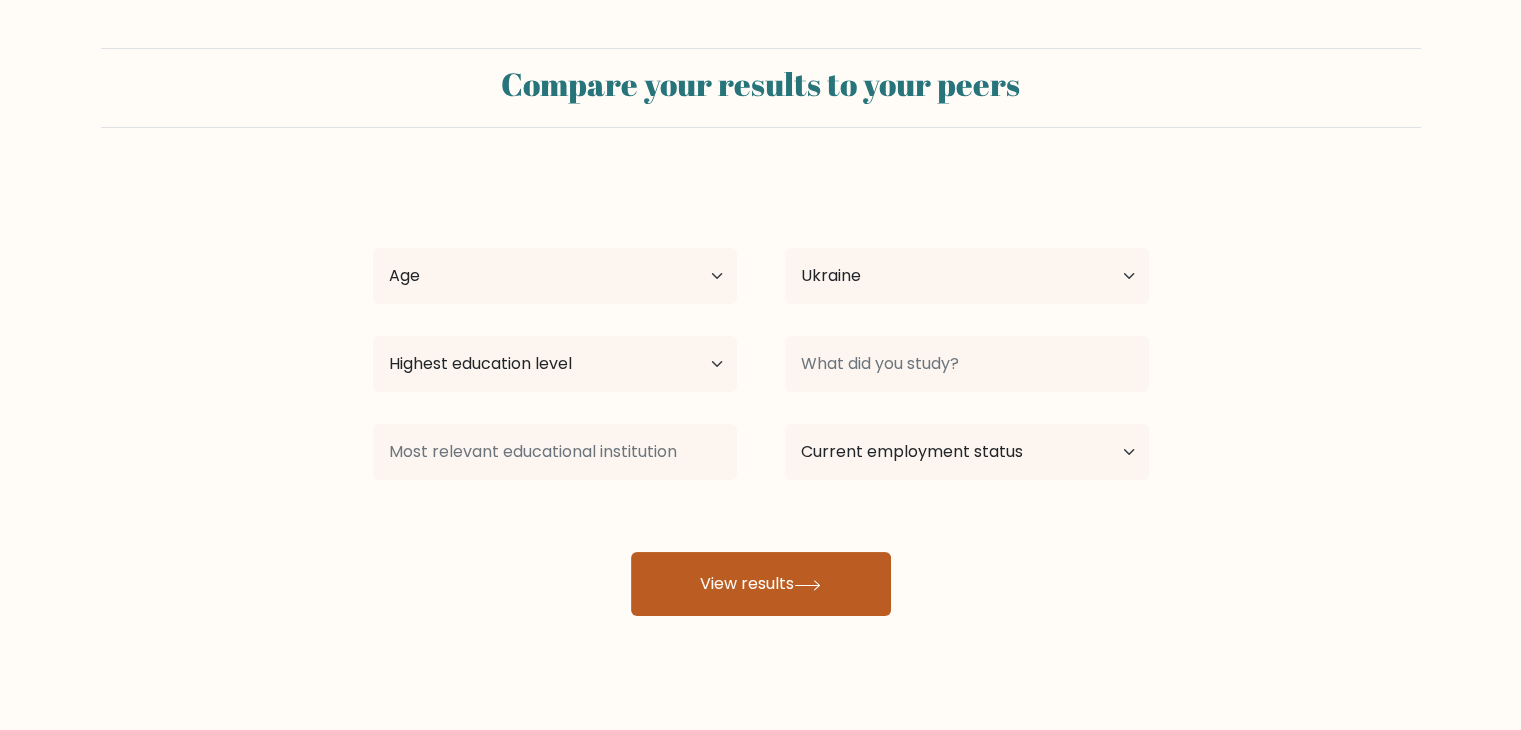 click on "View results" at bounding box center (761, 584) 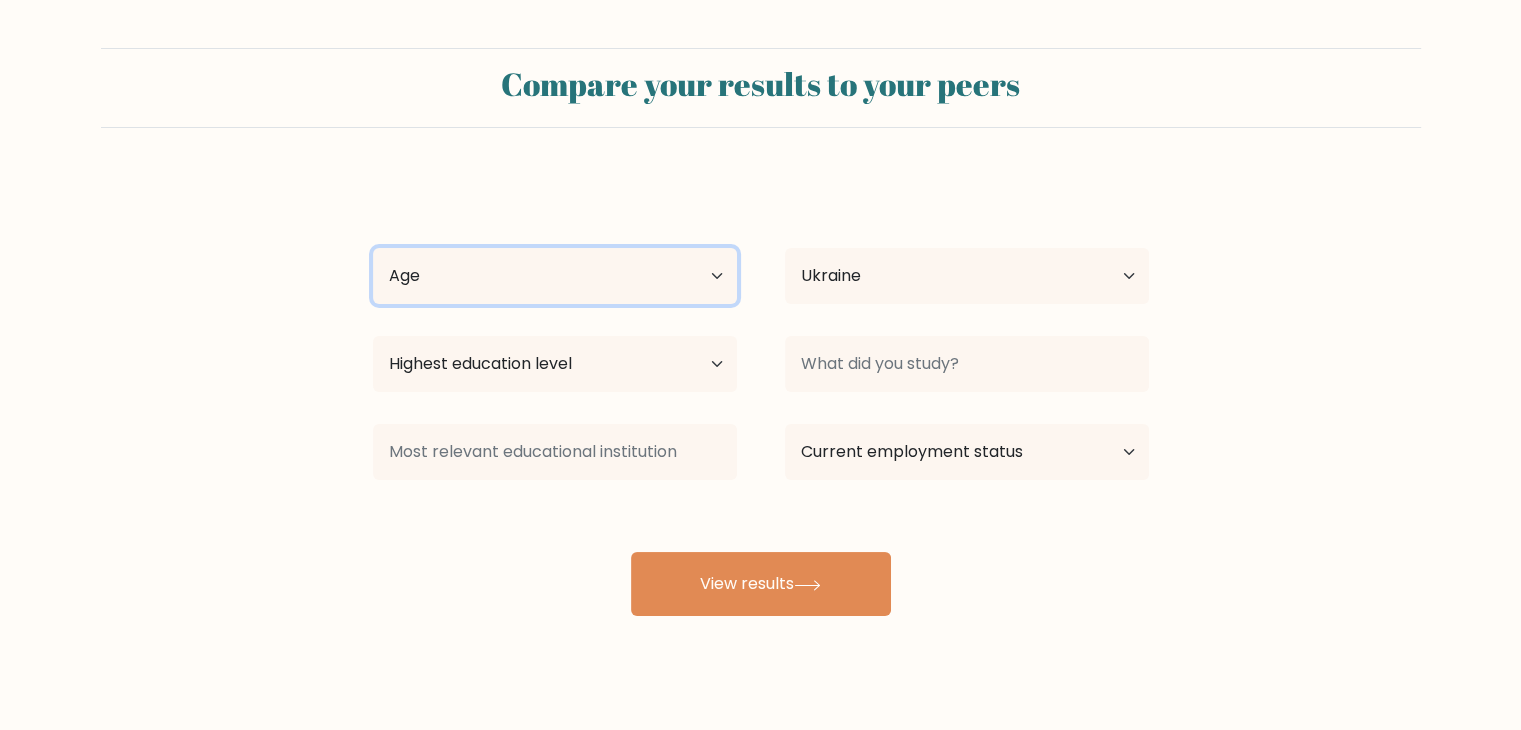 click on "Age
Under 18 years old
18-24 years old
25-34 years old
35-44 years old
45-54 years old
55-64 years old
65 years old and above" at bounding box center (555, 276) 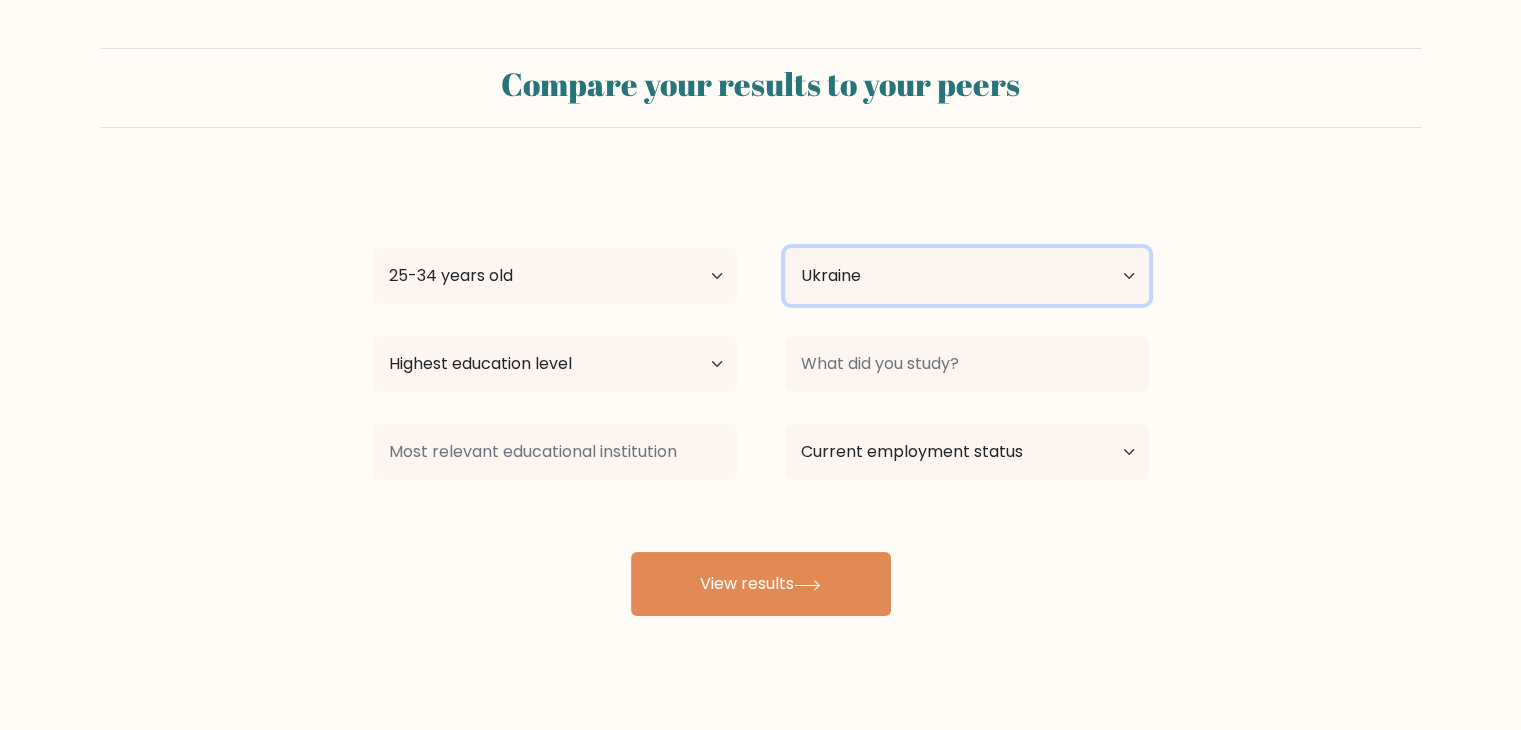 click on "Country
Afghanistan
Albania
Algeria
American Samoa
Andorra
Angola
Anguilla
Antarctica
Antigua and Barbuda
Argentina
Armenia
Aruba
Australia
Austria
Azerbaijan
Bahamas
Bahrain
Bangladesh
Barbados
Belarus
Belgium
Belize
Benin
Bermuda
Bhutan
Bolivia
Bonaire, Sint Eustatius and Saba
Bosnia and Herzegovina
Botswana
Bouvet Island
Brazil
British Indian Ocean Territory
Brunei
Bulgaria
Burkina Faso
Burundi
Cabo Verde
Cambodia
Cameroon
Canada
Cayman Islands
Central African Republic
Chad
Chile
China
Christmas Island
Cocos (Keeling) Islands
Colombia
Comoros
Congo
Congo (the Democratic Republic of the)
Cook Islands
Costa Rica
Côte d'Ivoire
Croatia
Cuba" at bounding box center [967, 276] 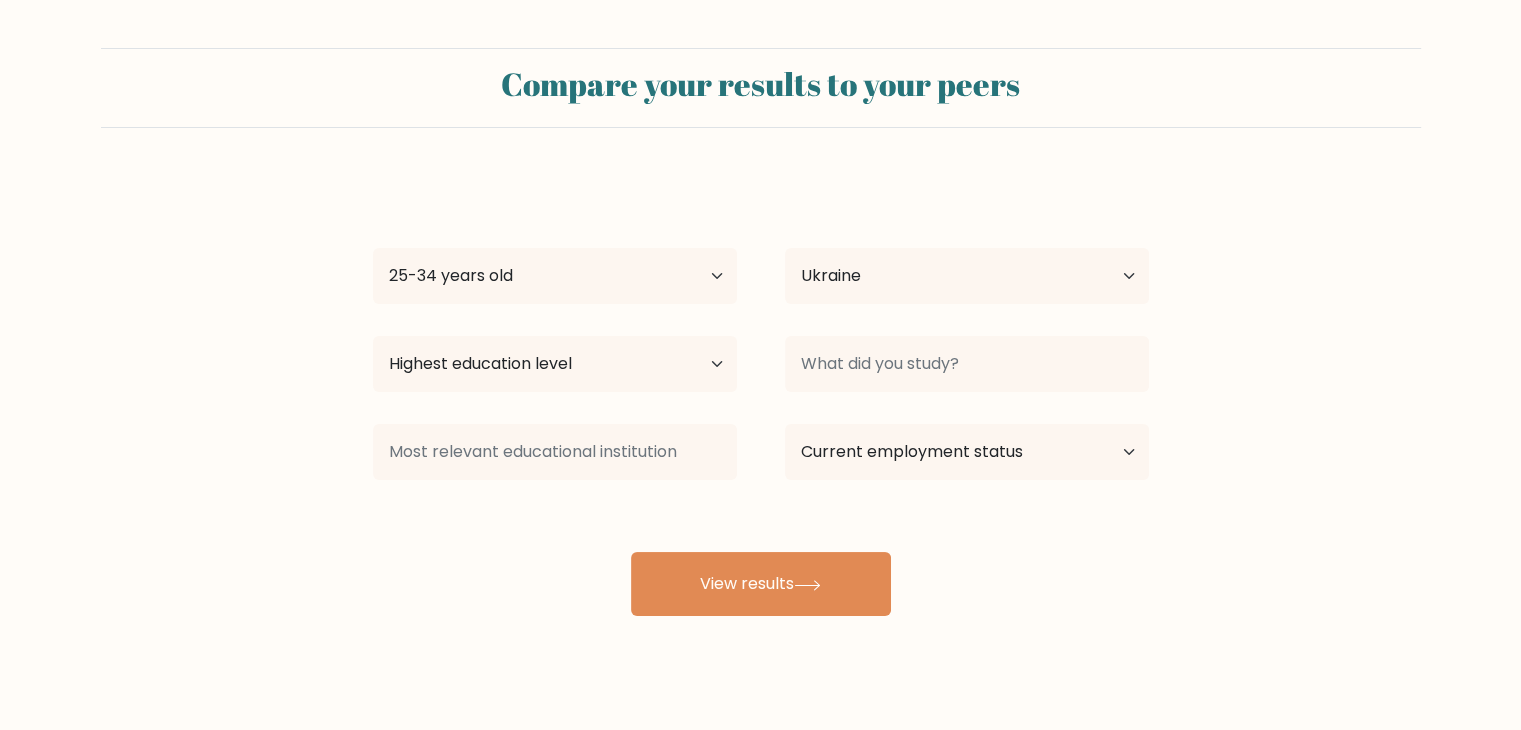click on "Den
Rad
Age
Under 18 years old
18-24 years old
25-34 years old
35-44 years old
45-54 years old
55-64 years old
65 years old and above
Country
Afghanistan
Albania
Algeria
American Samoa
Andorra
Angola
Anguilla
Antarctica
Antigua and Barbuda
Argentina
Armenia
Aruba
Australia
Austria
Azerbaijan
Bahamas
Bahrain
Bangladesh
Barbados
Belarus
Belgium
Belize
Benin
Bermuda
Bhutan
Bolivia
Bonaire, Sint Eustatius and Saba
Bosnia and Herzegovina
Botswana
Bouvet Island
Brazil
Brunei" at bounding box center (761, 396) 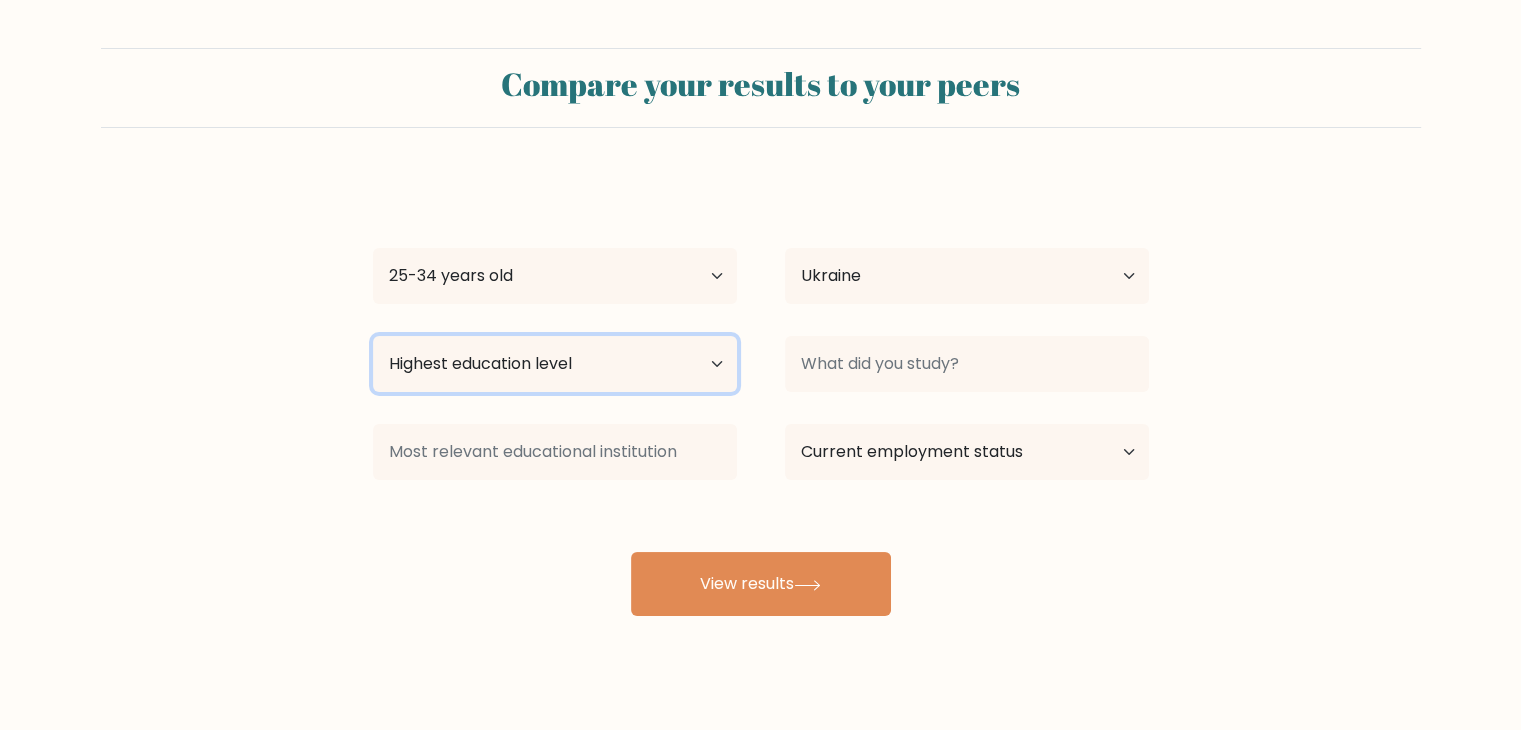 click on "Highest education level
No schooling
Primary
Lower Secondary
Upper Secondary
Occupation Specific
Bachelor's degree
Master's degree
Doctoral degree" at bounding box center [555, 364] 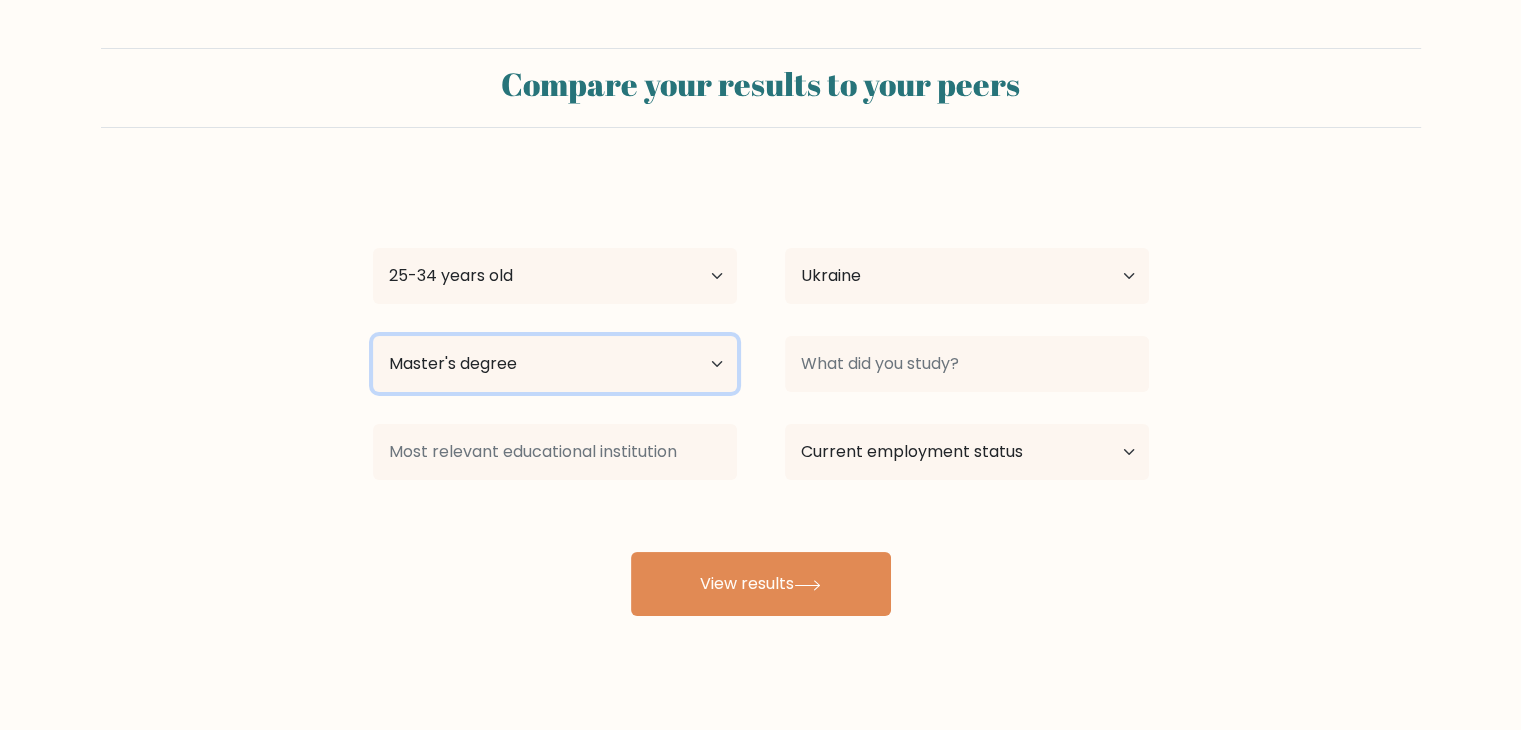 click on "Highest education level
No schooling
Primary
Lower Secondary
Upper Secondary
Occupation Specific
Bachelor's degree
Master's degree
Doctoral degree" at bounding box center [555, 364] 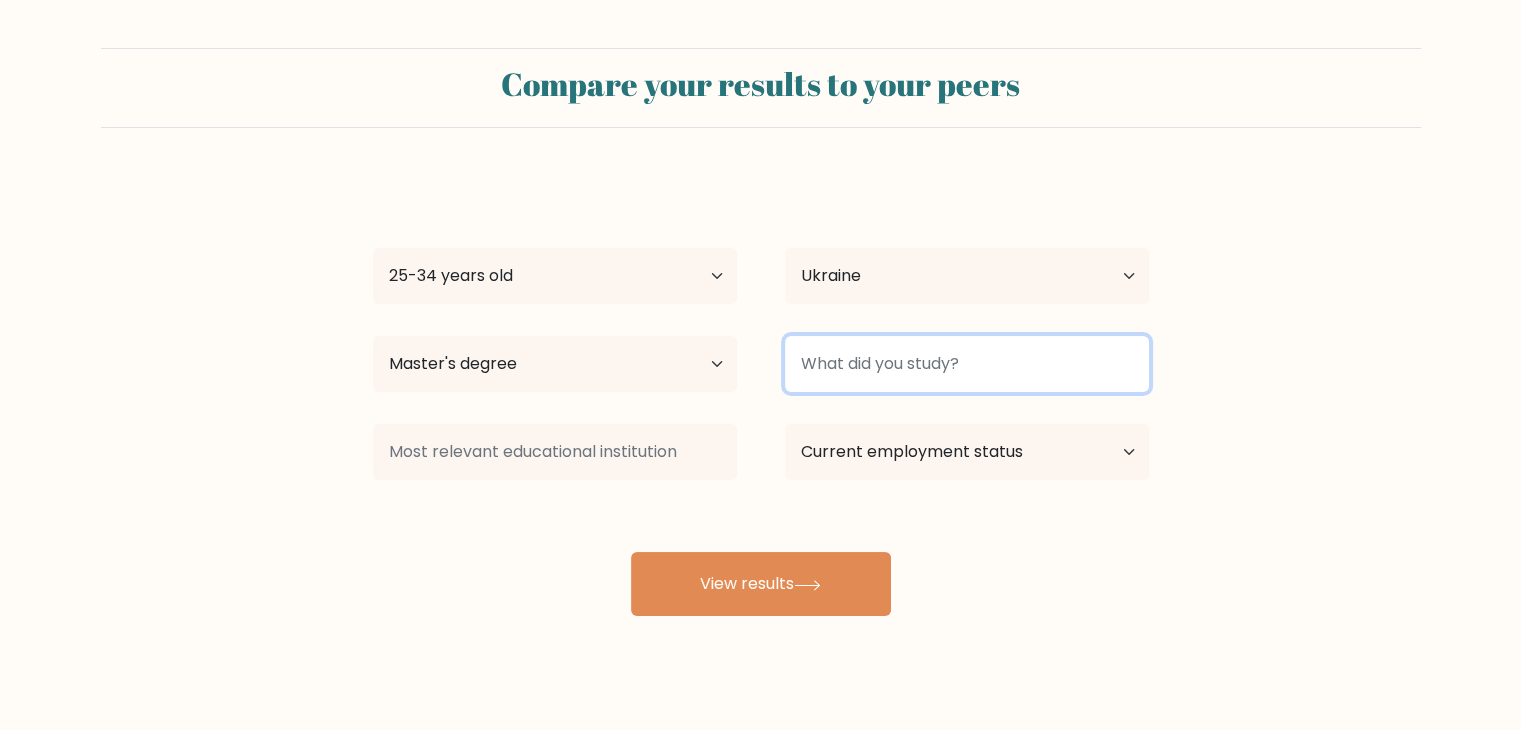 click at bounding box center (967, 364) 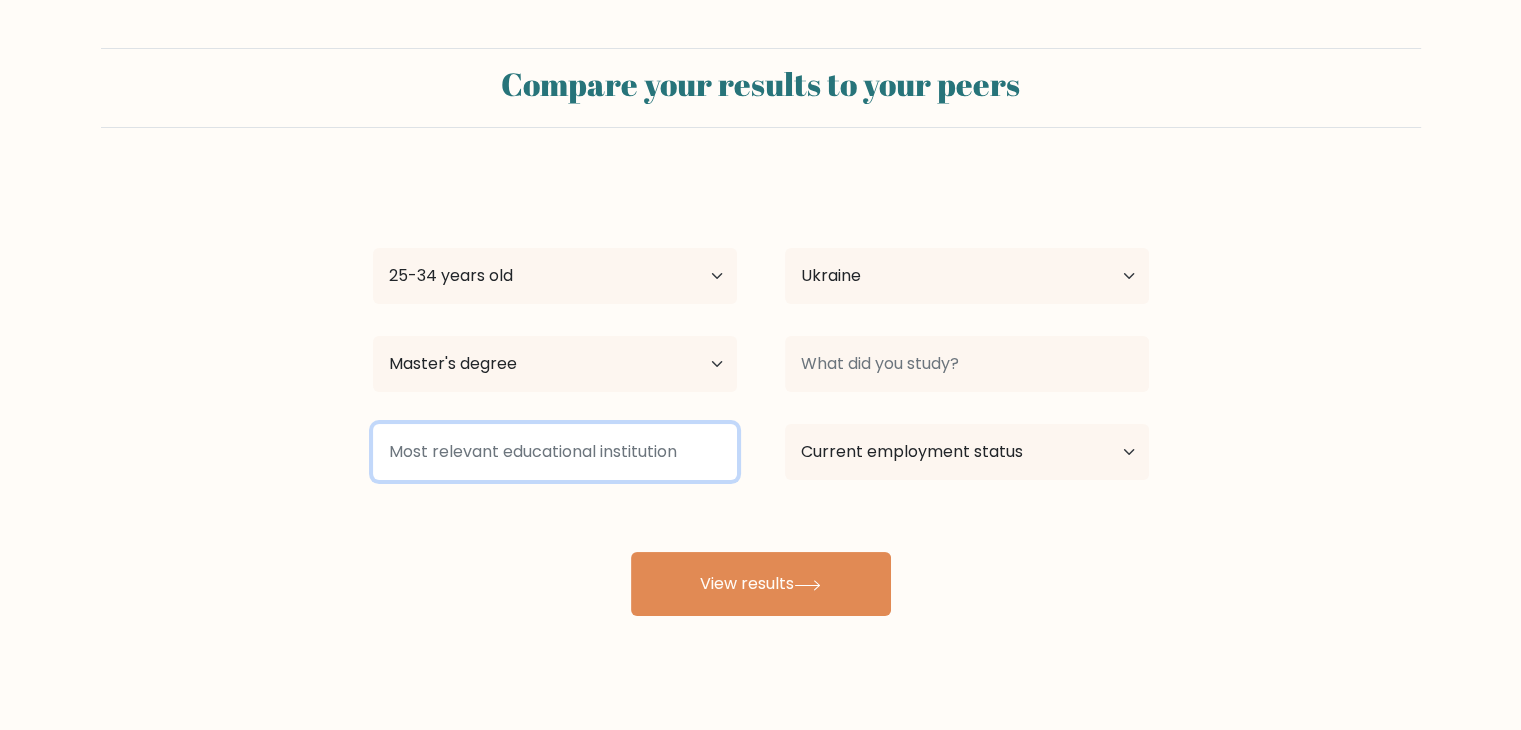 click at bounding box center (555, 452) 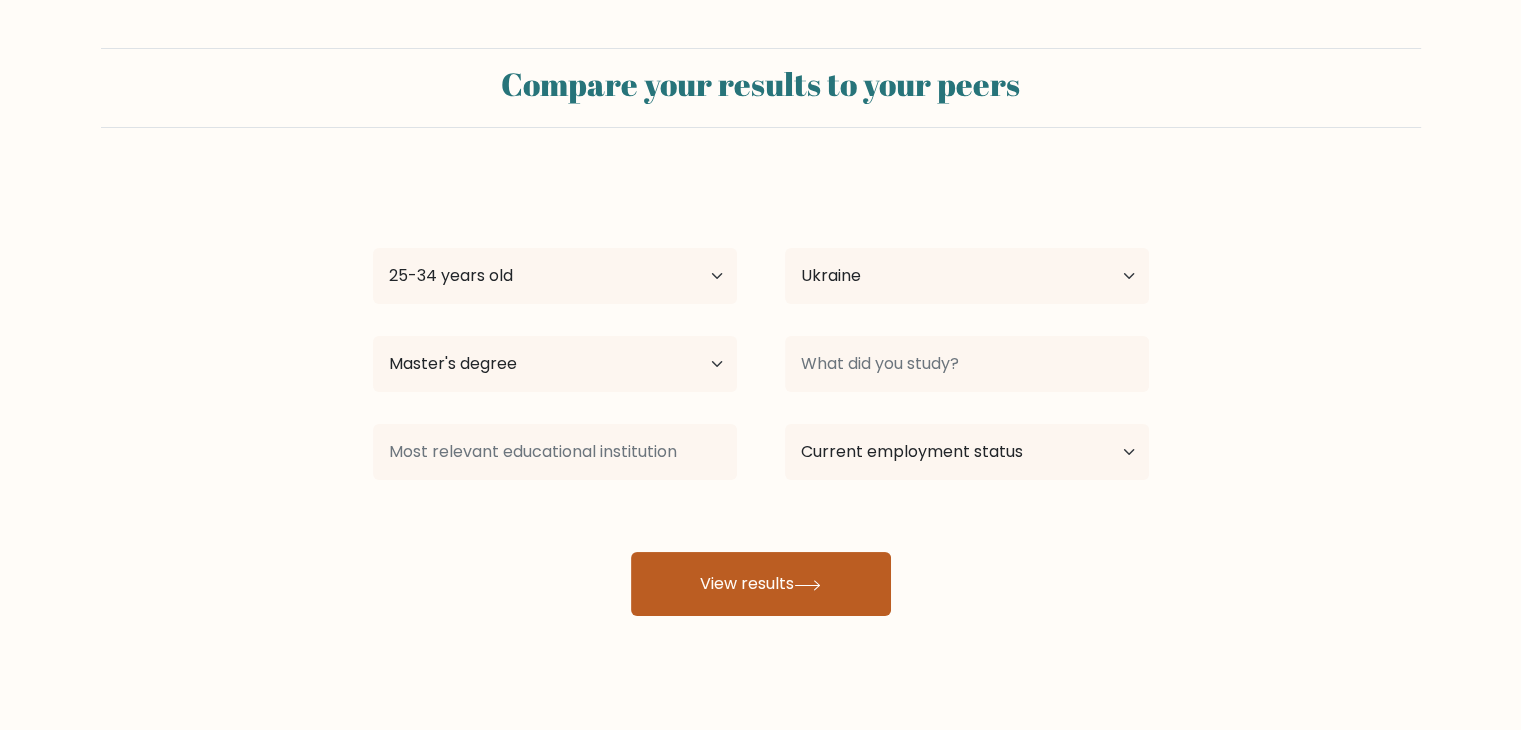 click on "View results" at bounding box center (761, 584) 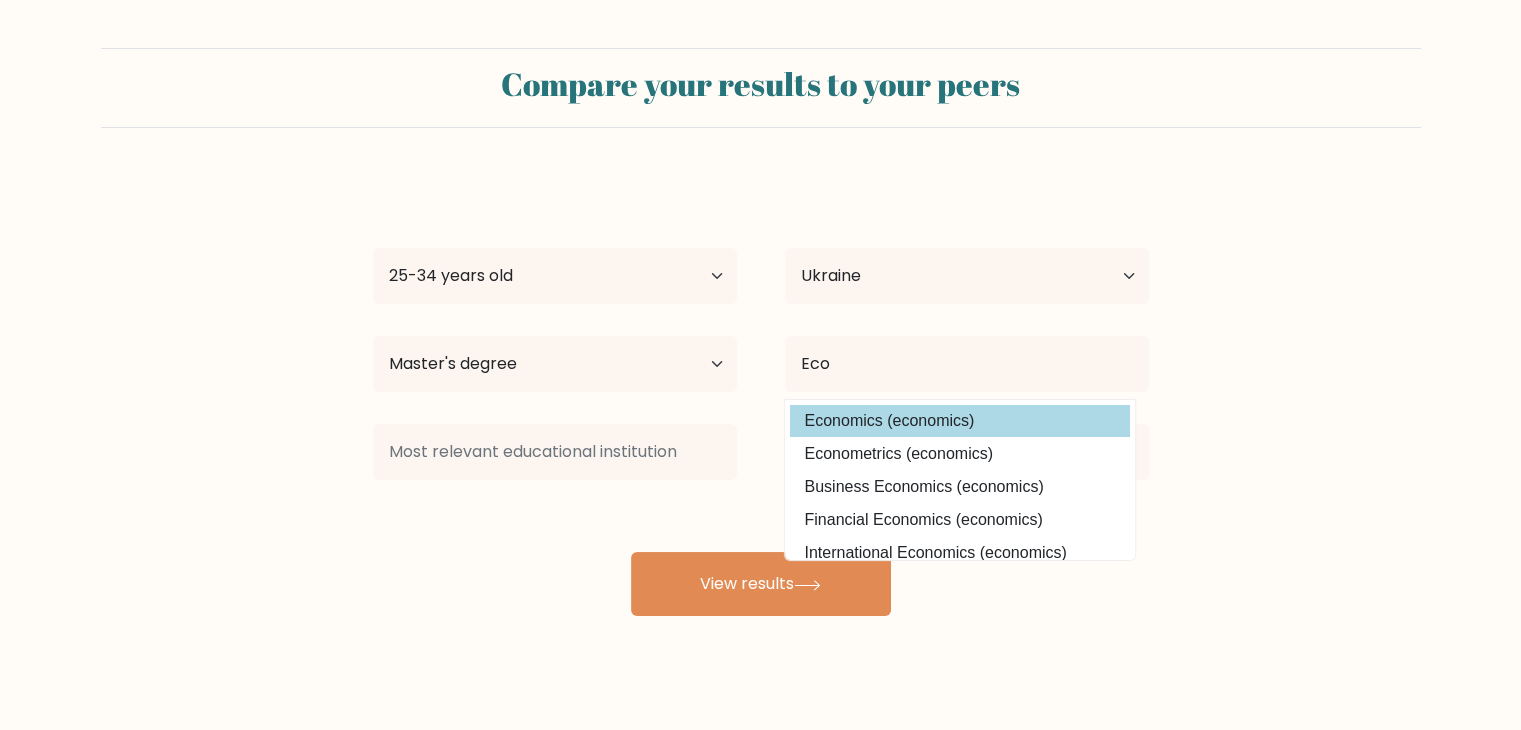 click on "Economics (economics)" at bounding box center (960, 421) 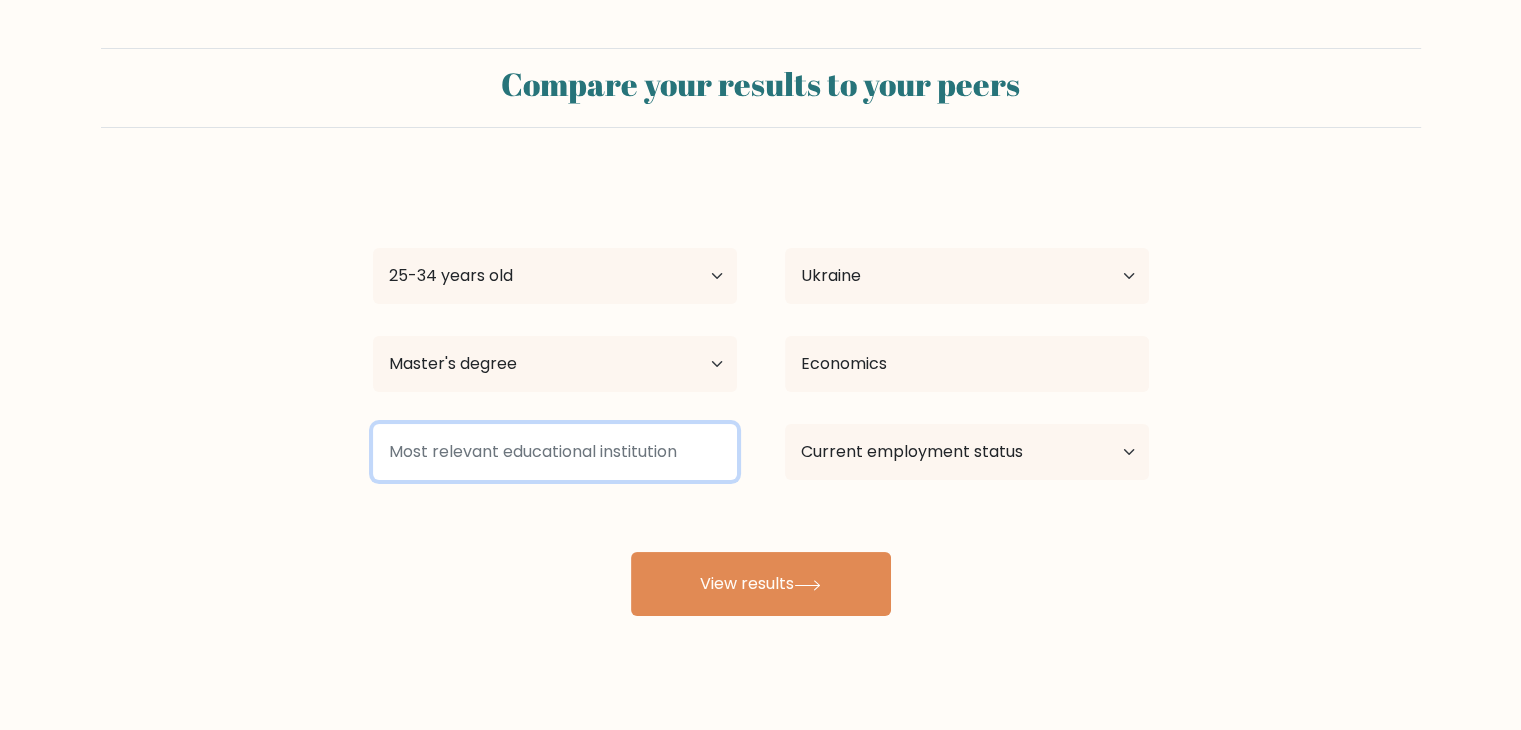click at bounding box center [555, 452] 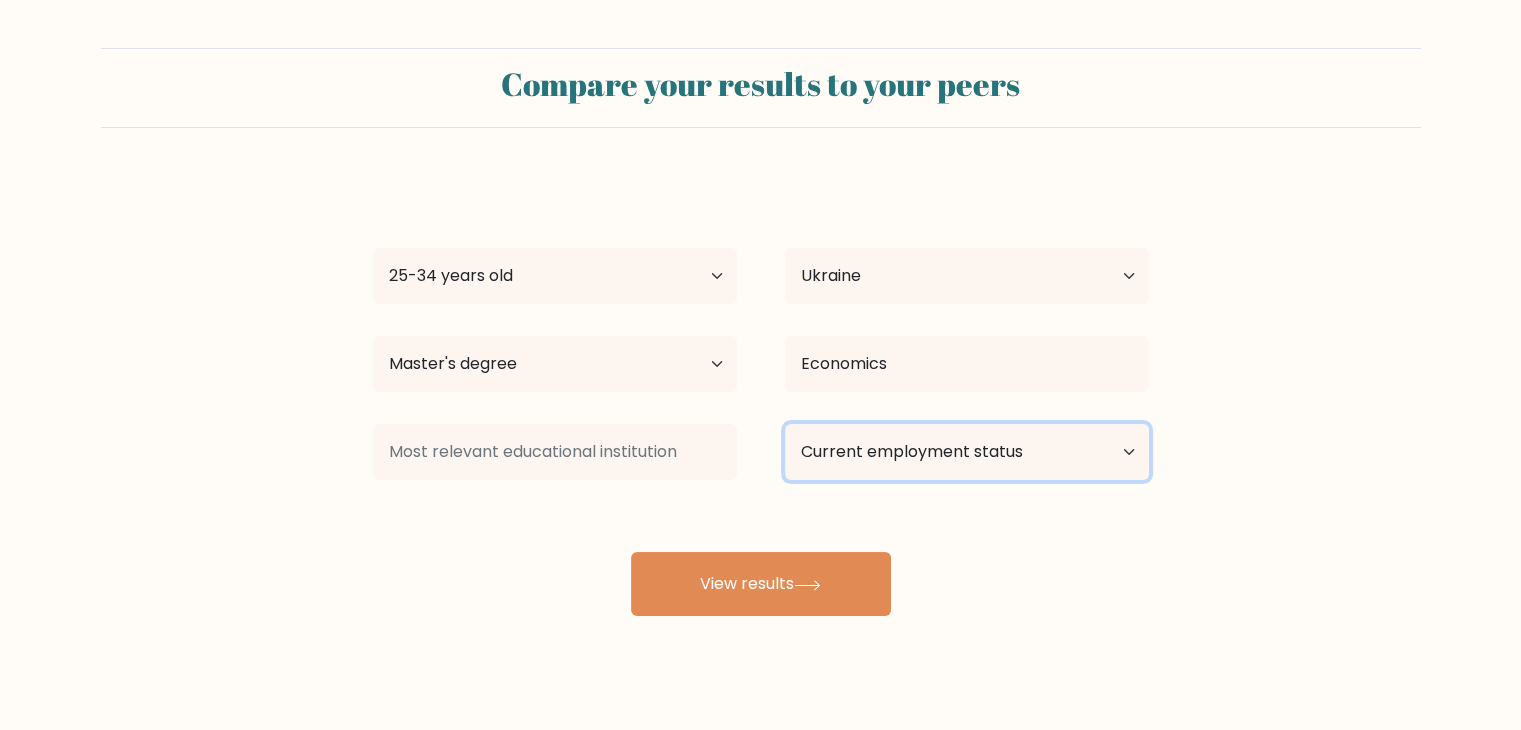 click on "Current employment status
Employed
Student
Retired
Other / prefer not to answer" at bounding box center (967, 452) 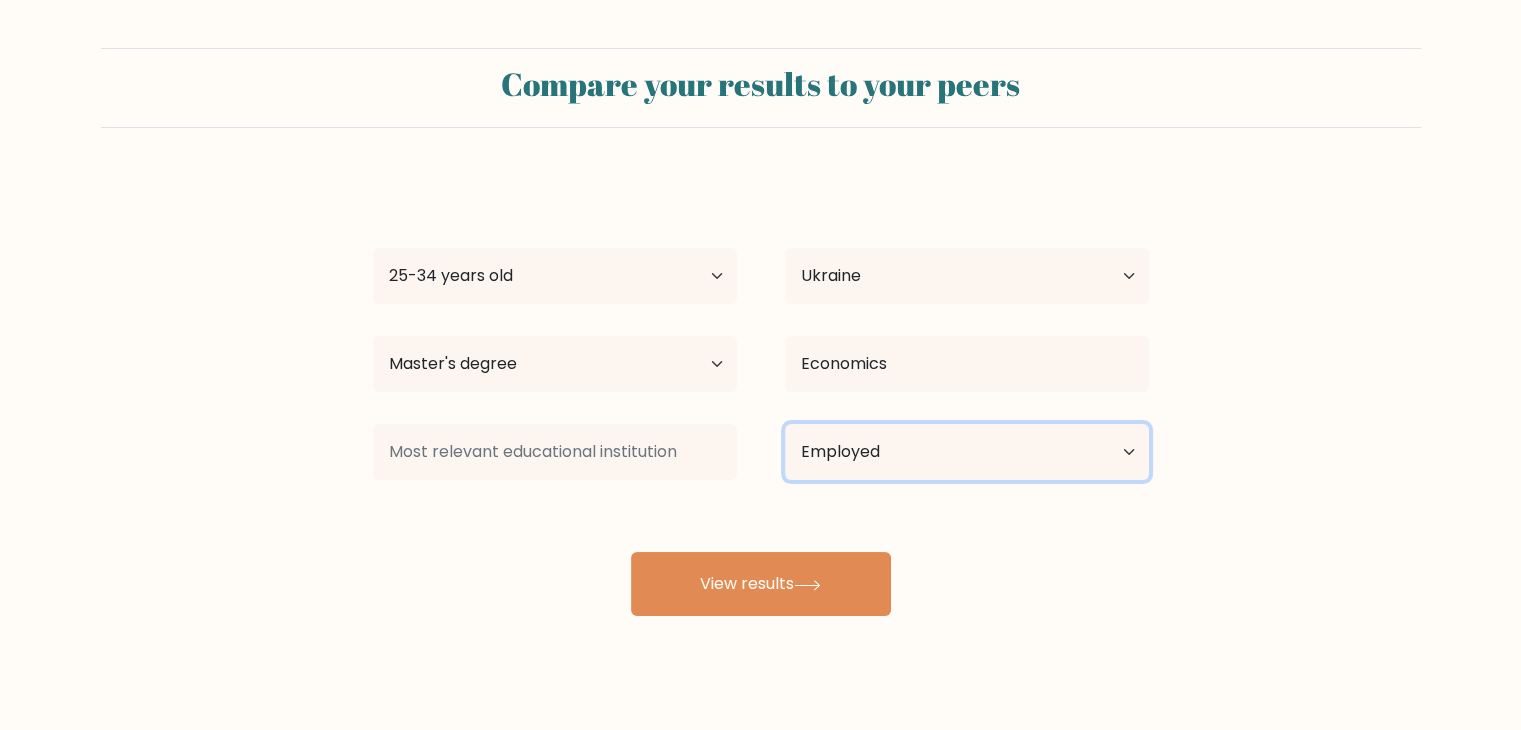 click on "Current employment status
Employed
Student
Retired
Other / prefer not to answer" at bounding box center (967, 452) 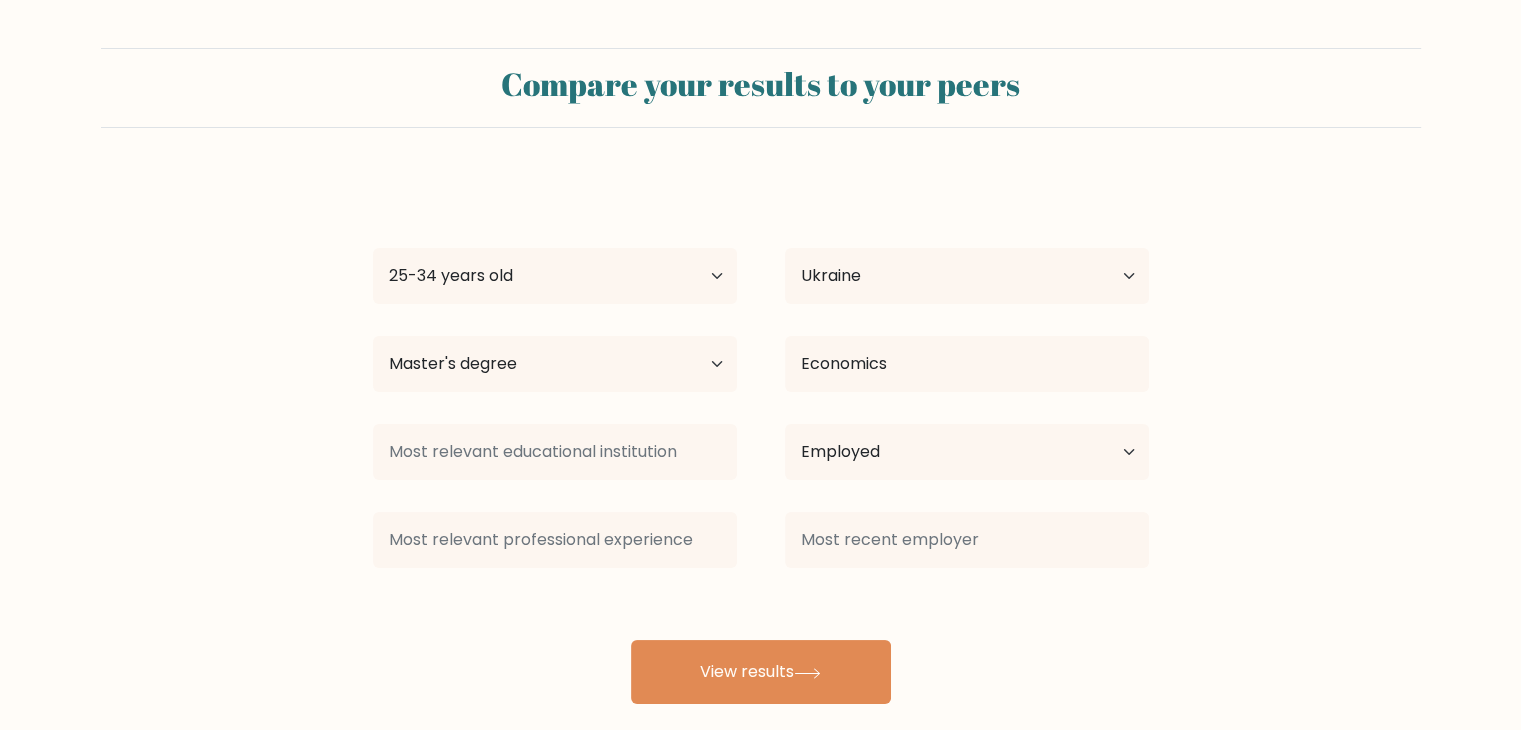 click on "Den
Rad
Age
Under 18 years old
18-24 years old
25-34 years old
35-44 years old
45-54 years old
55-64 years old
65 years old and above
Country
Afghanistan
Albania
Algeria
American Samoa
Andorra
Angola
Anguilla
Antarctica
Antigua and Barbuda
Argentina
Armenia
Aruba
Australia
Austria
Azerbaijan
Bahamas
Bahrain
Bangladesh
Barbados
Belarus
Belgium
Belize
Benin
Bermuda
Bhutan
Bolivia
Bonaire, Sint Eustatius and Saba
Bosnia and Herzegovina
Botswana
Bouvet Island
Brazil
Brunei" at bounding box center (761, 440) 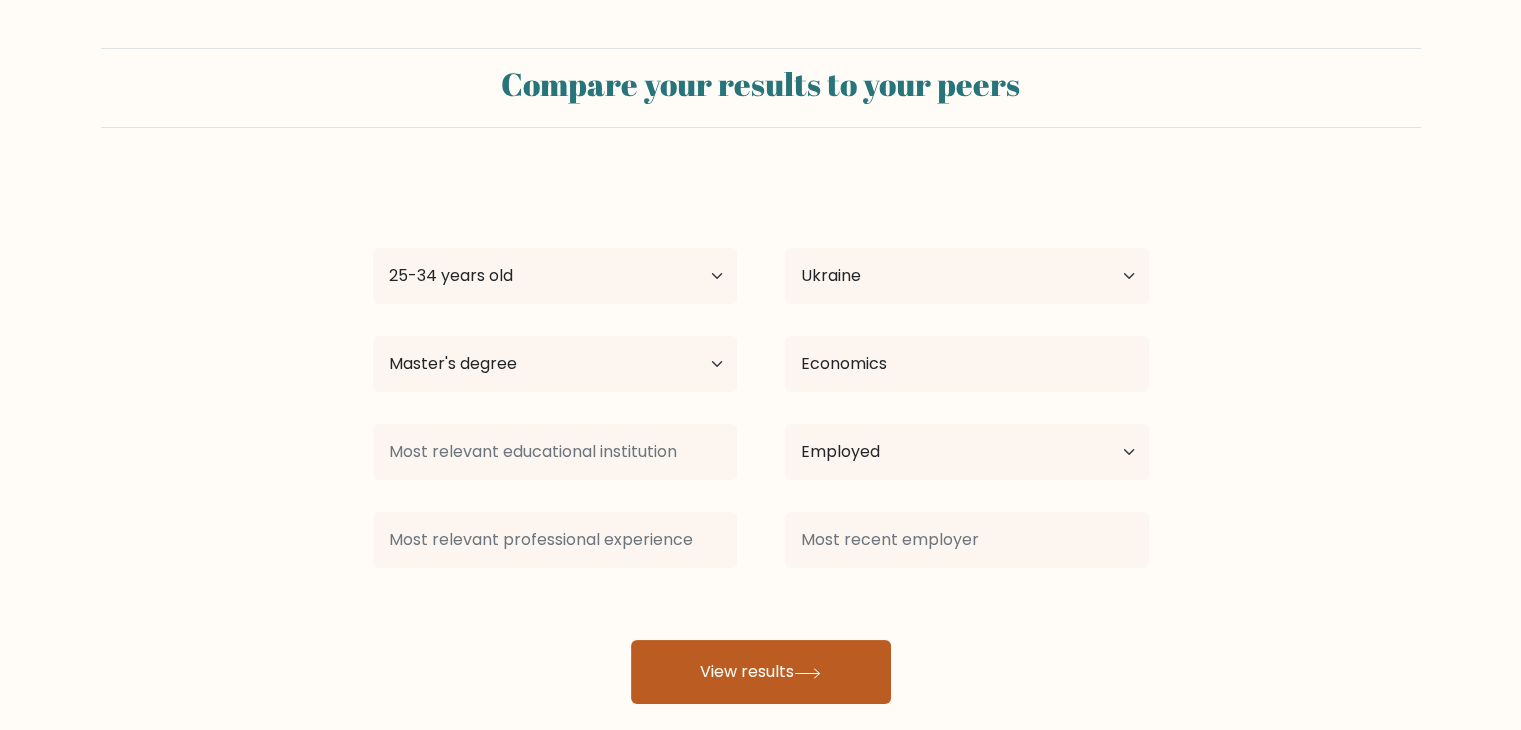 click on "View results" at bounding box center [761, 672] 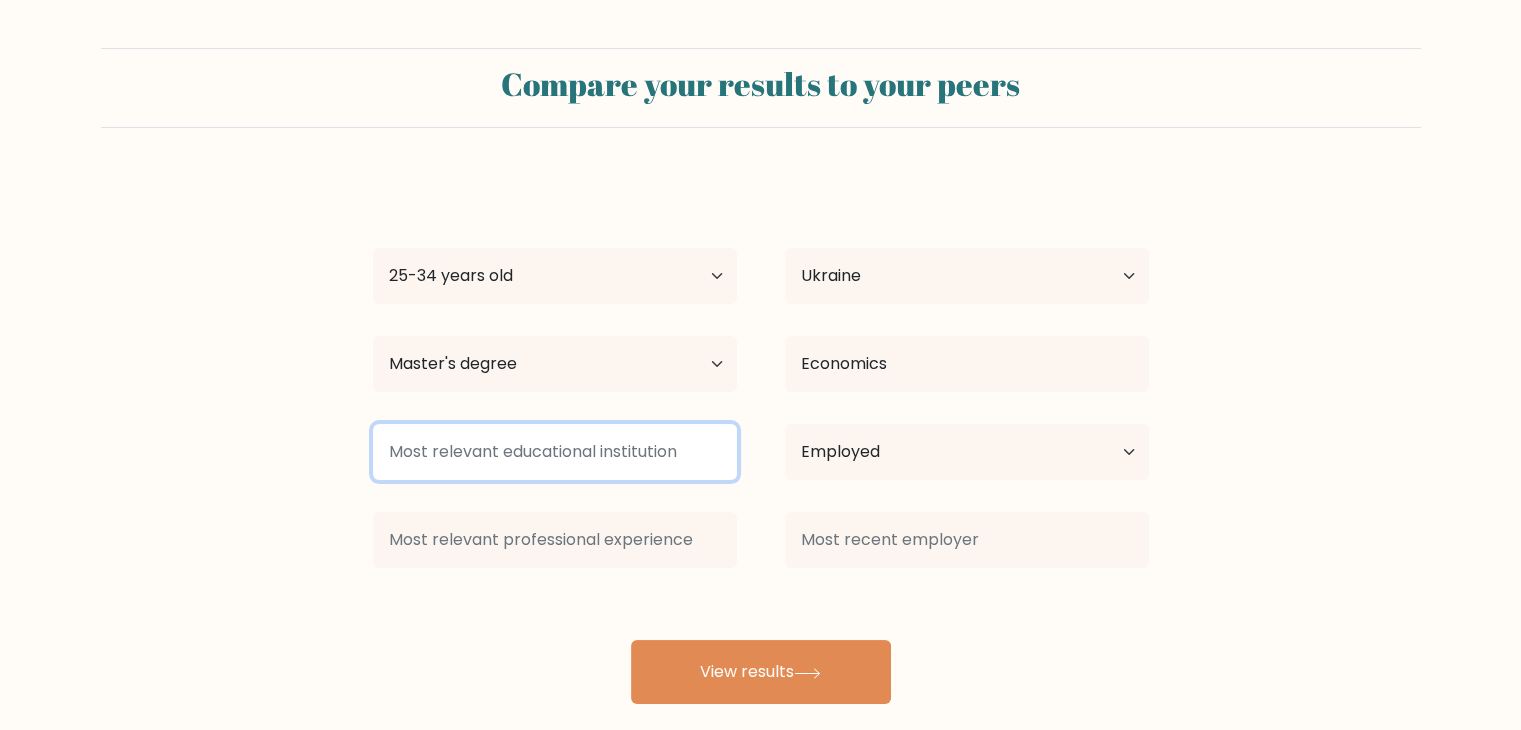click at bounding box center [555, 452] 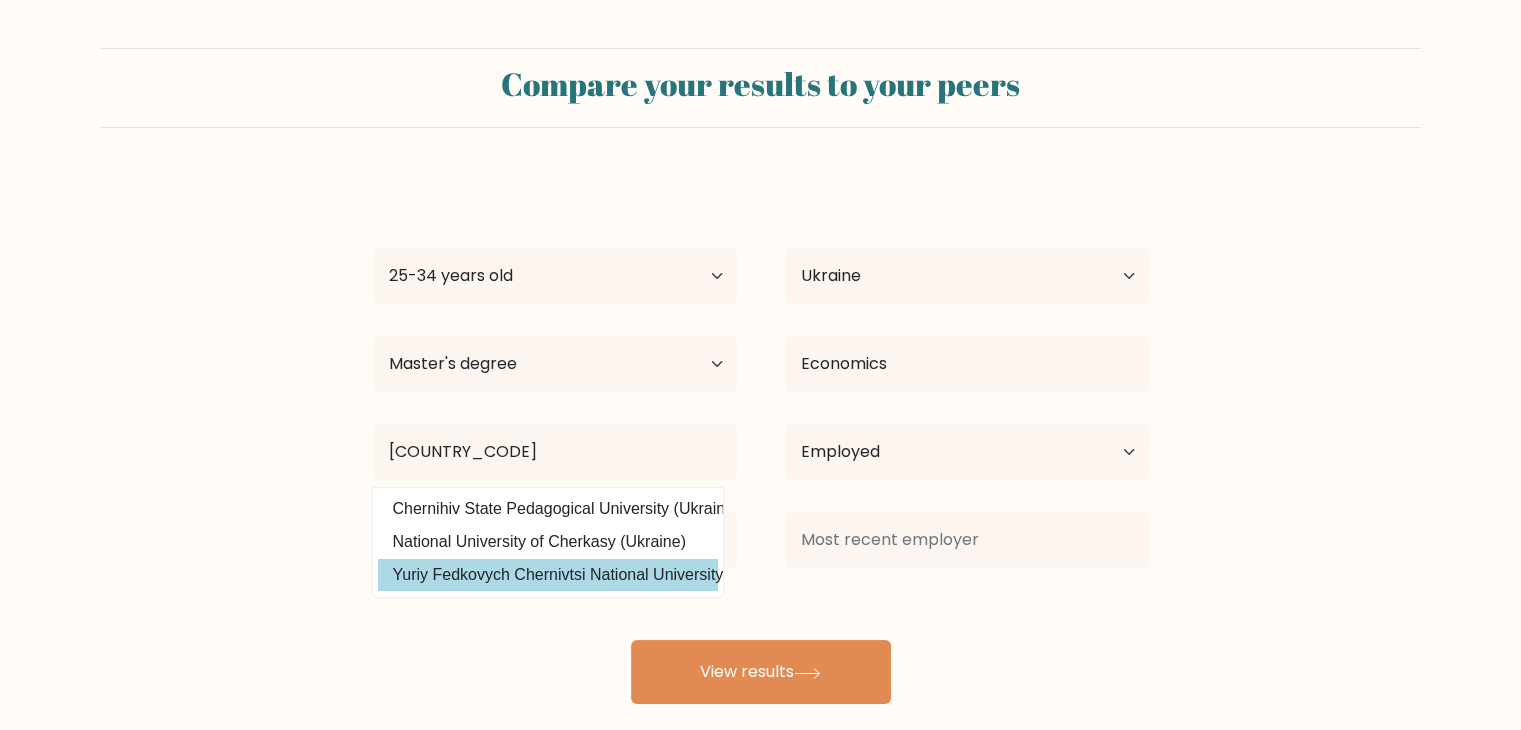 click on "Yuriy Fedkovych Chernivtsi National University (Ukraine)" at bounding box center [548, 575] 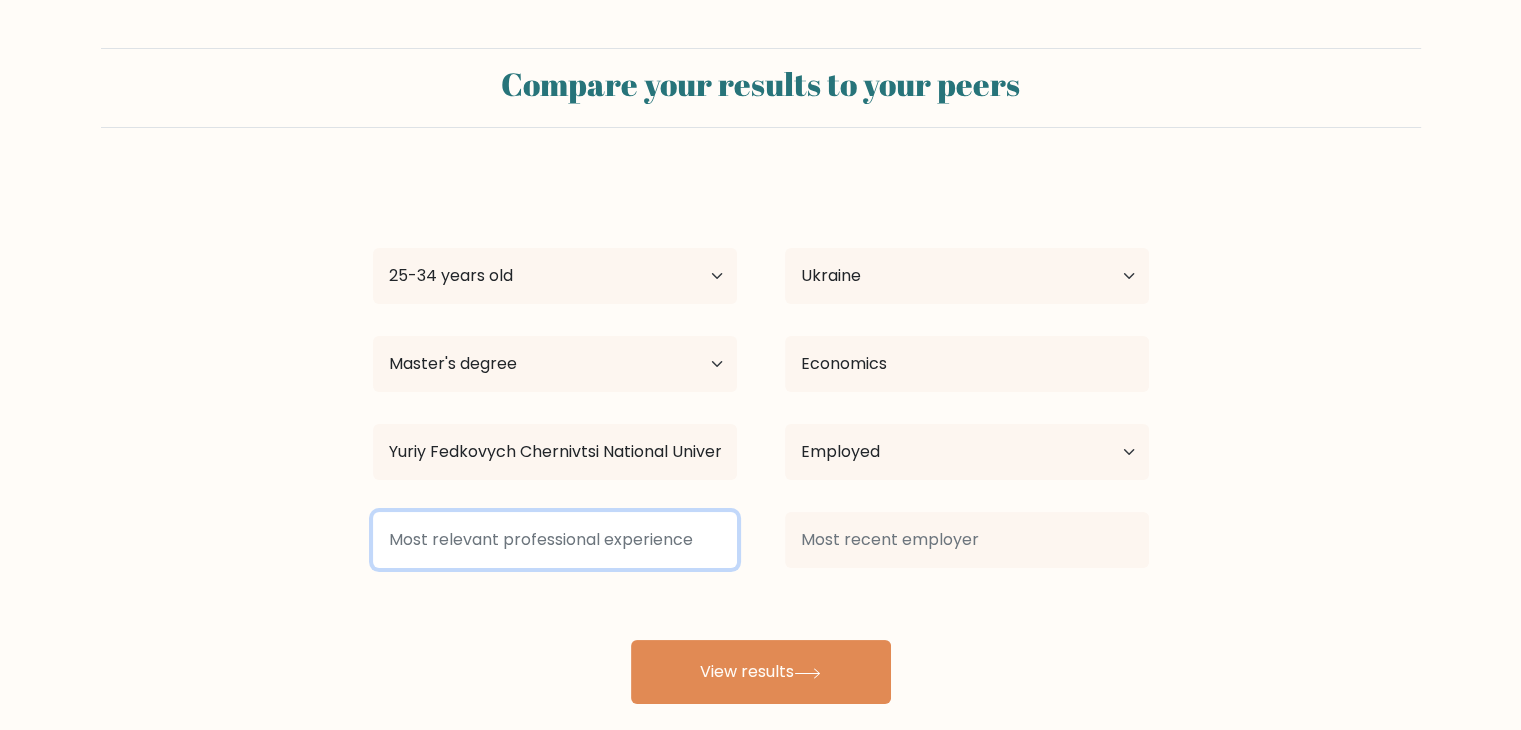 click at bounding box center [555, 540] 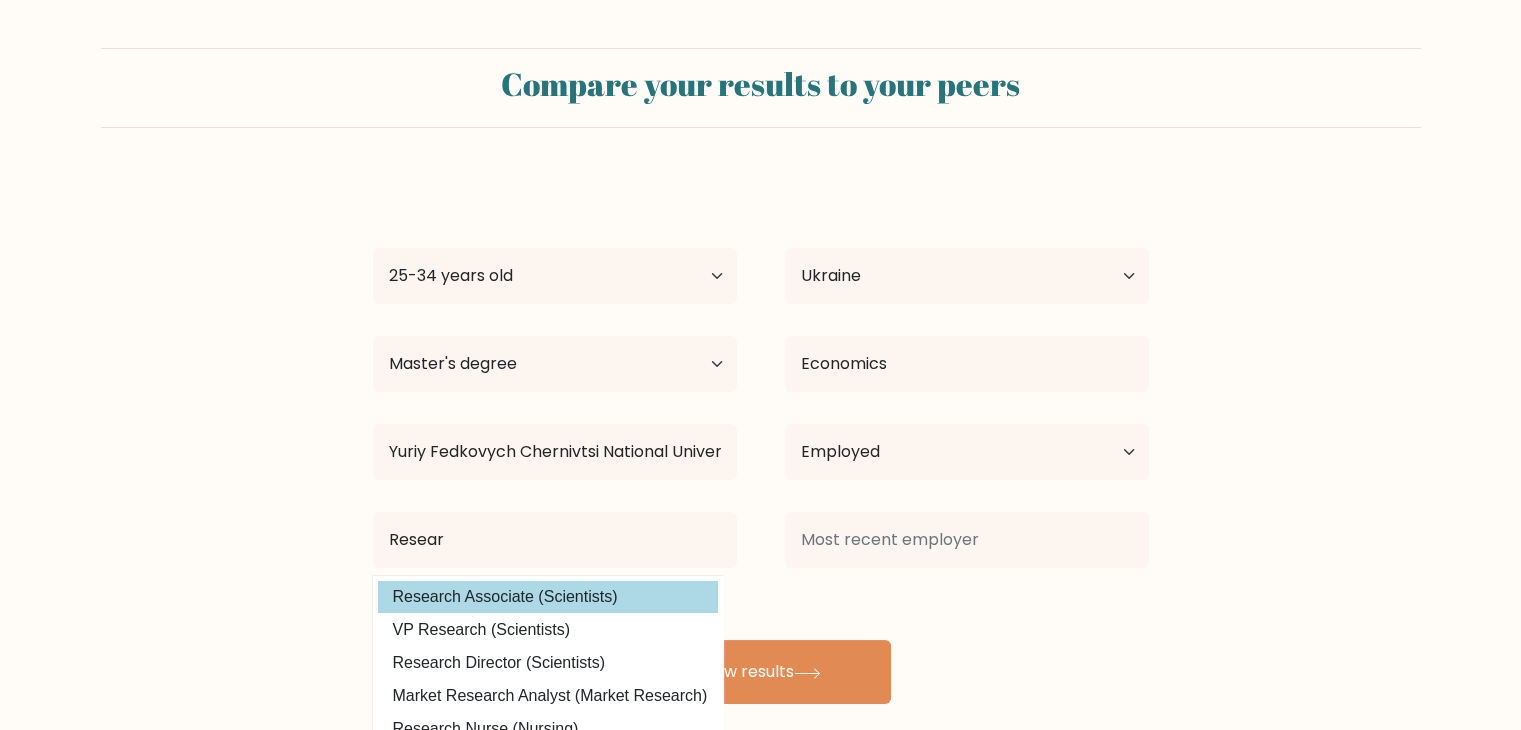 click on "Research Associate (Scientists)" at bounding box center [548, 597] 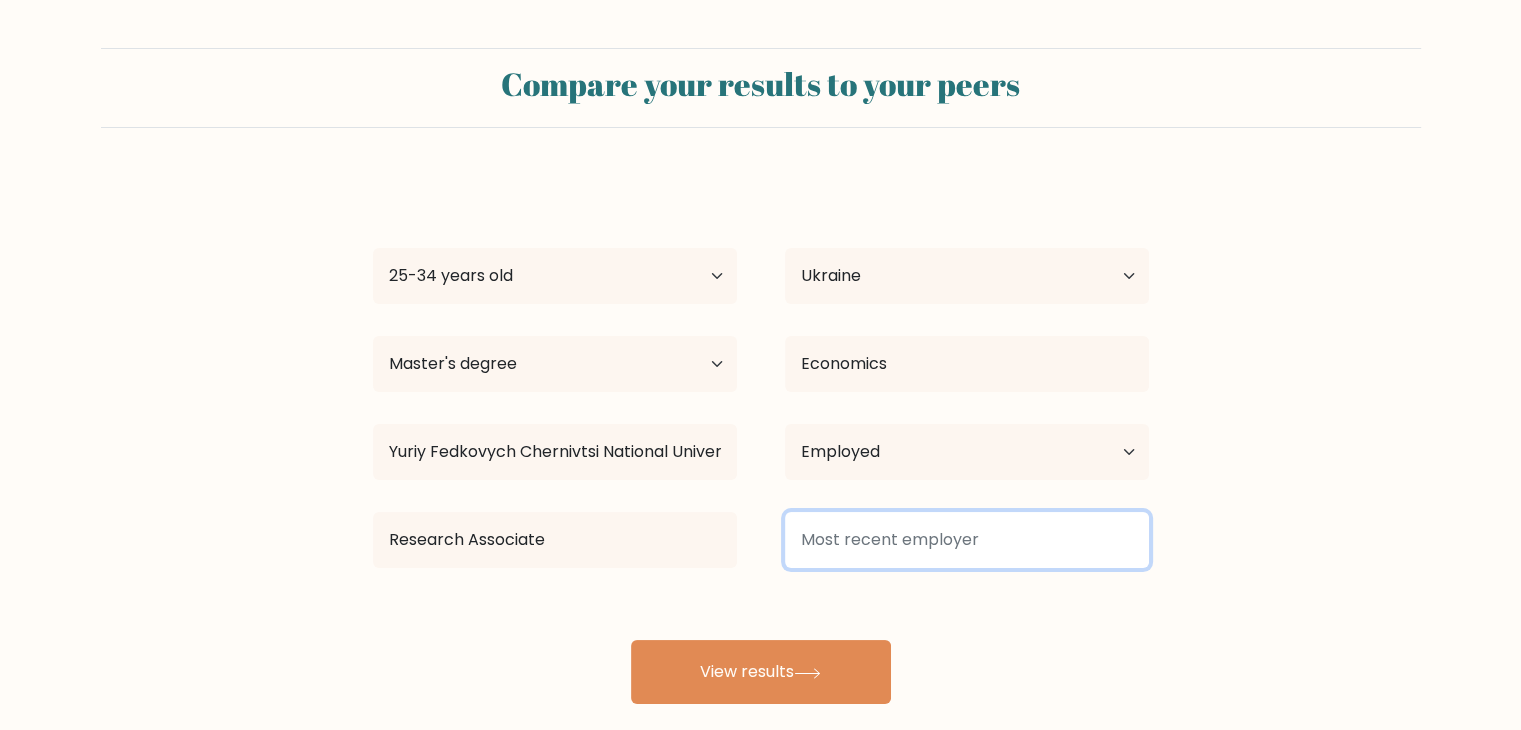 click at bounding box center (967, 540) 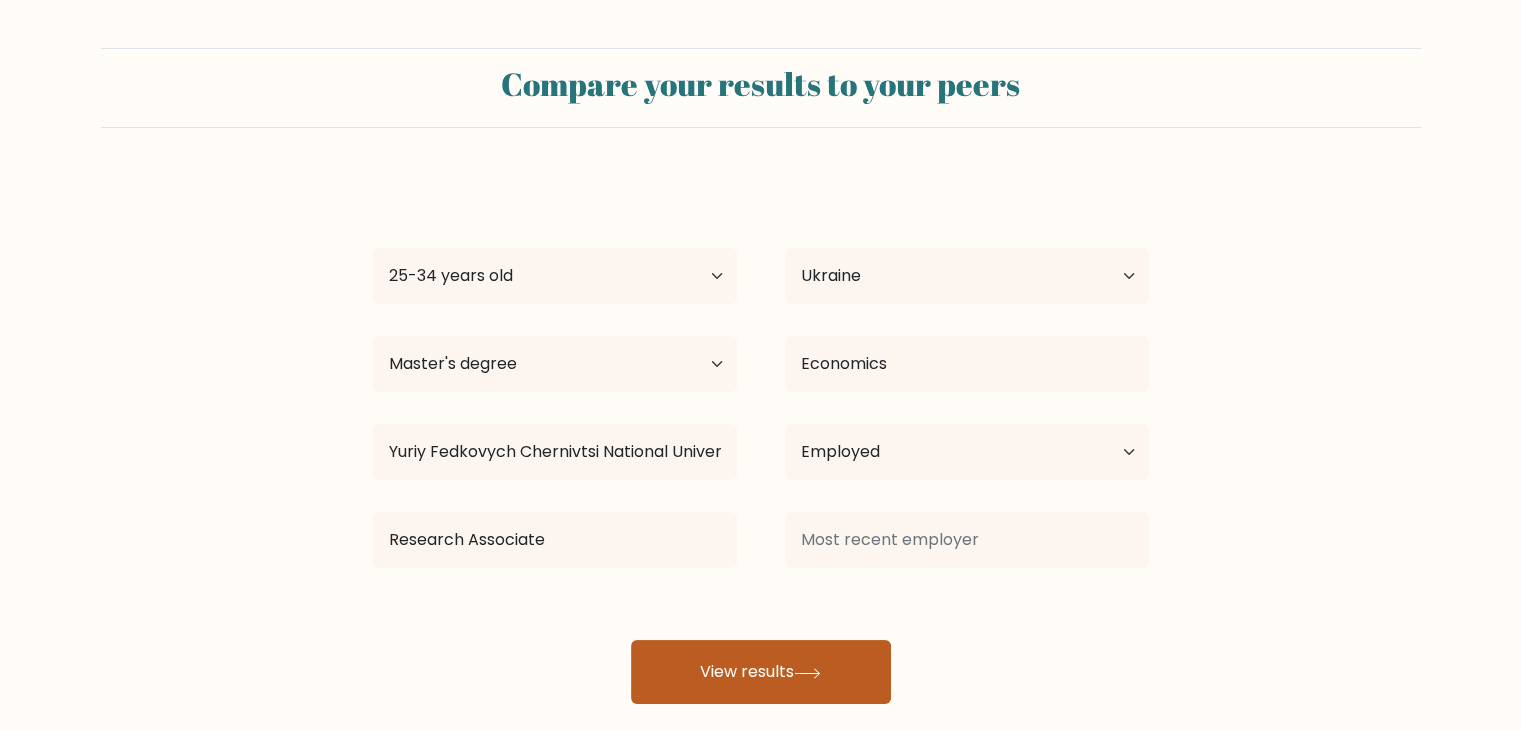 click on "Den
Rad
Age
Under 18 years old
18-24 years old
25-34 years old
35-44 years old
45-54 years old
55-64 years old
65 years old and above
Country
Afghanistan
Albania
Algeria
American Samoa
Andorra
Angola
Anguilla
Antarctica
Antigua and Barbuda
Argentina
Armenia
Aruba
Australia
Austria
Azerbaijan
Bahamas
Bahrain
Bangladesh
Barbados
Belarus
Belgium
Belize
Benin
Bermuda
Bhutan
Bolivia
Bonaire, Sint Eustatius and Saba
Bosnia and Herzegovina
Botswana
Bouvet Island
Brazil
Brunei" at bounding box center (761, 440) 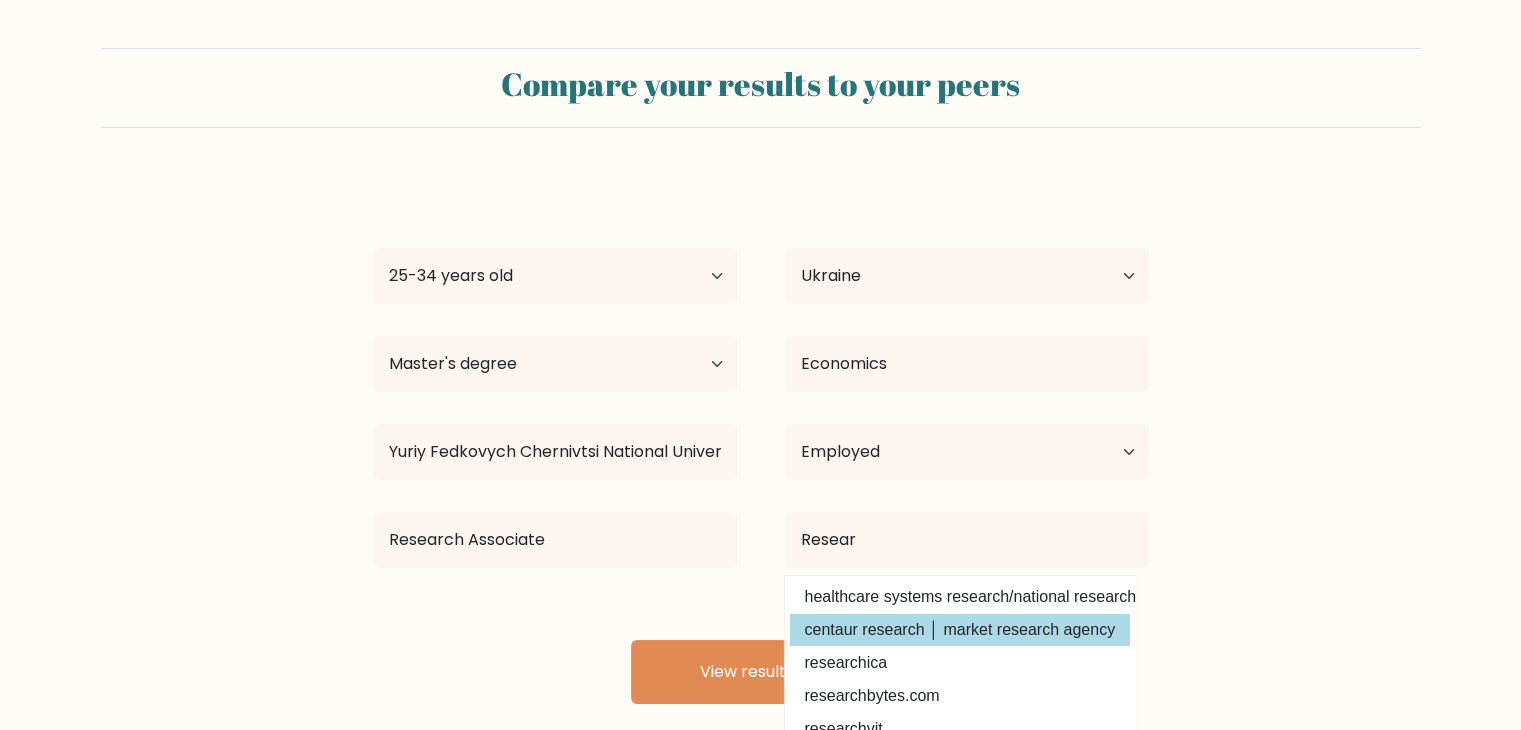 click on "centaur research │ market research agency" at bounding box center [960, 630] 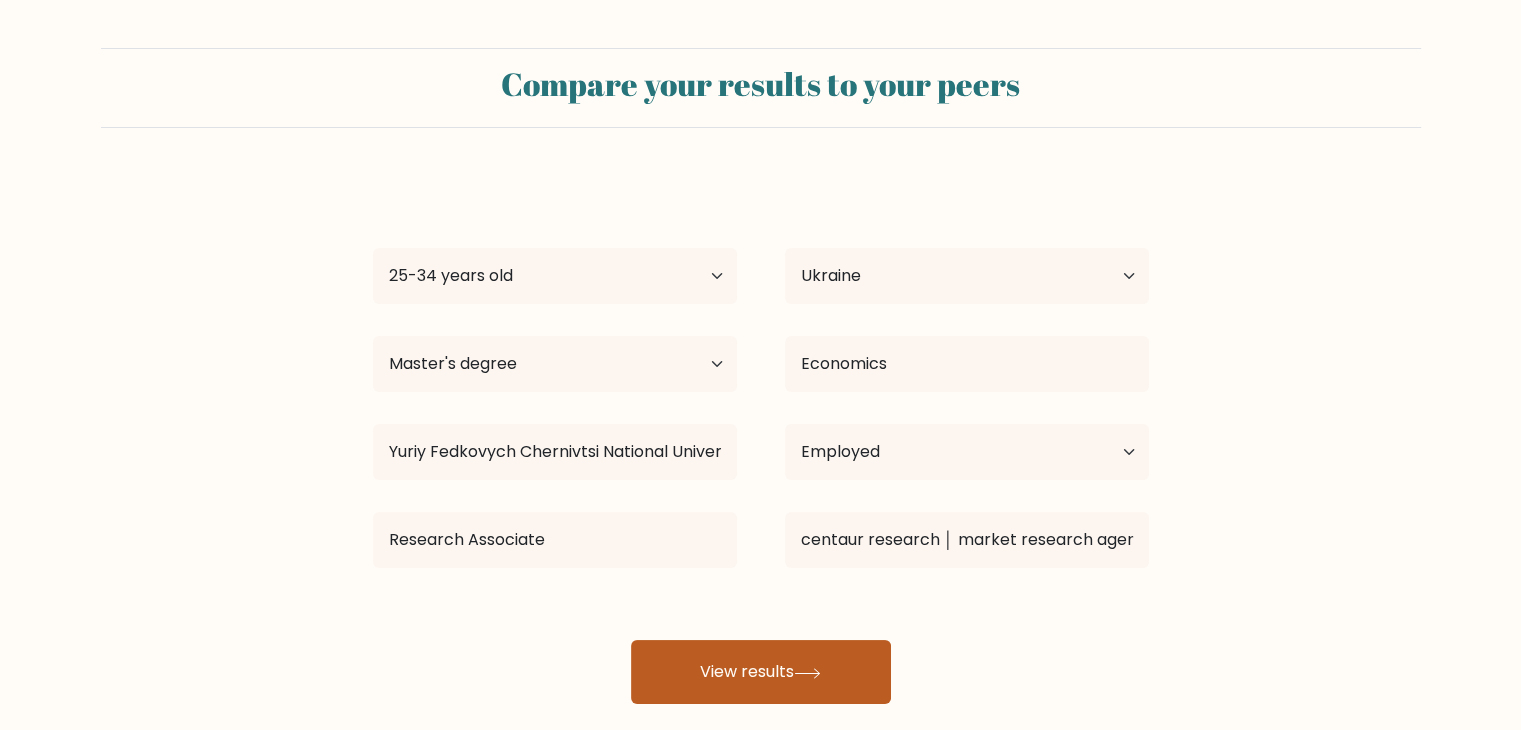 click on "View results" at bounding box center [761, 672] 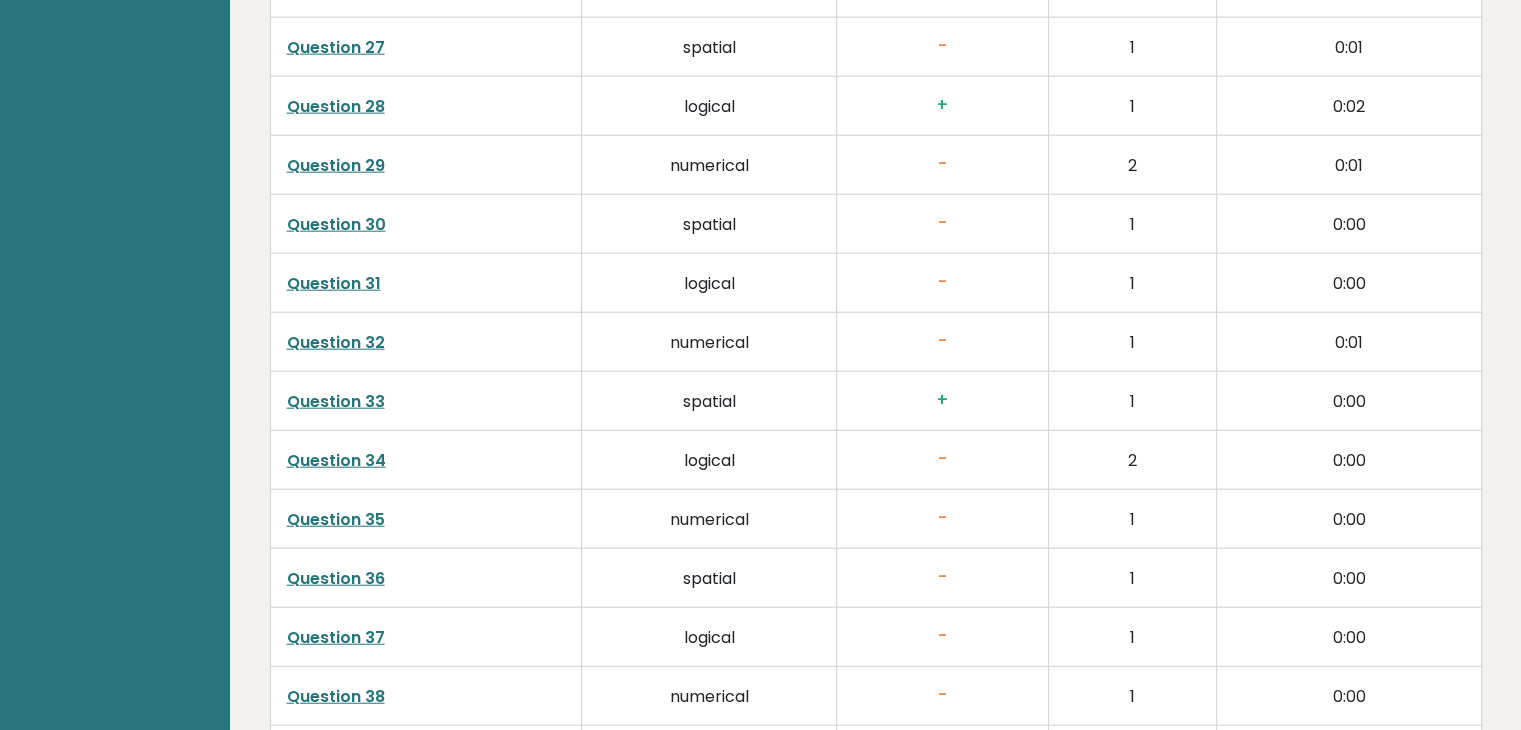scroll, scrollTop: 5262, scrollLeft: 0, axis: vertical 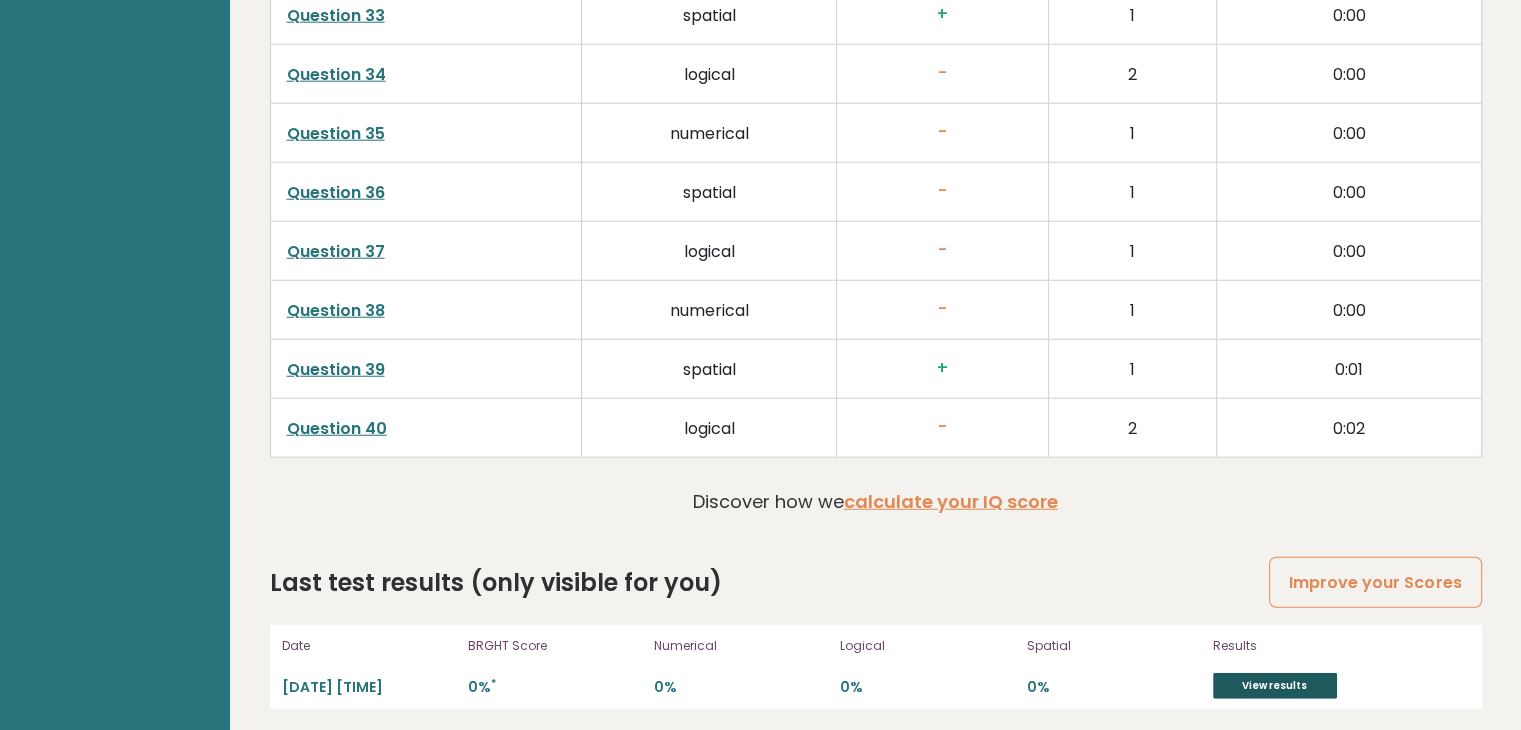 click on "View results" at bounding box center (1275, 686) 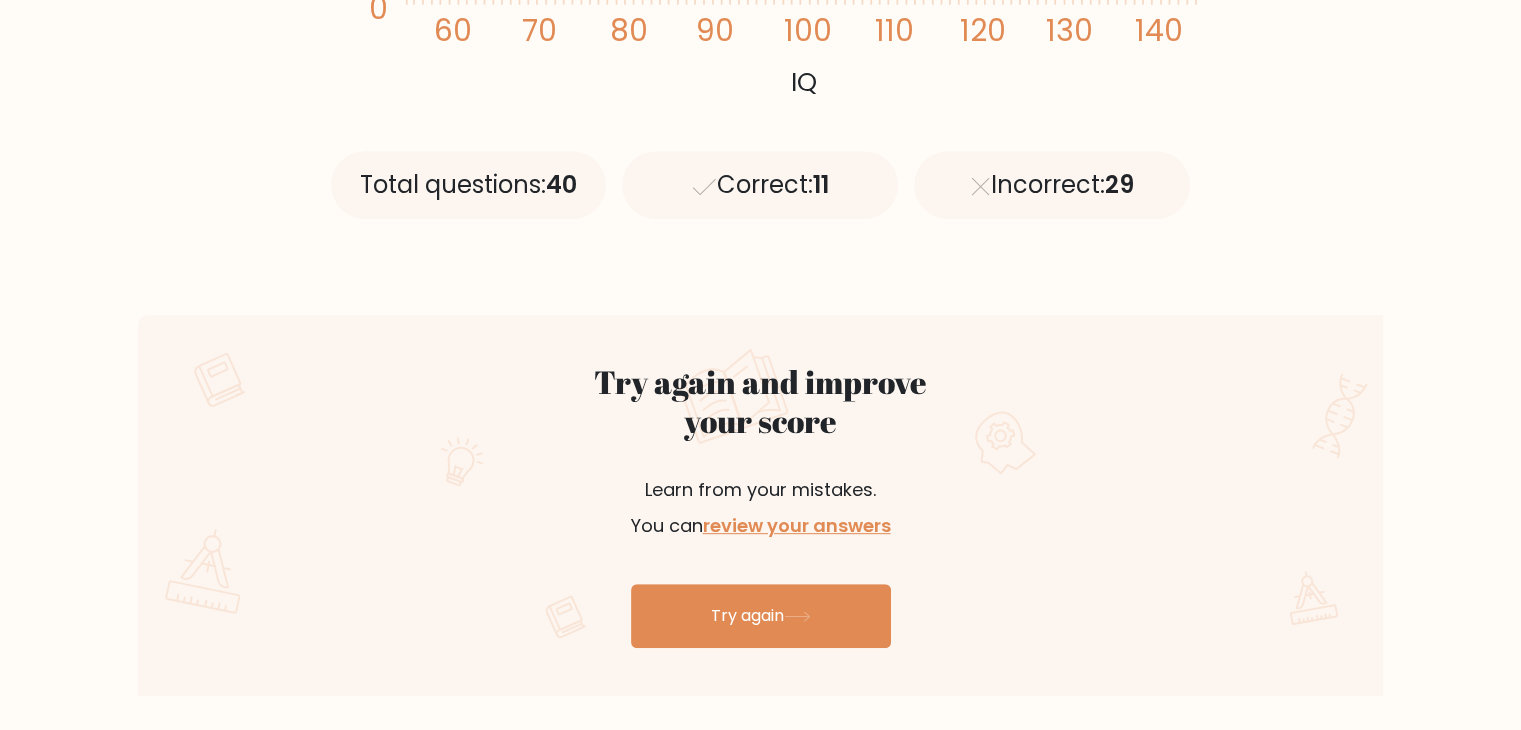 scroll, scrollTop: 900, scrollLeft: 0, axis: vertical 